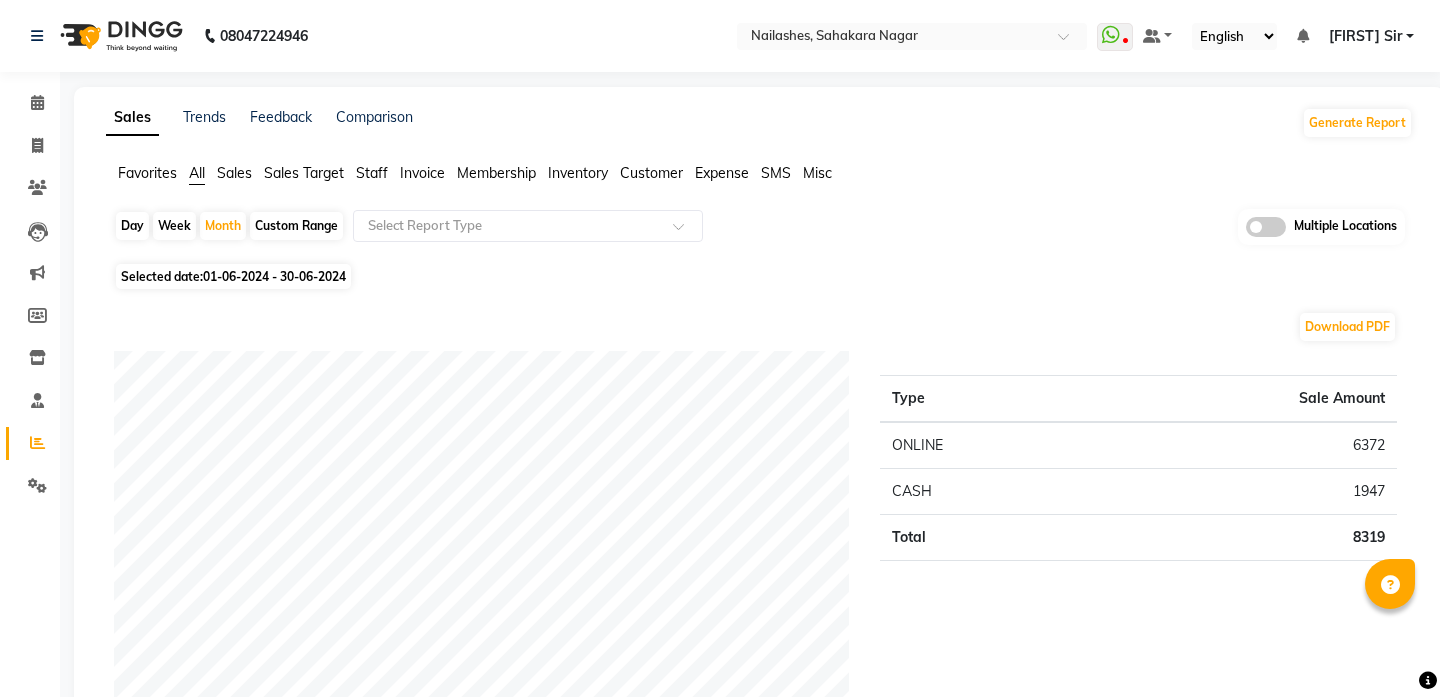scroll, scrollTop: 94, scrollLeft: 0, axis: vertical 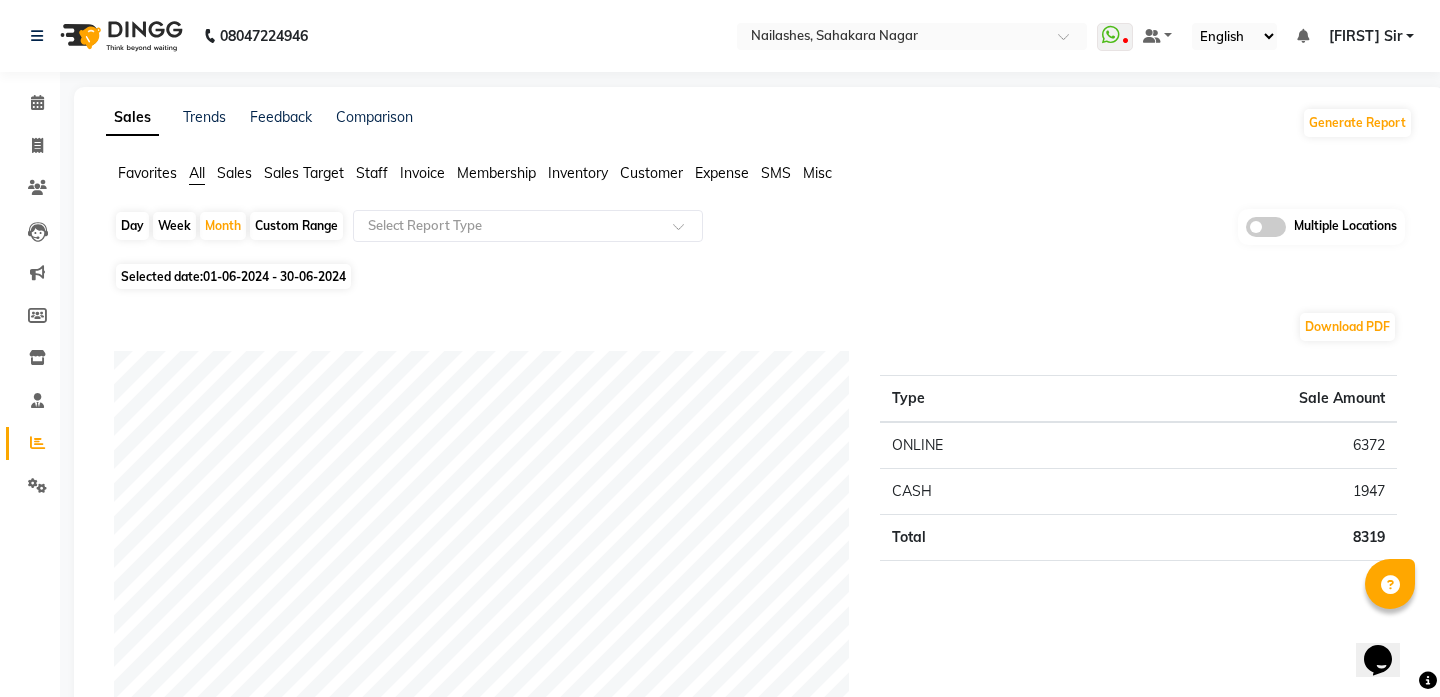 click 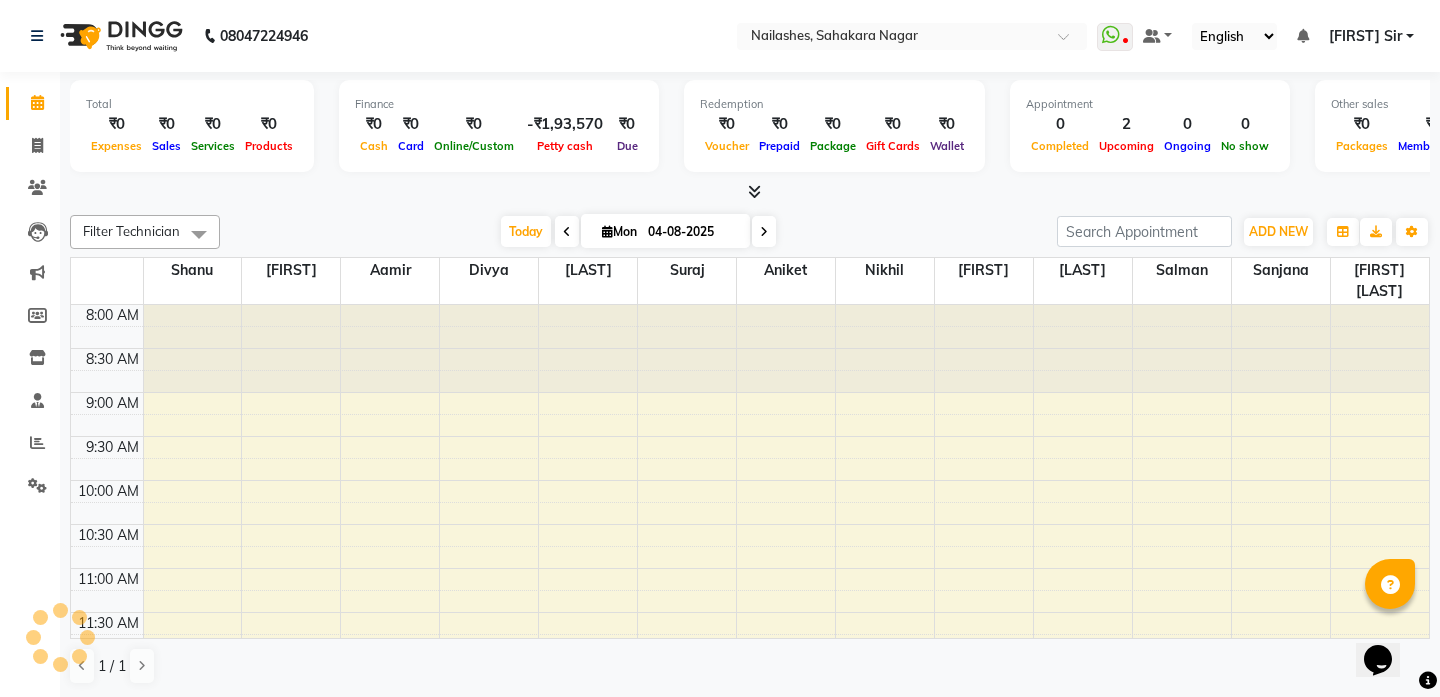 click 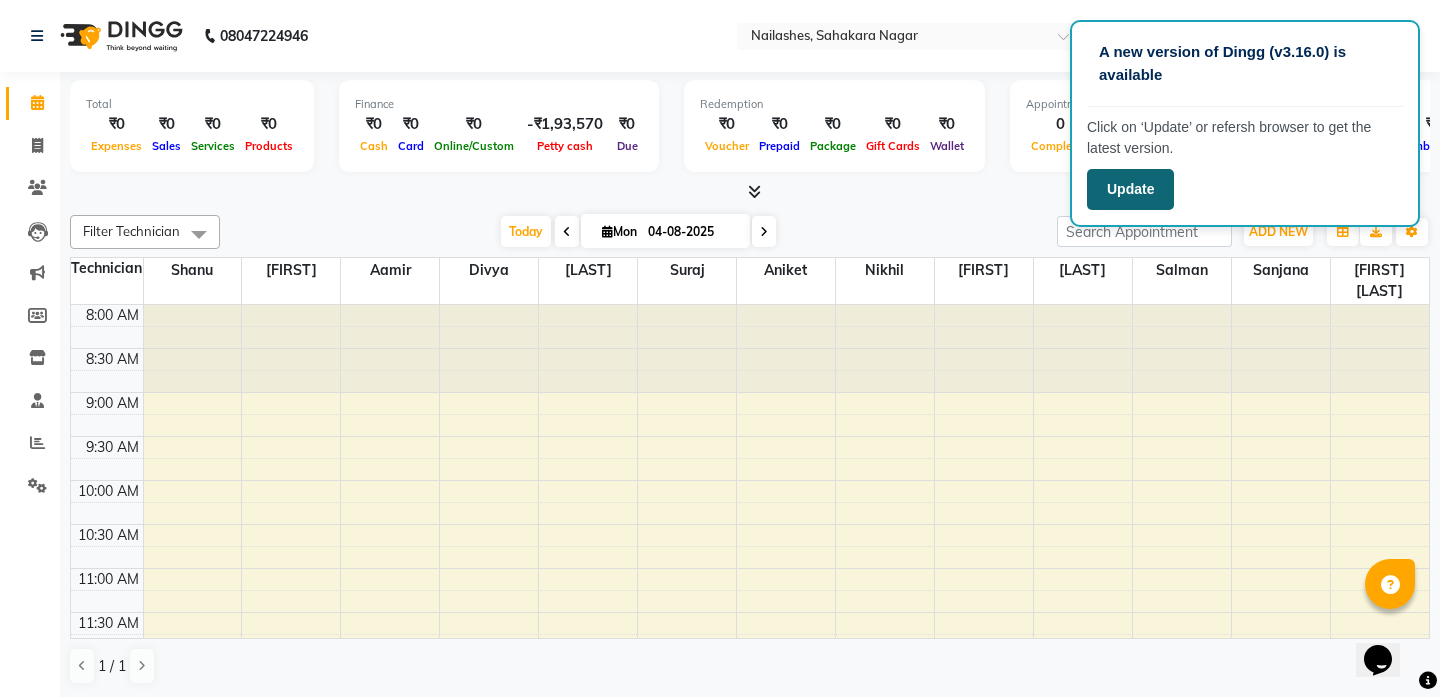 click on "Update" 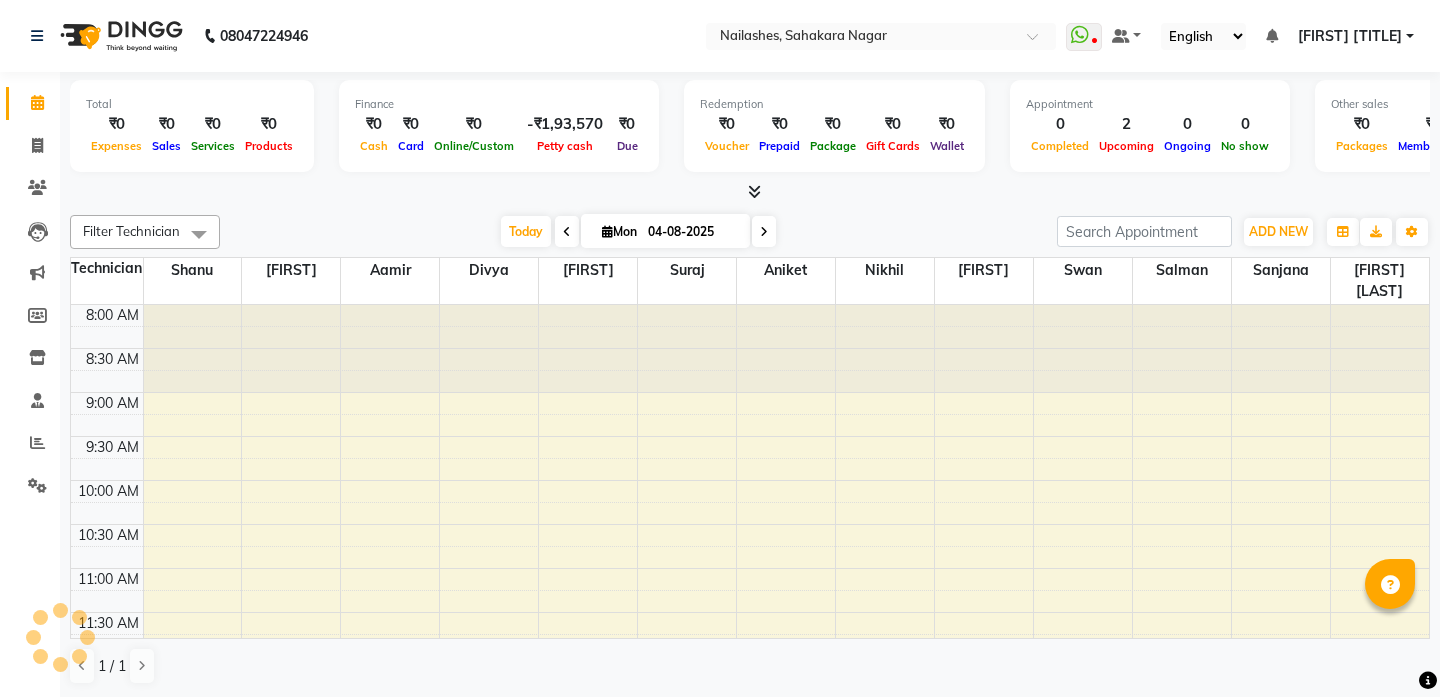 scroll, scrollTop: 0, scrollLeft: 0, axis: both 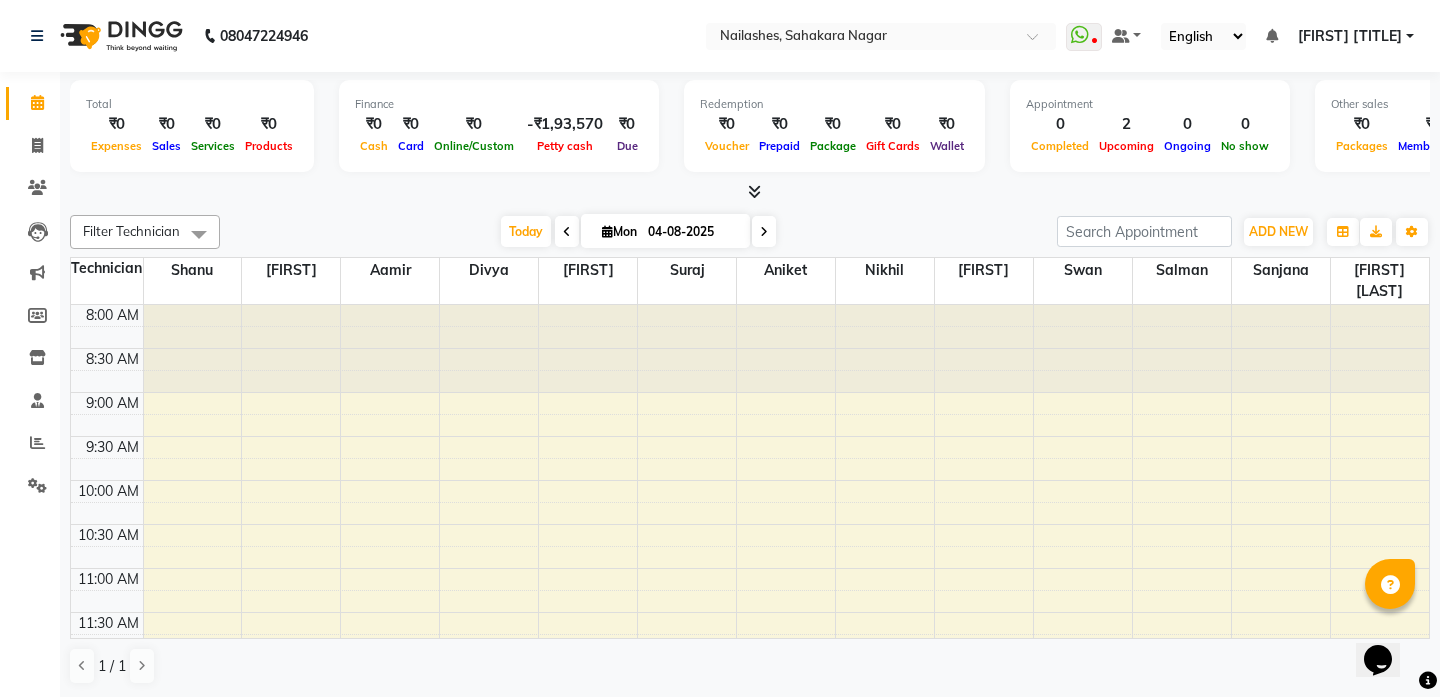 click at bounding box center [754, 191] 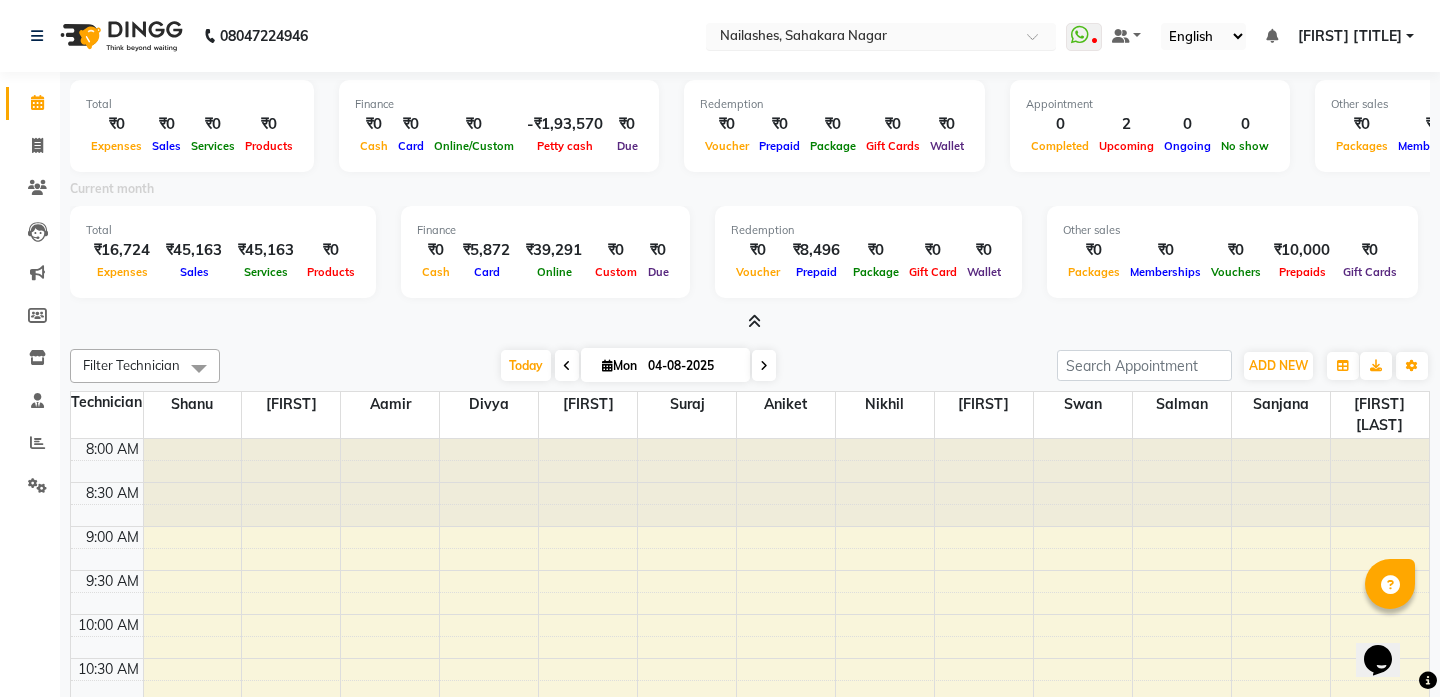 click at bounding box center [1039, 42] 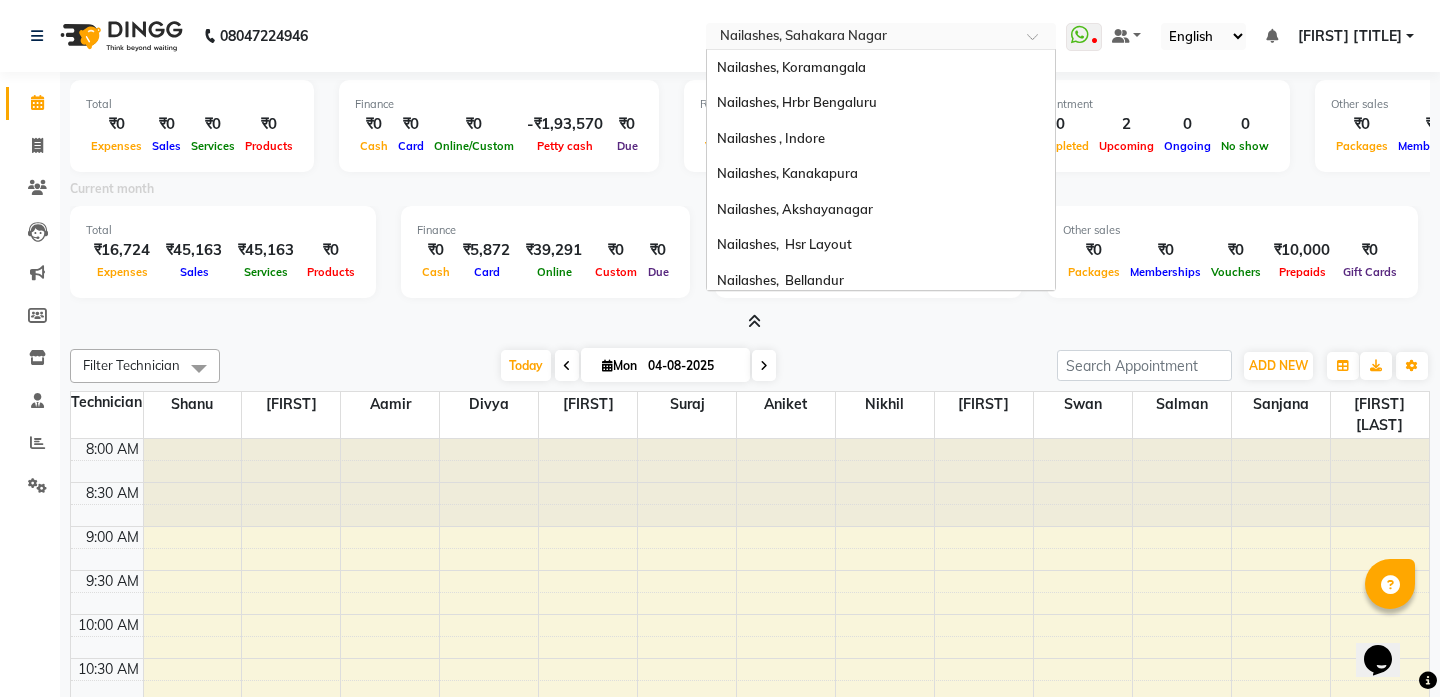 scroll, scrollTop: 462, scrollLeft: 0, axis: vertical 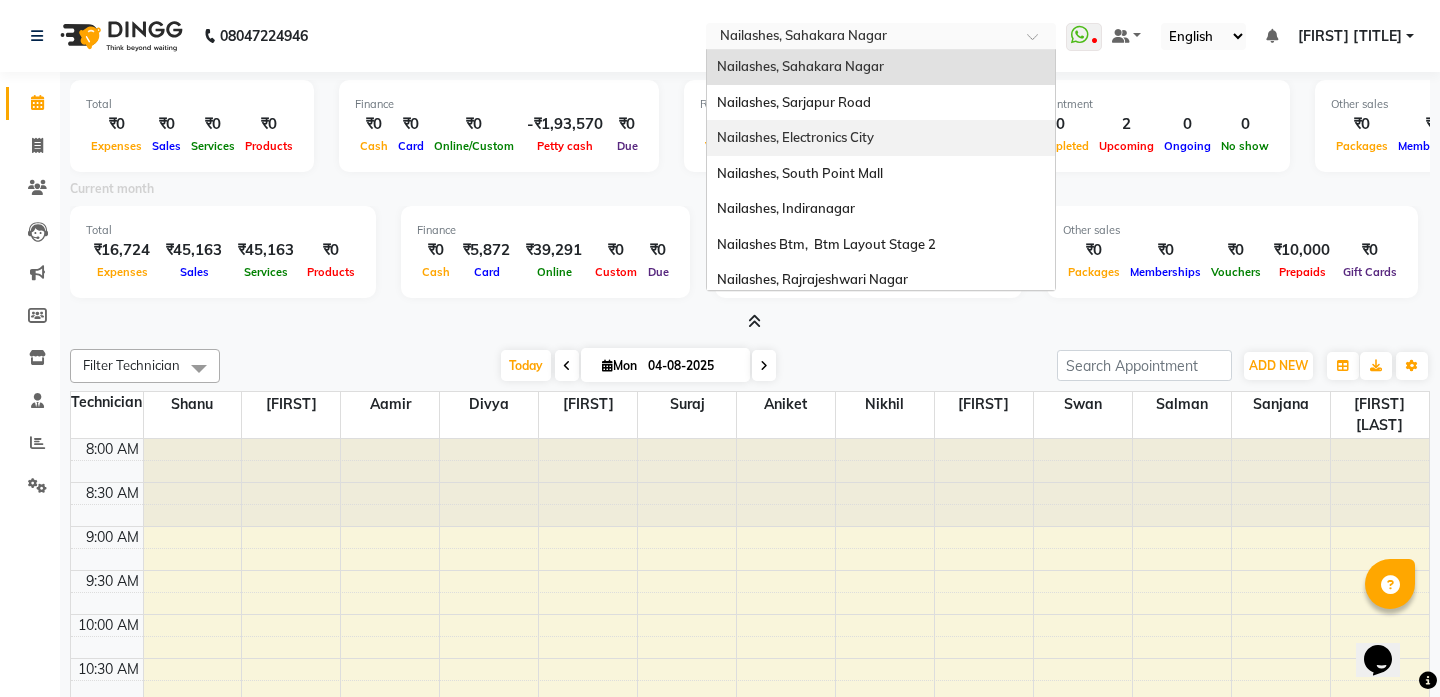 click on "Nailashes, Electronics City" at bounding box center (881, 138) 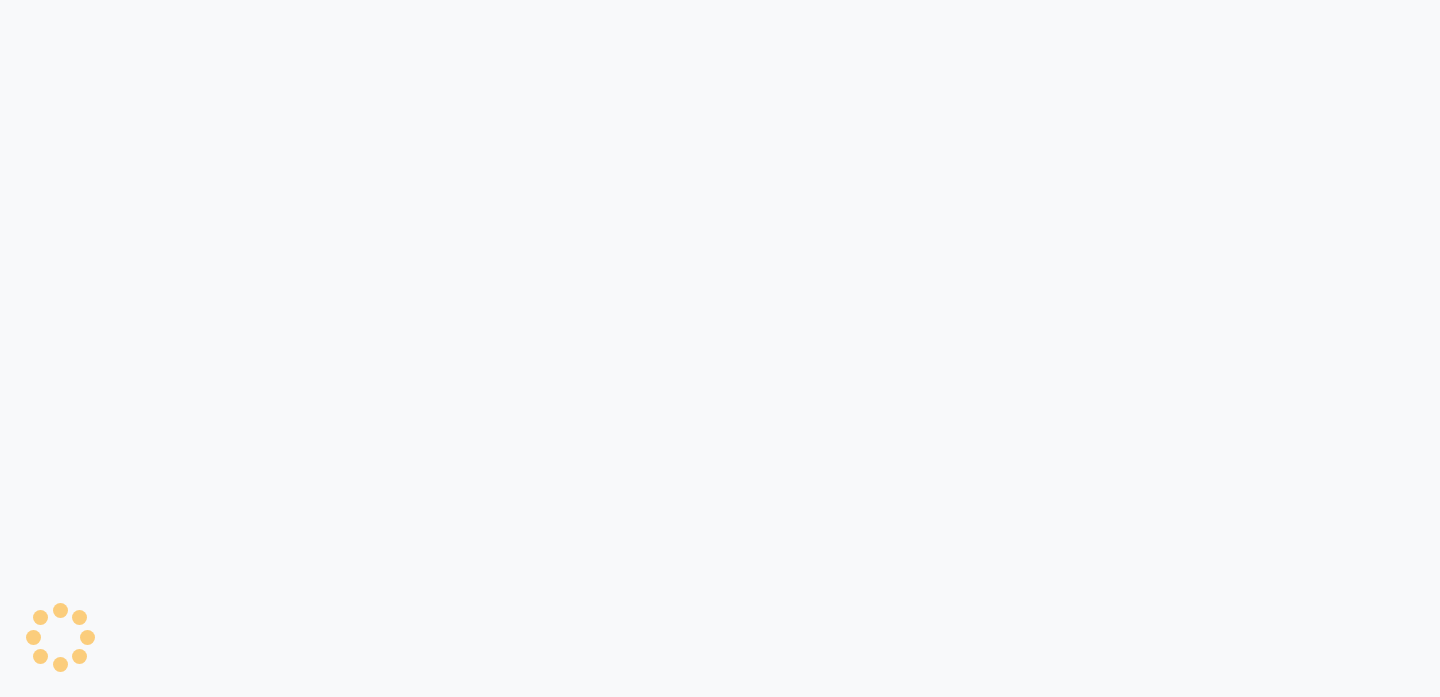 scroll, scrollTop: 0, scrollLeft: 0, axis: both 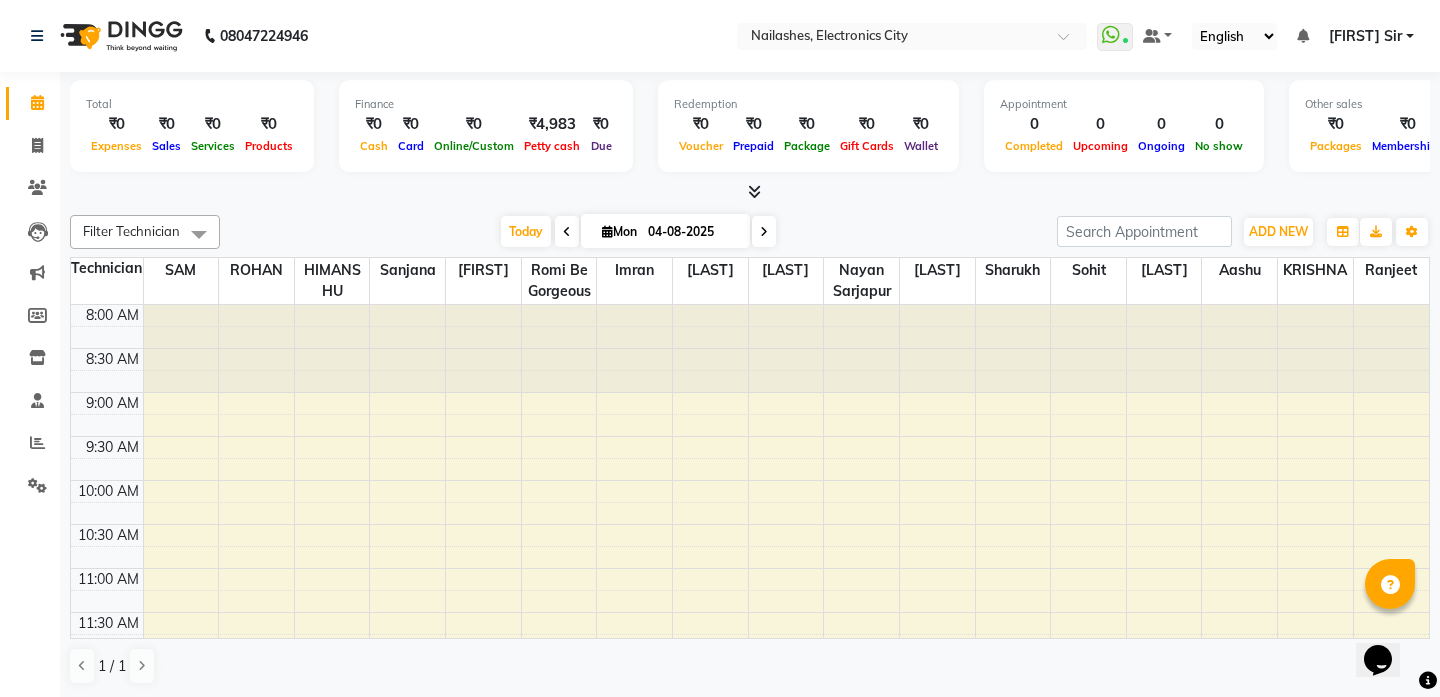 click at bounding box center (754, 191) 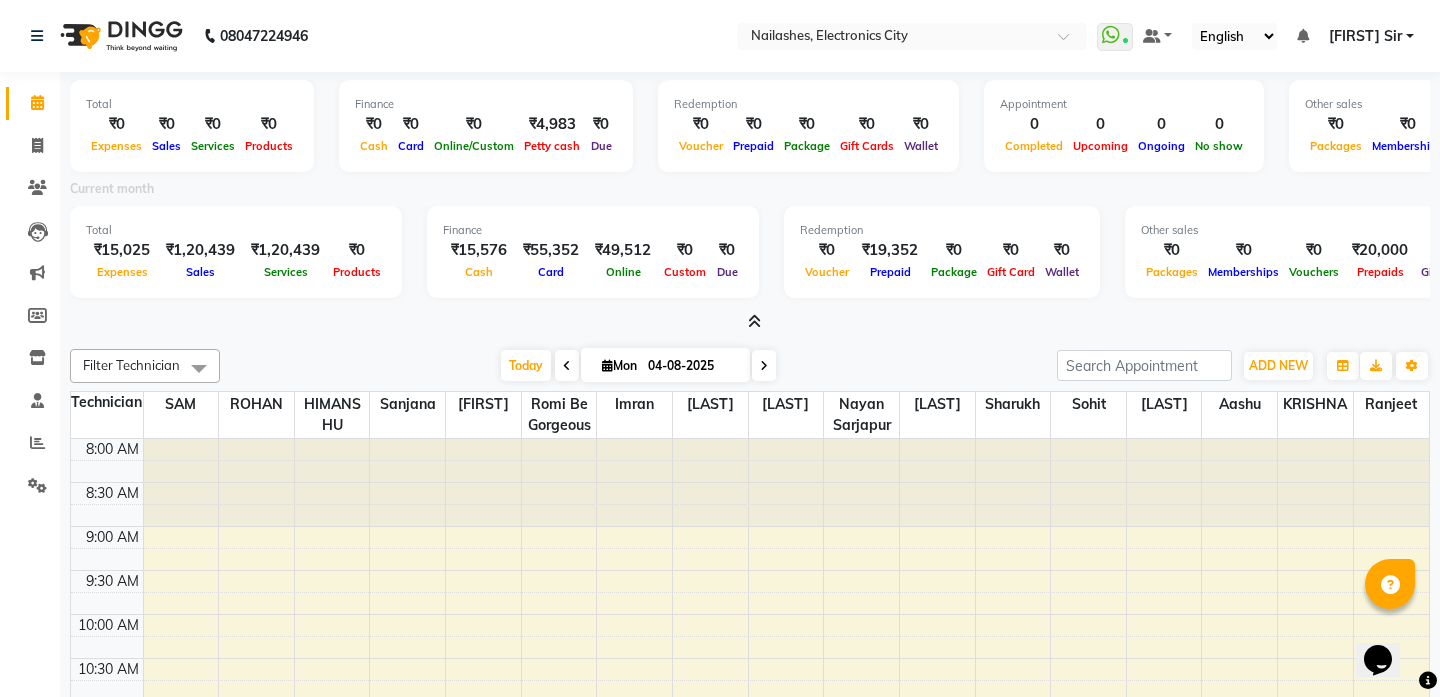 click on "08047224946 Select Location × Nailashes, Electronics City  WhatsApp Status  ✕ Status:  Connected Most Recent Message: 10-07-2025     02:35 PM Recent Service Activity: 04-08-2025     12:23 PM Default Panel My Panel English ENGLISH Español العربية मराठी हिंदी ગુજરાતી தமிழ் 中文 Notifications nothing to show Mukul Sir Manage Profile Change Password Sign out  Version:3.16.0" 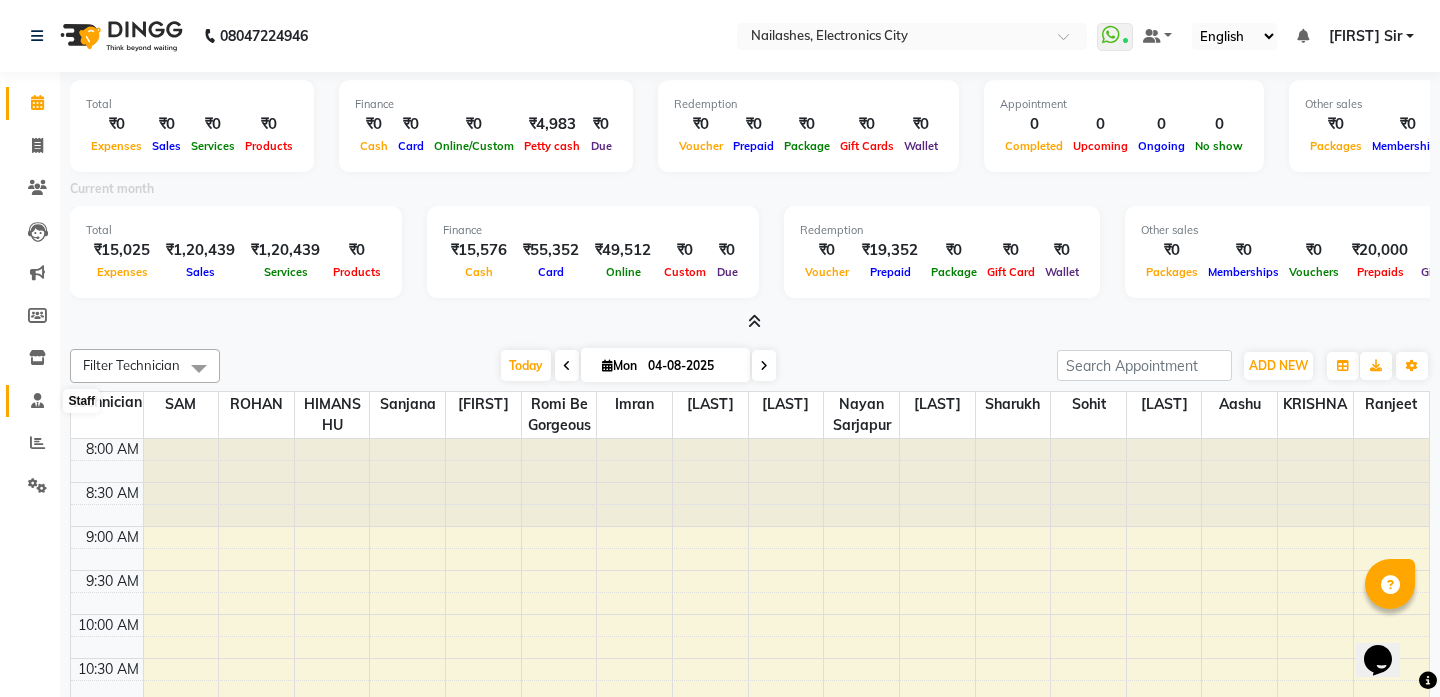 click 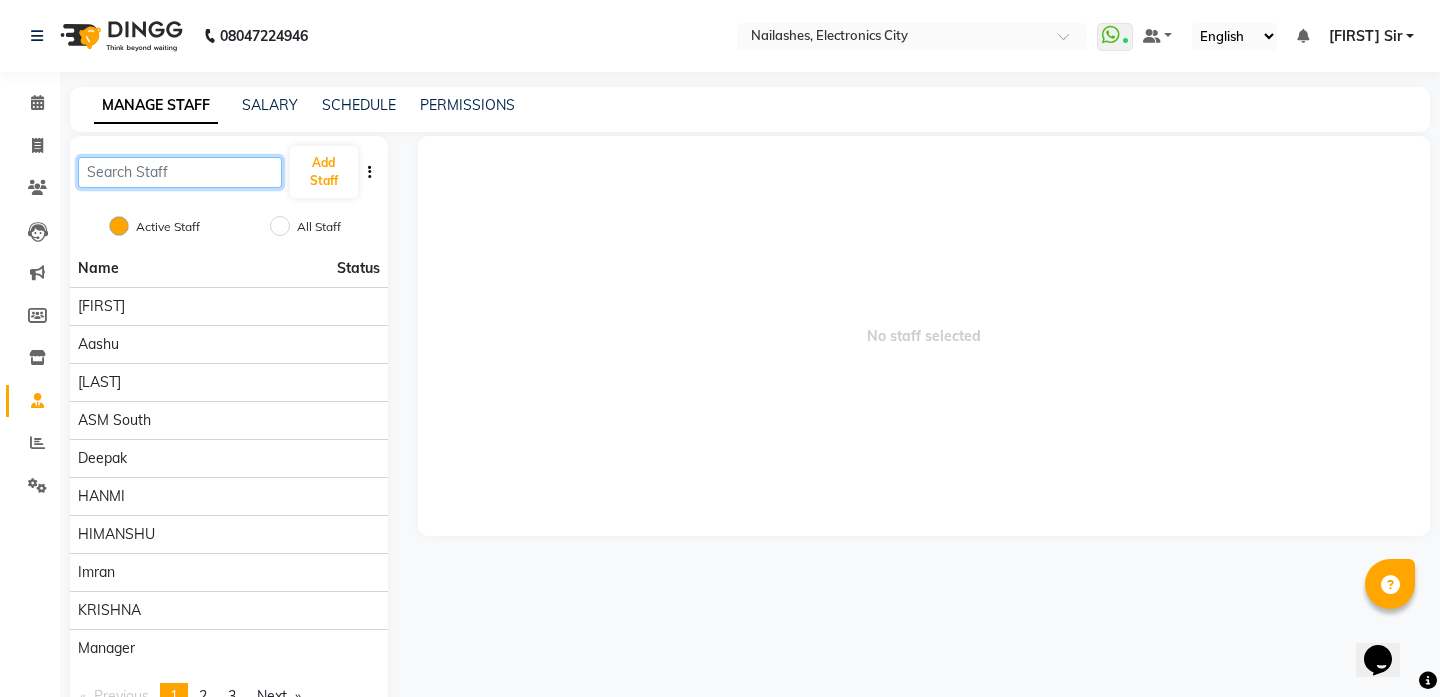 click 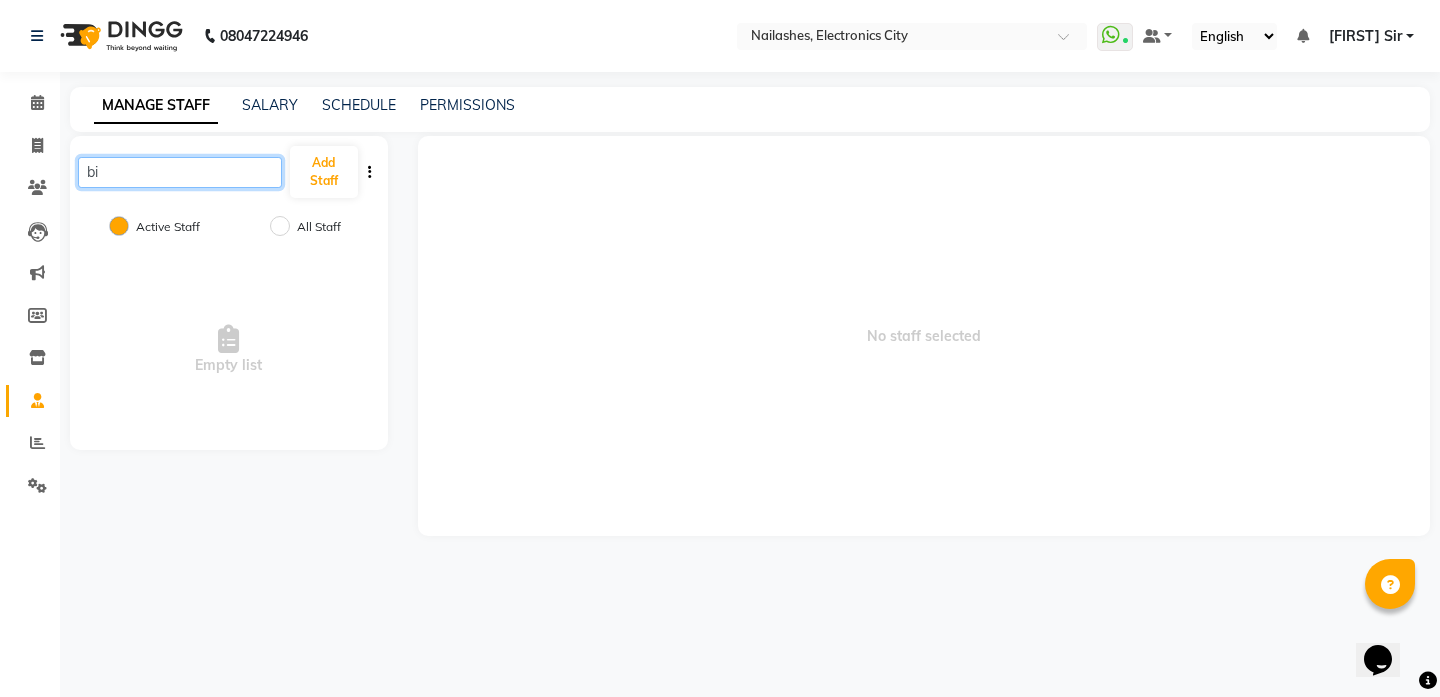 type on "b" 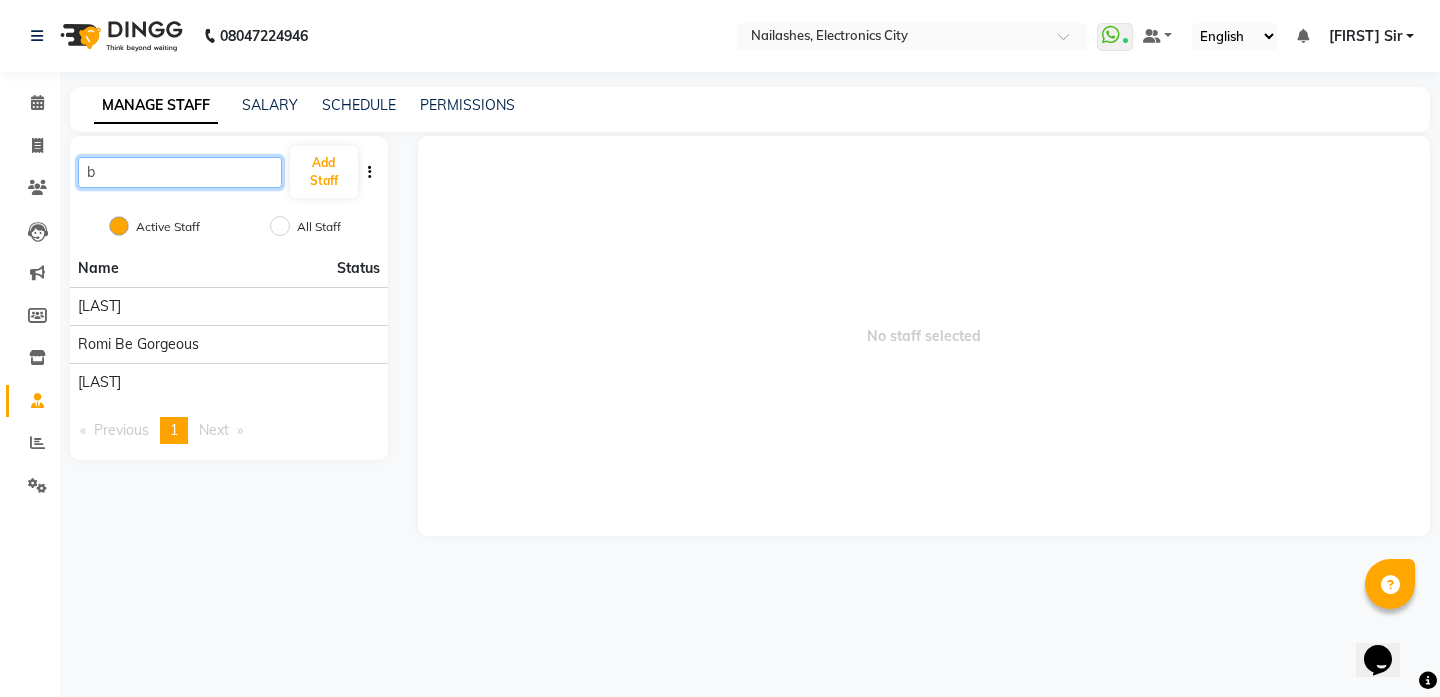 type 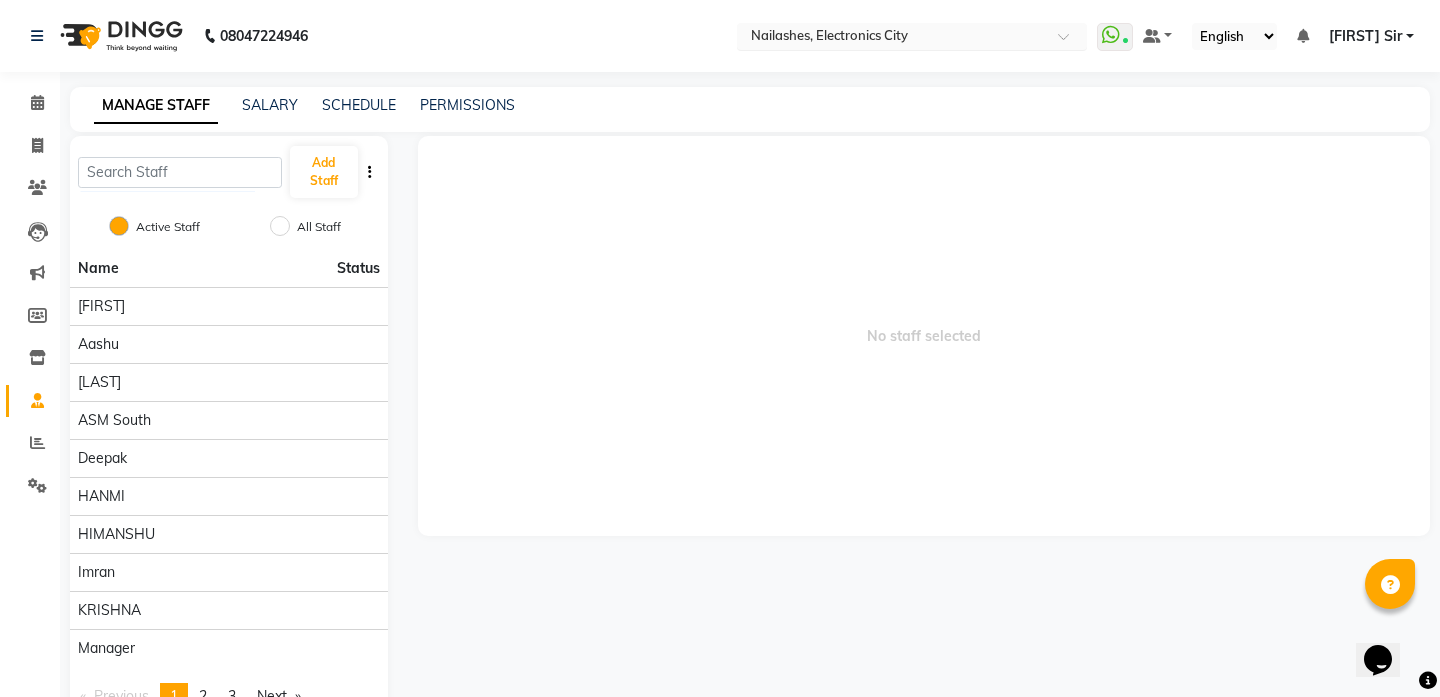 click at bounding box center [892, 38] 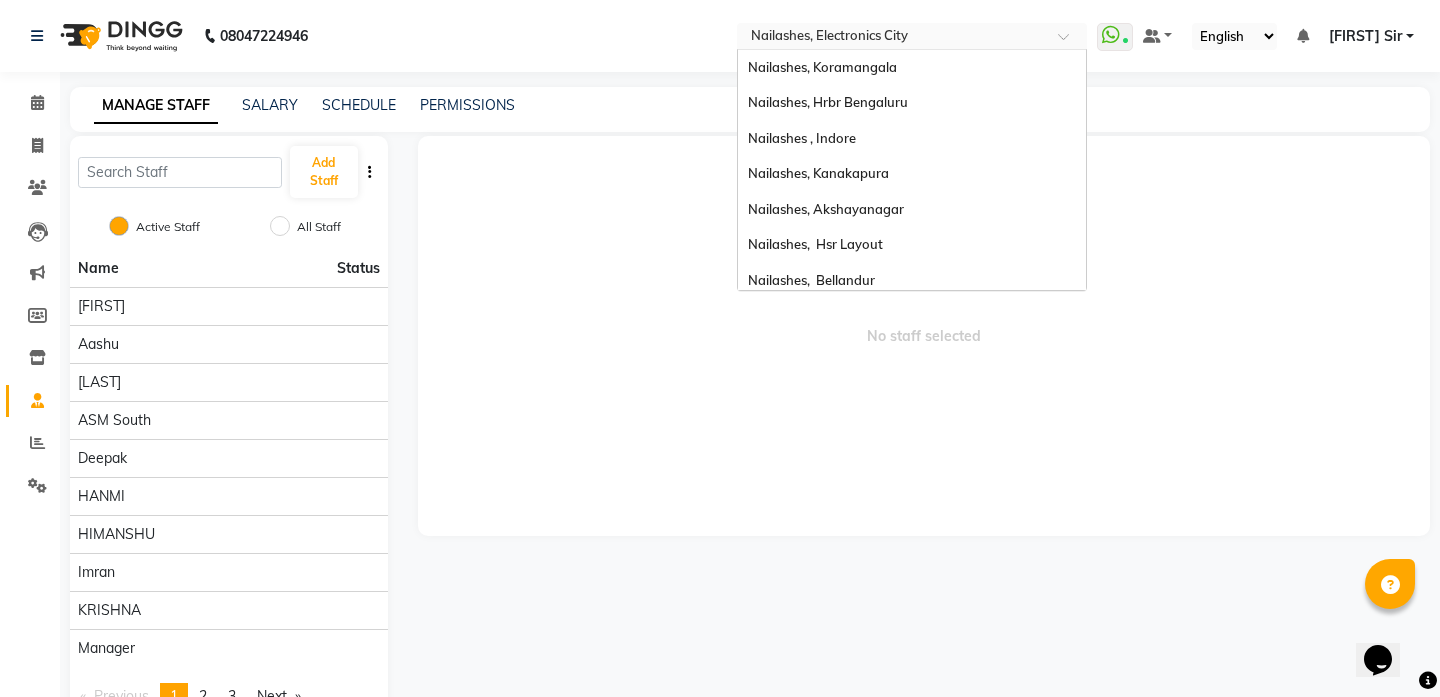 scroll, scrollTop: 533, scrollLeft: 0, axis: vertical 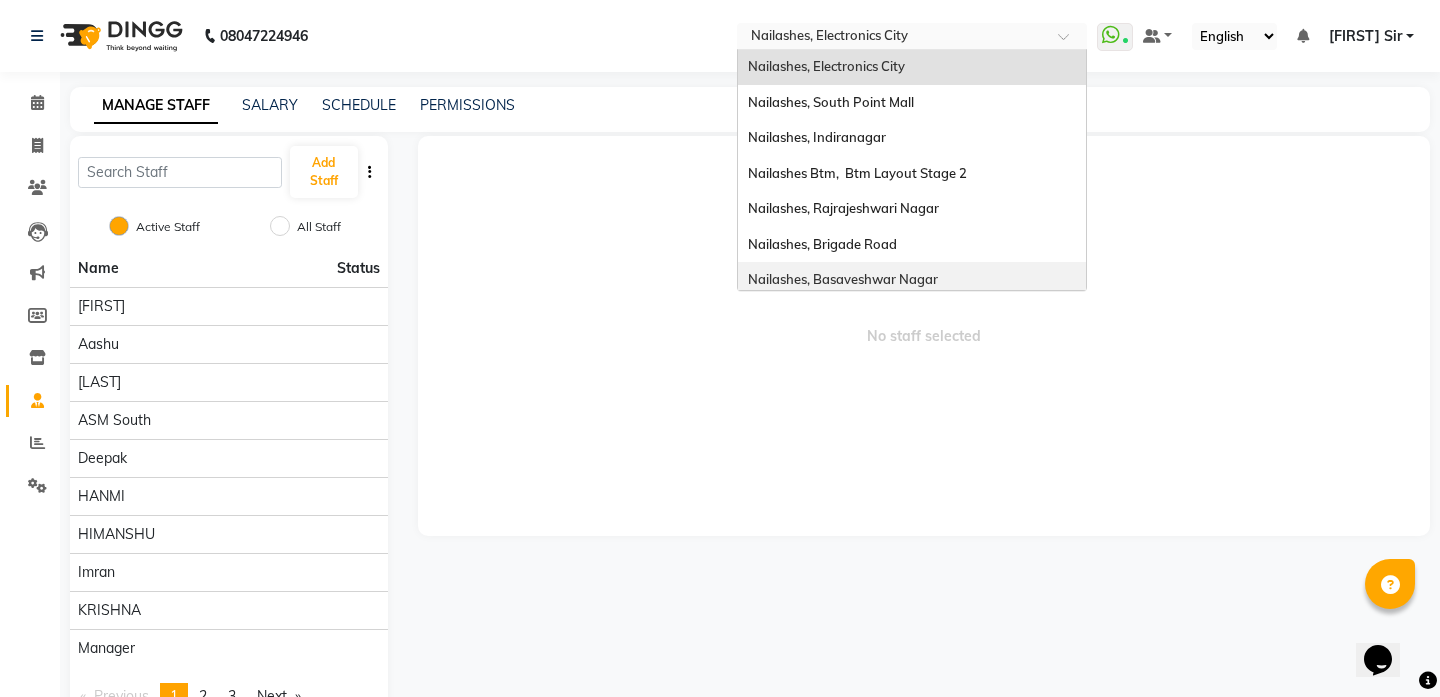 click on "Nailashes, Basaveshwar Nagar" at bounding box center [843, 279] 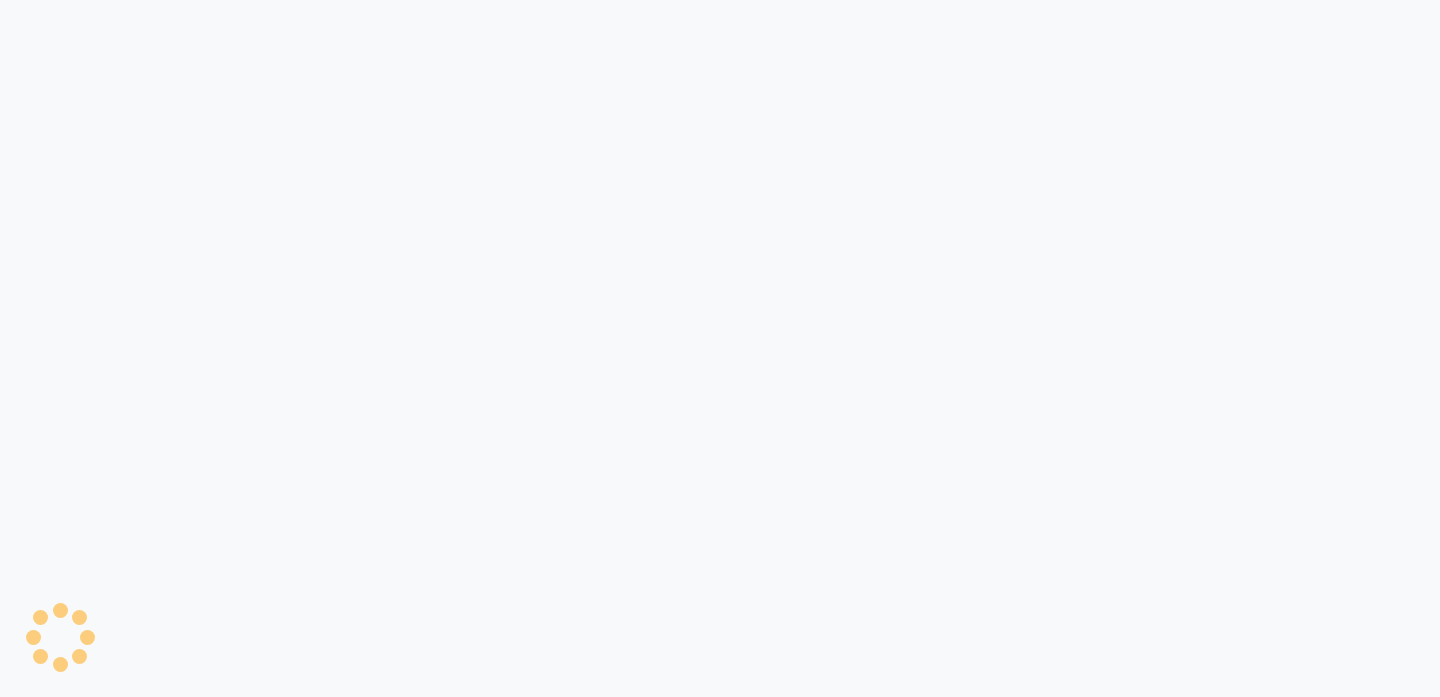 scroll, scrollTop: 0, scrollLeft: 0, axis: both 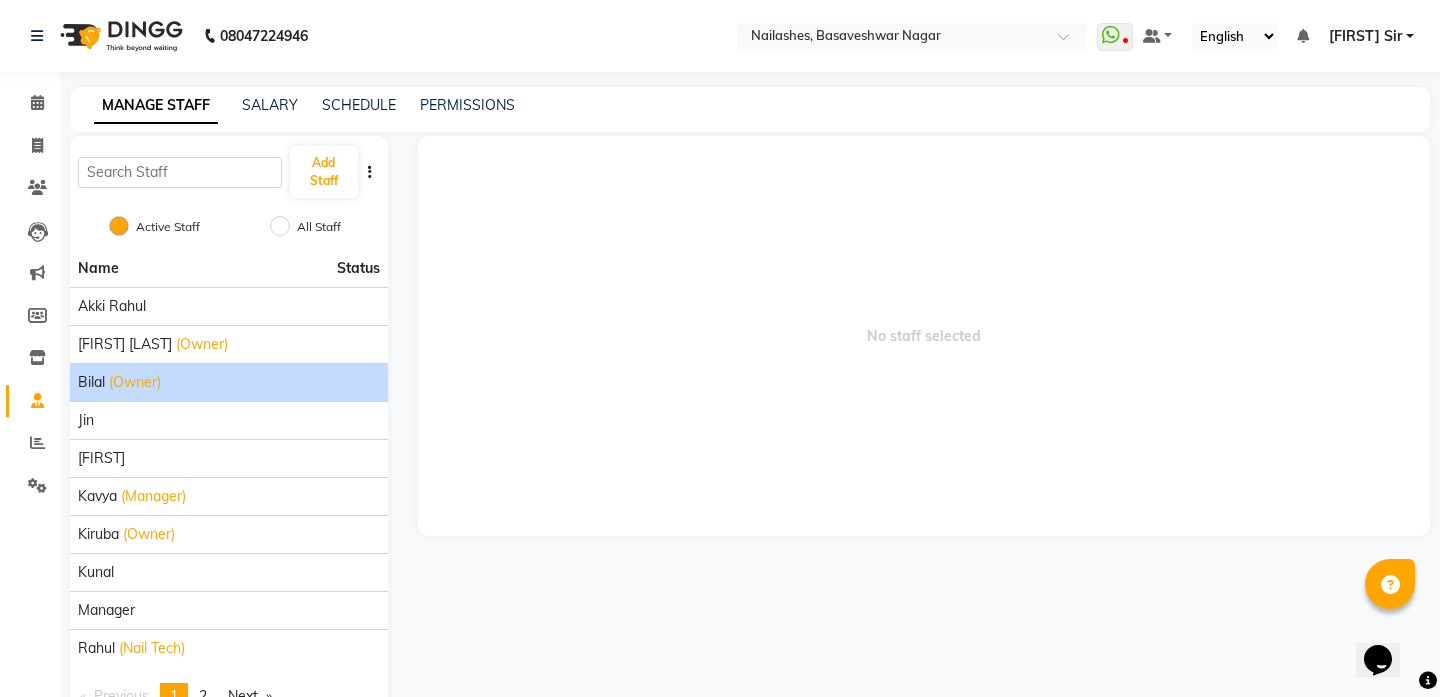 click on "(Owner)" 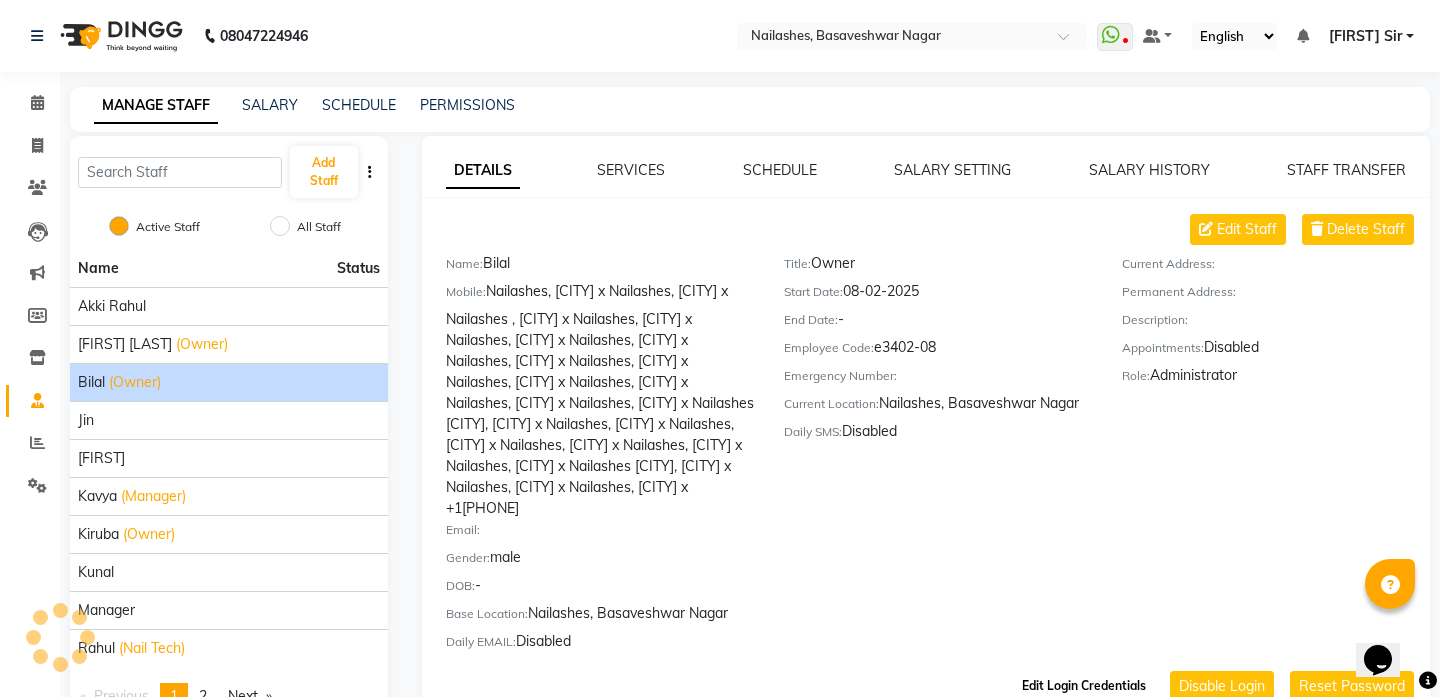 click on "Edit Login Credentials" 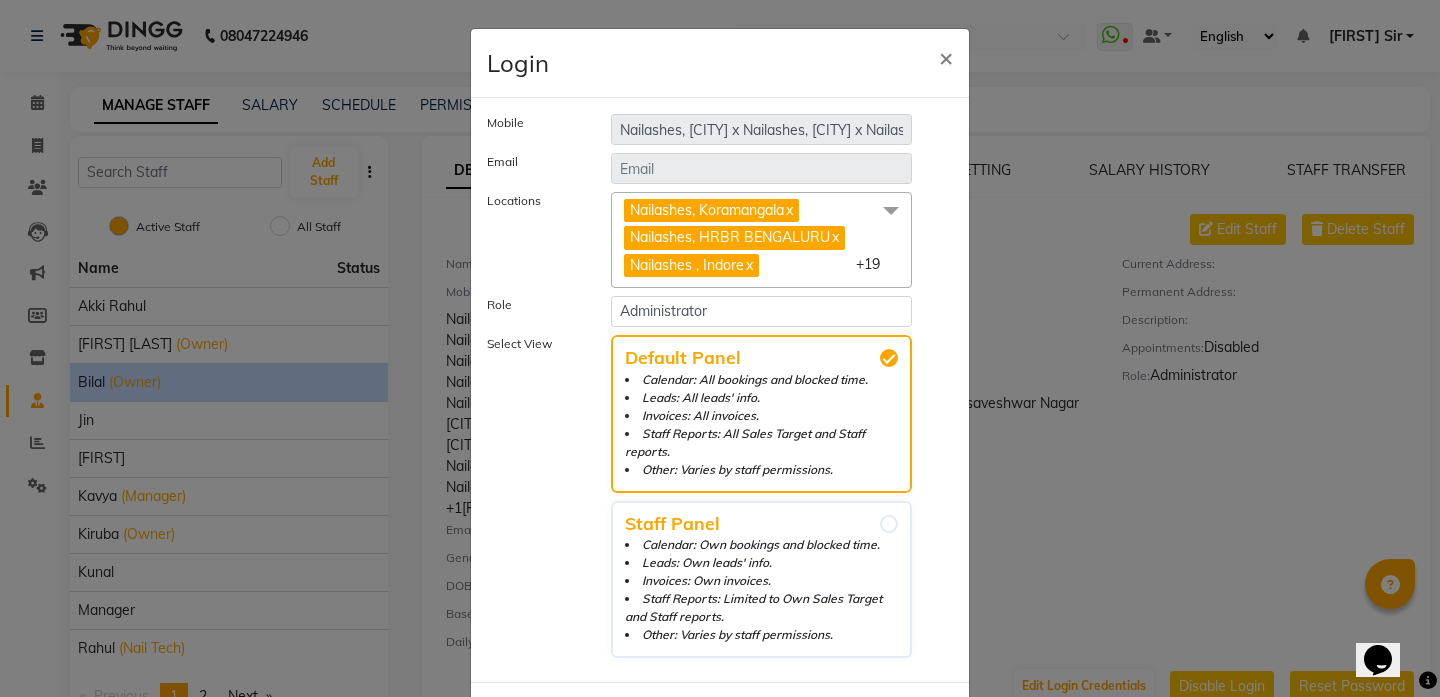 click 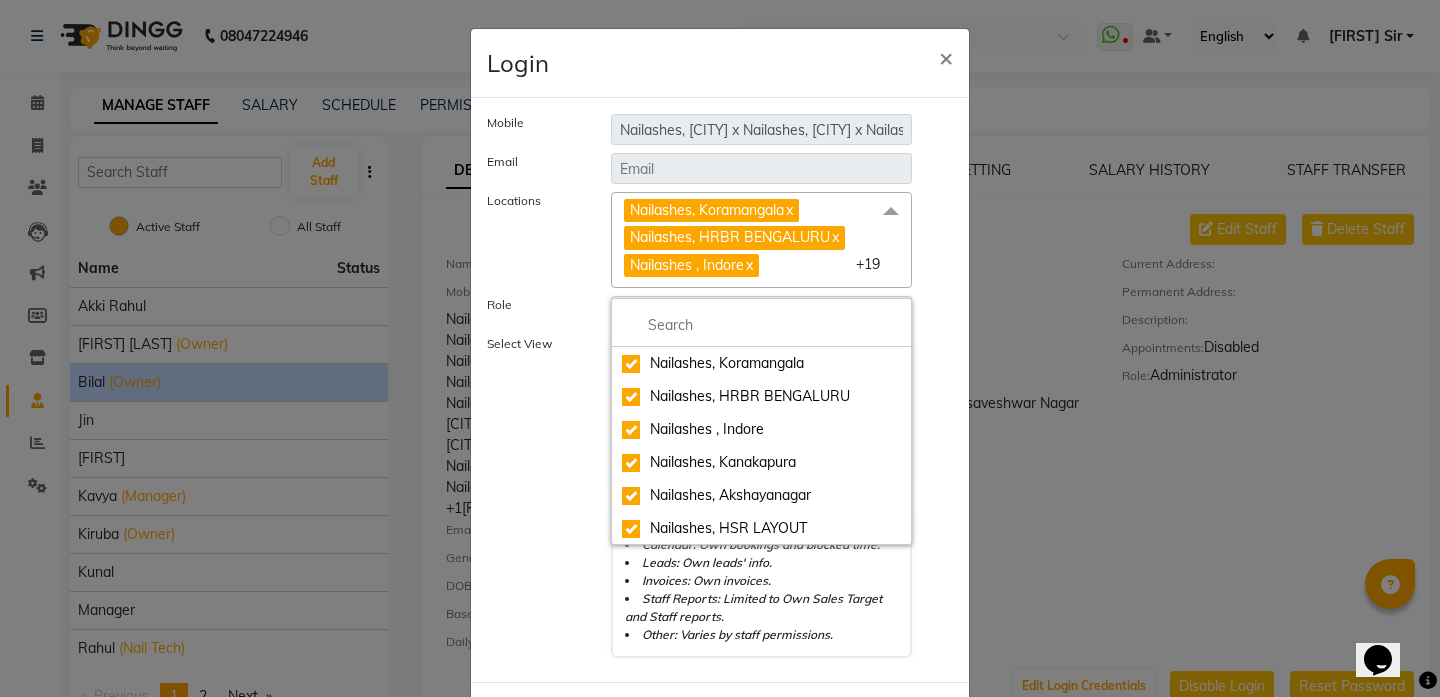 click on "Locations Nailashes, [CITY] x Nailashes, [CITY] x Nailashes , [CITY] x Nailashes, [CITY] x Nailashes, [CITY] x Nailashes, [CITY] x Nailashes, [CITY] x Nailashes, [CITY] x Nailashes, [CITY] x Nailashes, [CITY] x Nailashes, [CITY] x Nailashes, [CITY] x Nailashes [CITY], [CITY] x Nailashes, [CITY] x Nailashes, [CITY] x Nailashes, [CITY] x Nailashes, [CITY] x Nailashes, [CITY] x Nailashes [CITY], [CITY] x Nailashes, [CITY] x Nailashes, [CITY] x +1[PHONE] Nailashes, [CITY] Nailashes, [CITY] Nailashes , [CITY] Nailashes, [CITY] Nailashes, [CITY] Nailashes, [CITY] Nailashes, [CITY] Nailashes, [CITY] Nailashes, [CITY] Nailashes, [CITY] Nailashes, [CITY] Nailashes, [CITY] Nailashes [CITY], [CITY] Nailashes, [CITY] Nailashes, [CITY]" 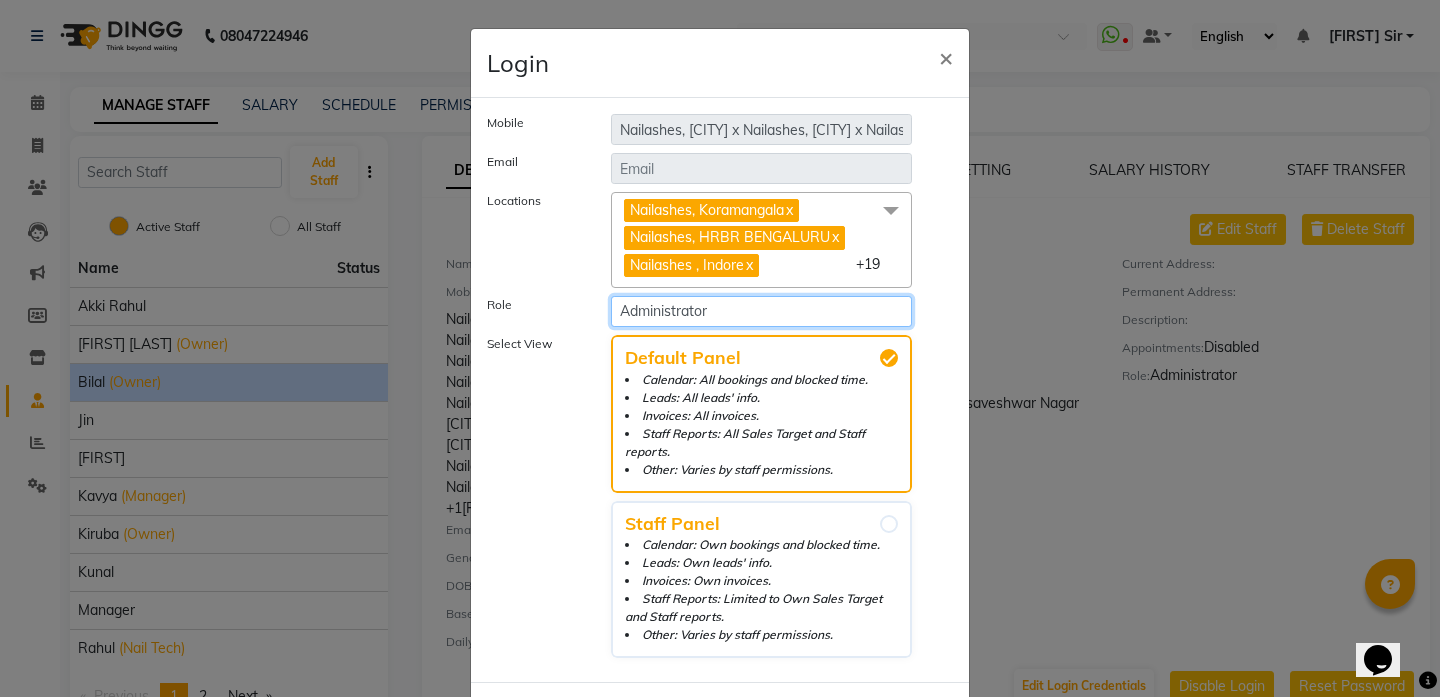 click on "Select Role Operator Manager Administrator Area manager Manager with Report export" 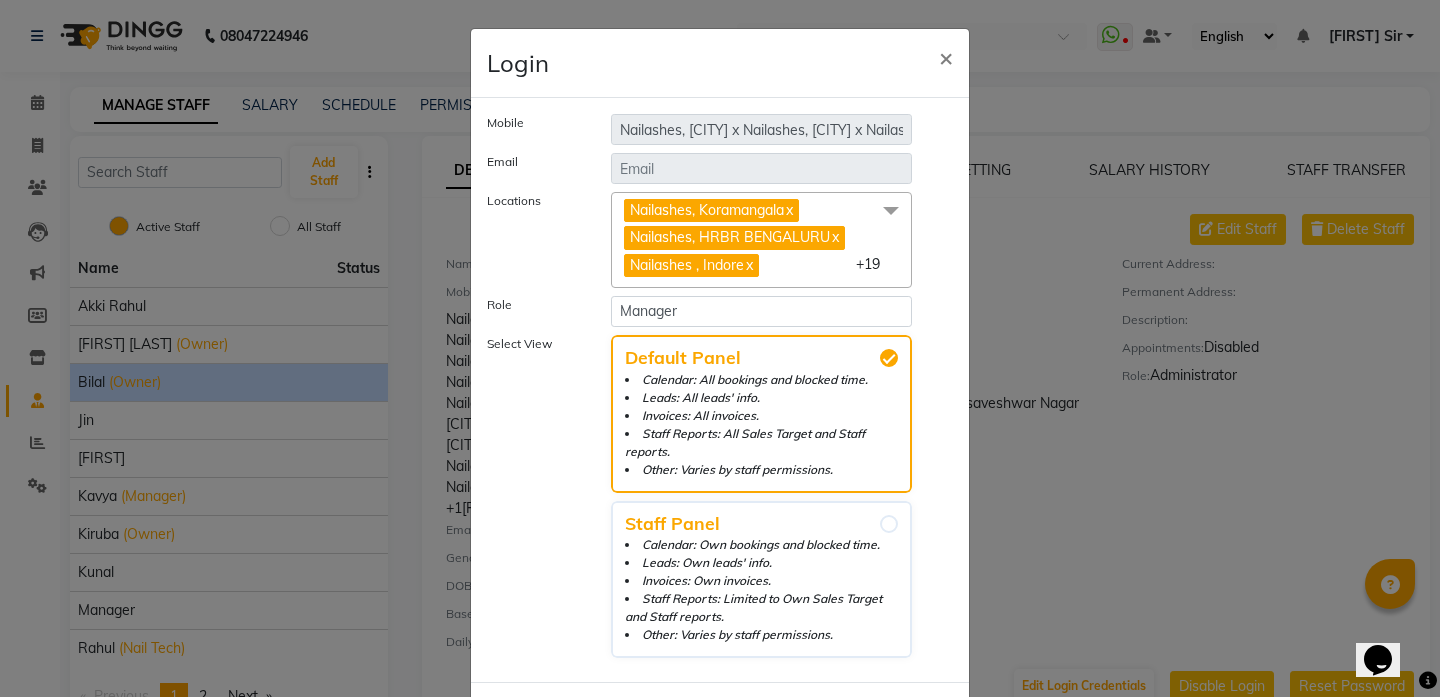 click on "Email" 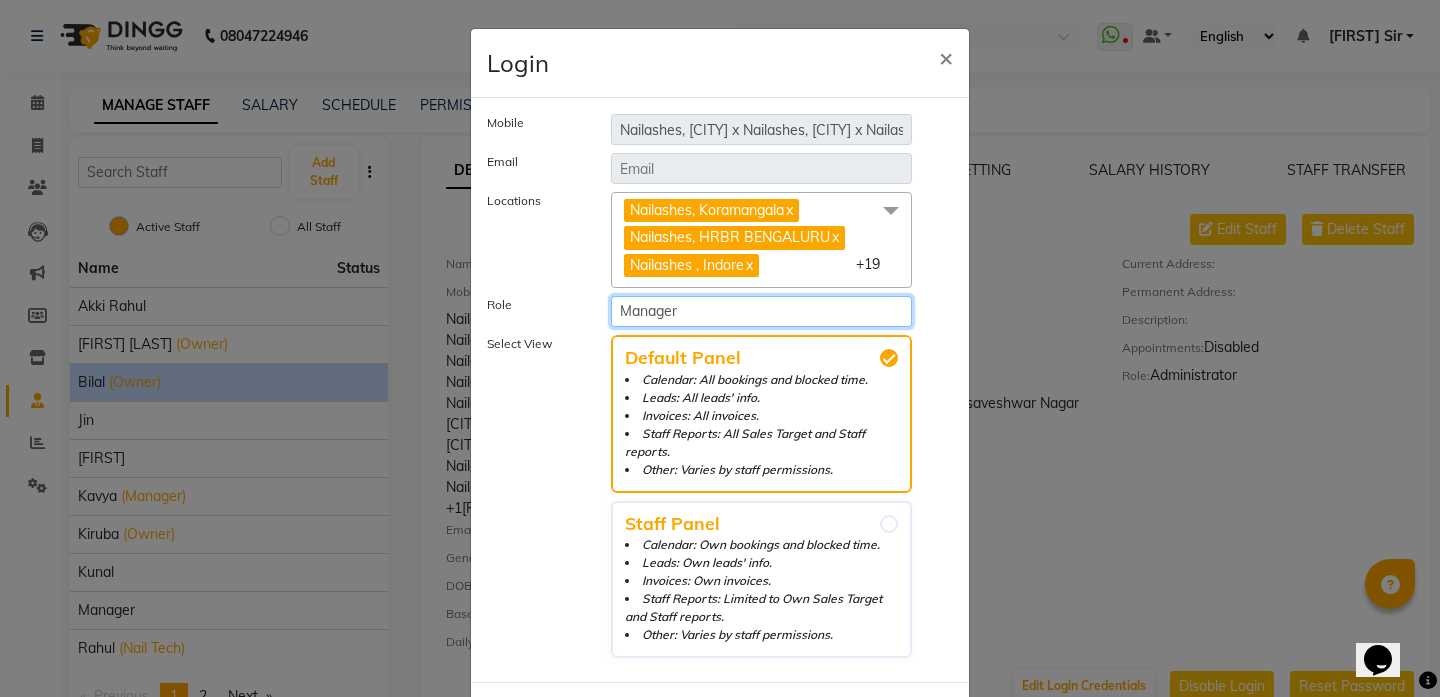click on "Select Role Operator Manager Administrator Area manager Manager with Report export" 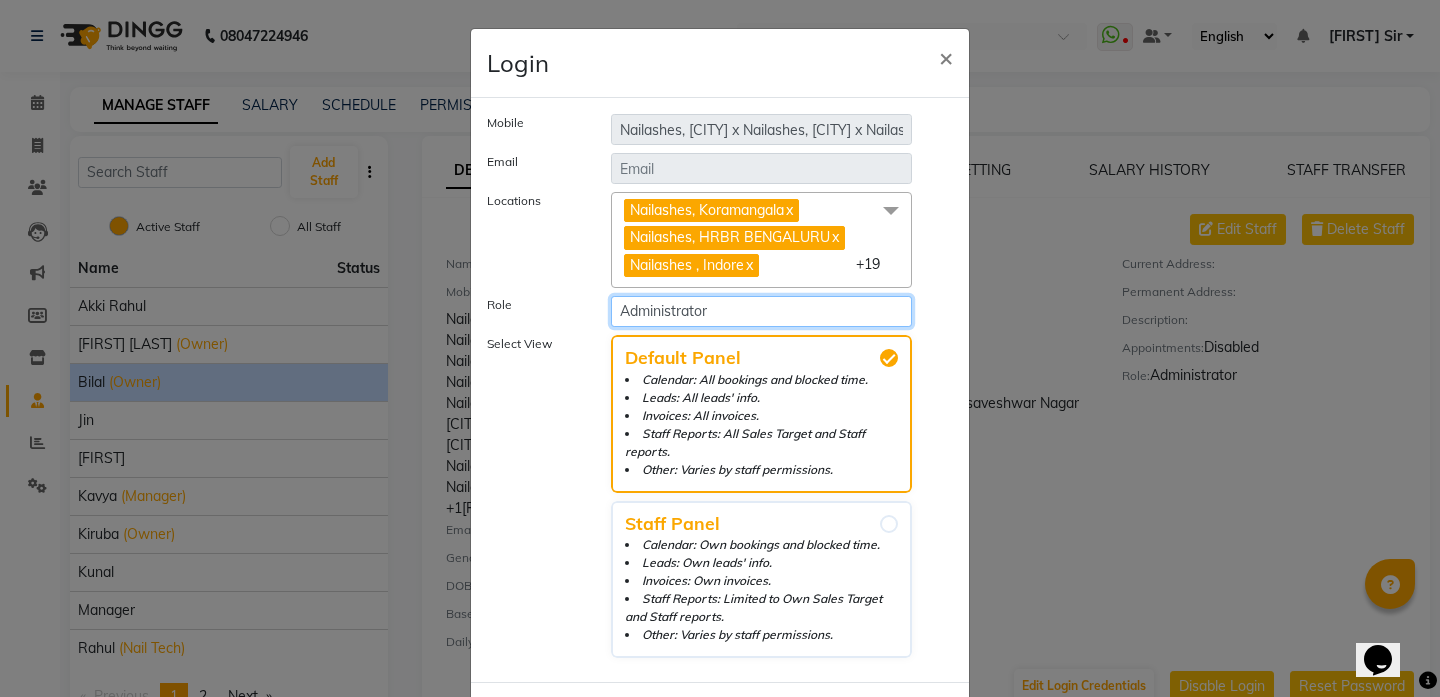 click on "Select Role Operator Manager Administrator Area manager Manager with Report export" 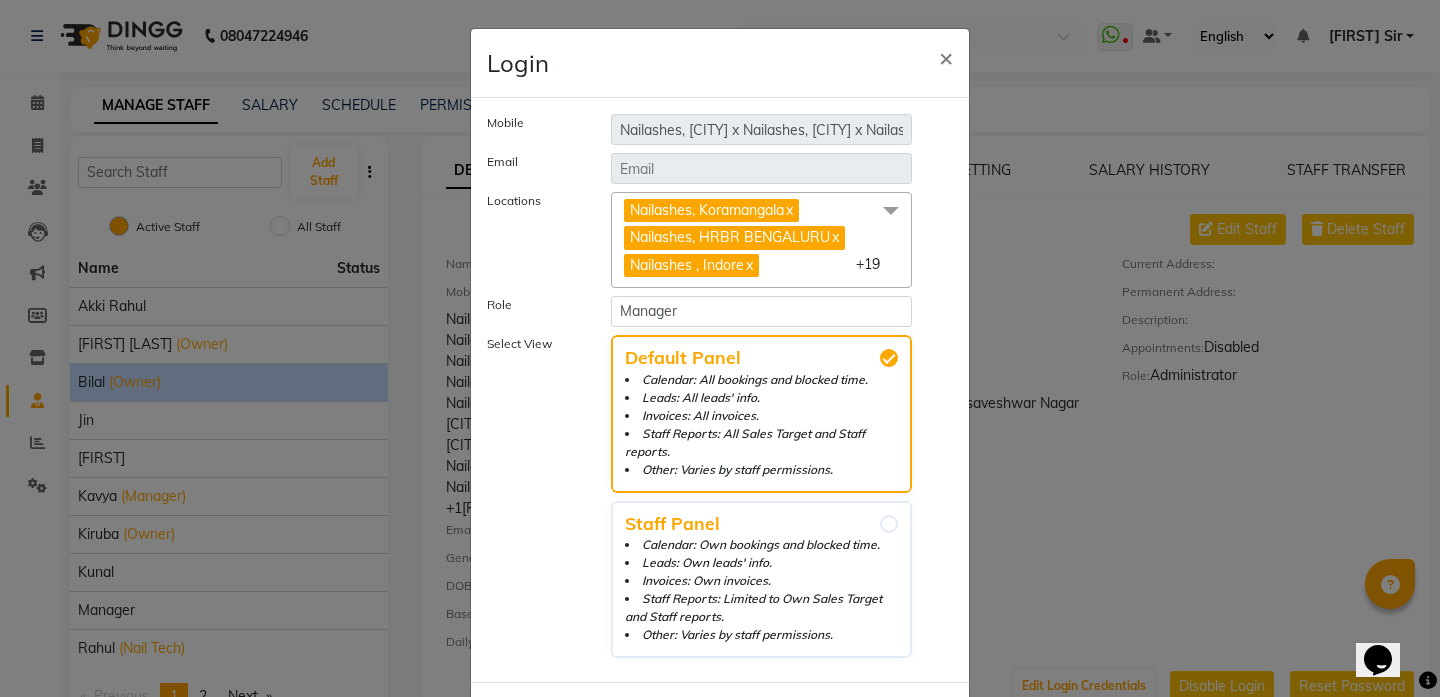 click 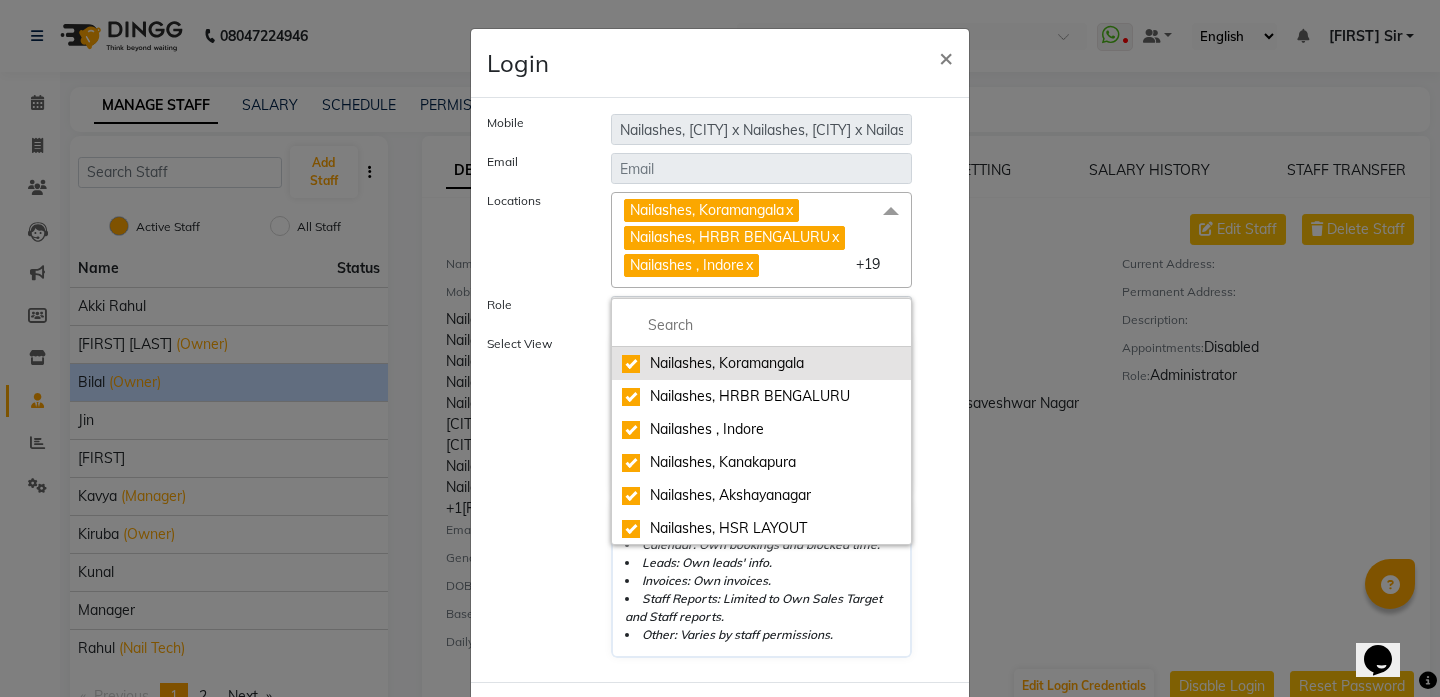 click on "Nailashes, Koramangala" 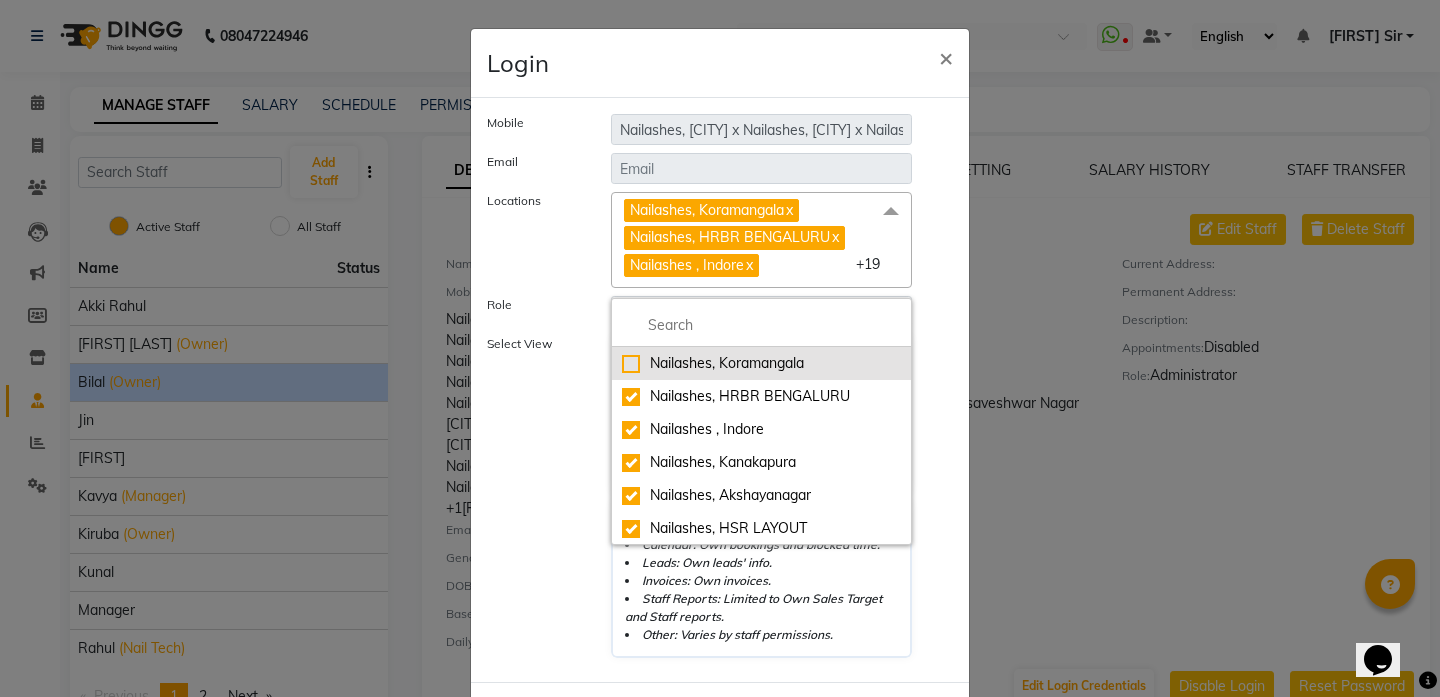 checkbox on "false" 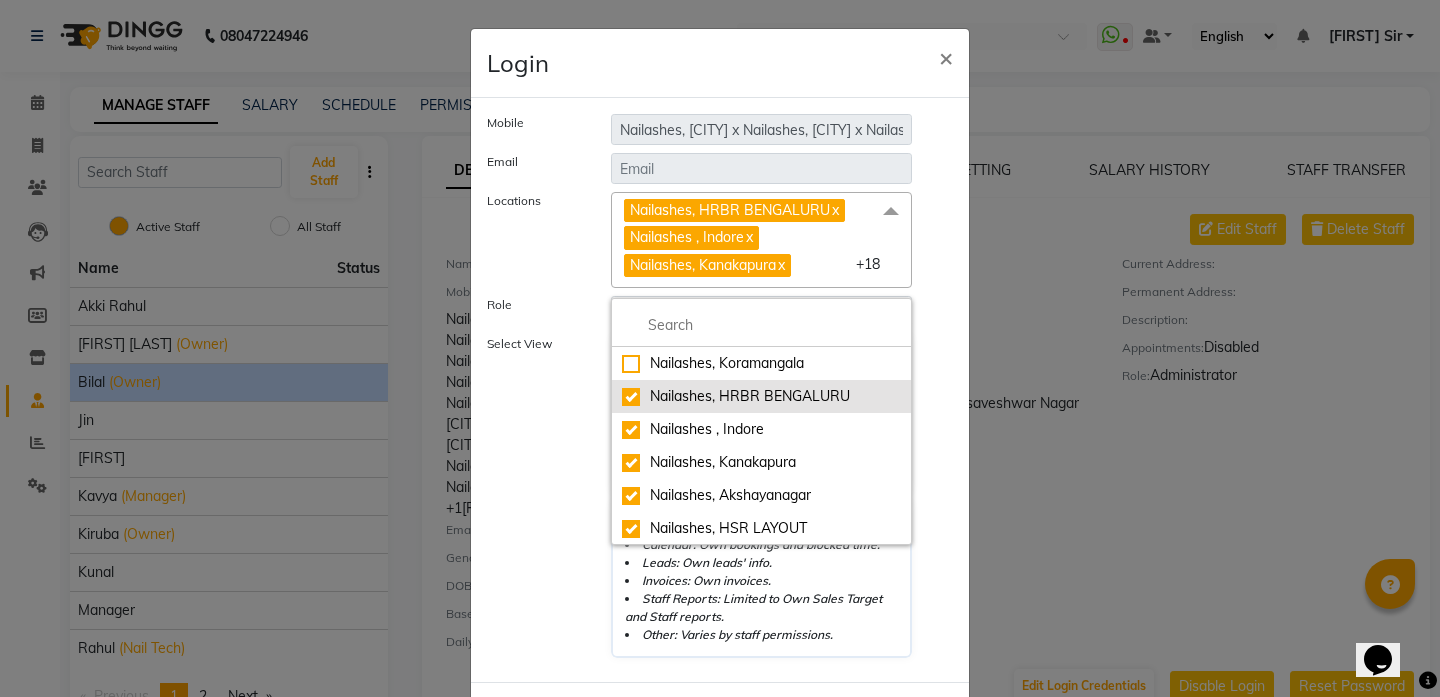 click on "Nailashes, HRBR BENGALURU" 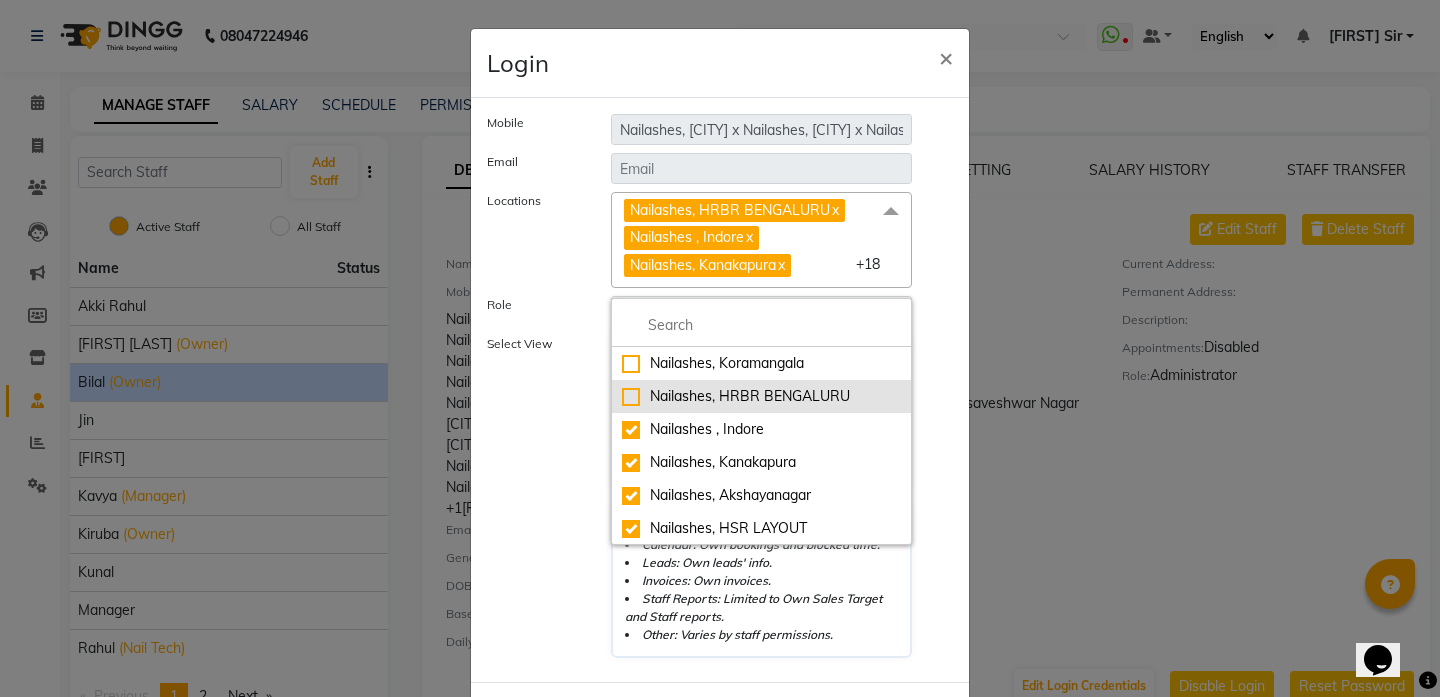 checkbox on "false" 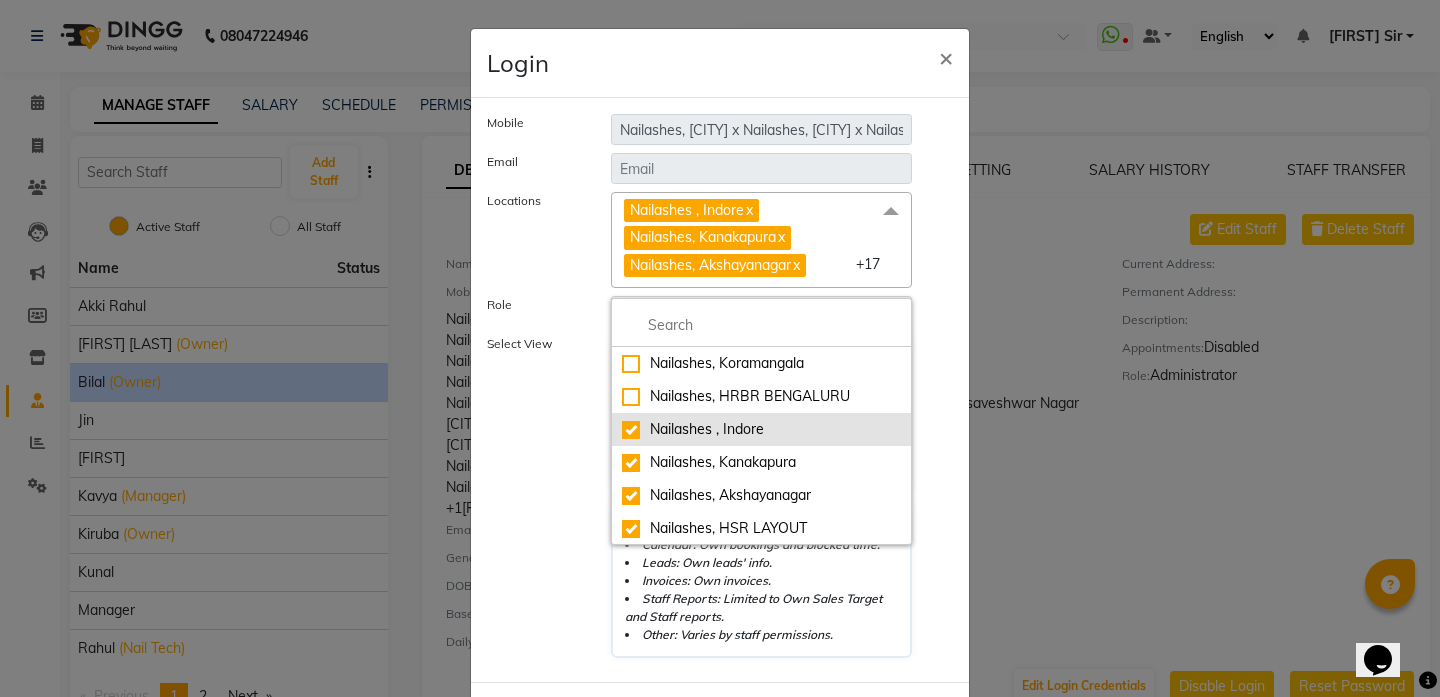 click on "Nailashes , Indore" 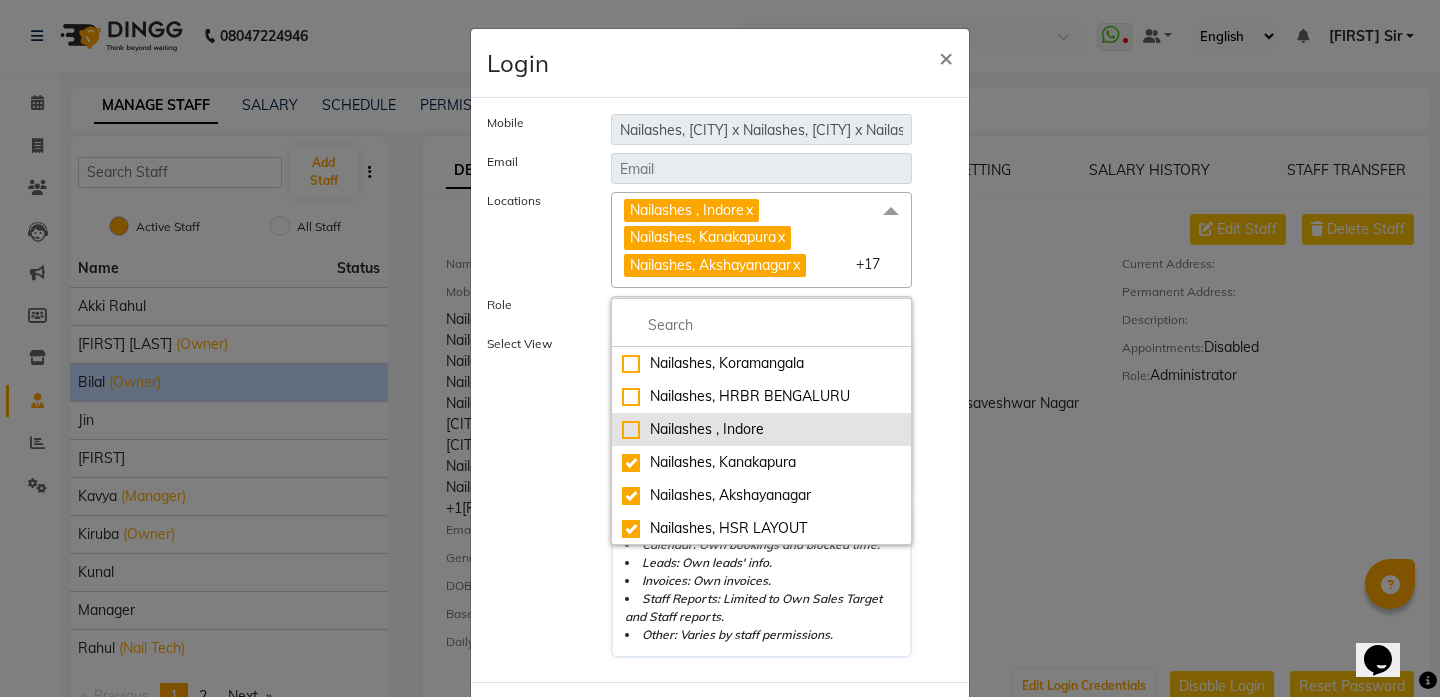 checkbox on "false" 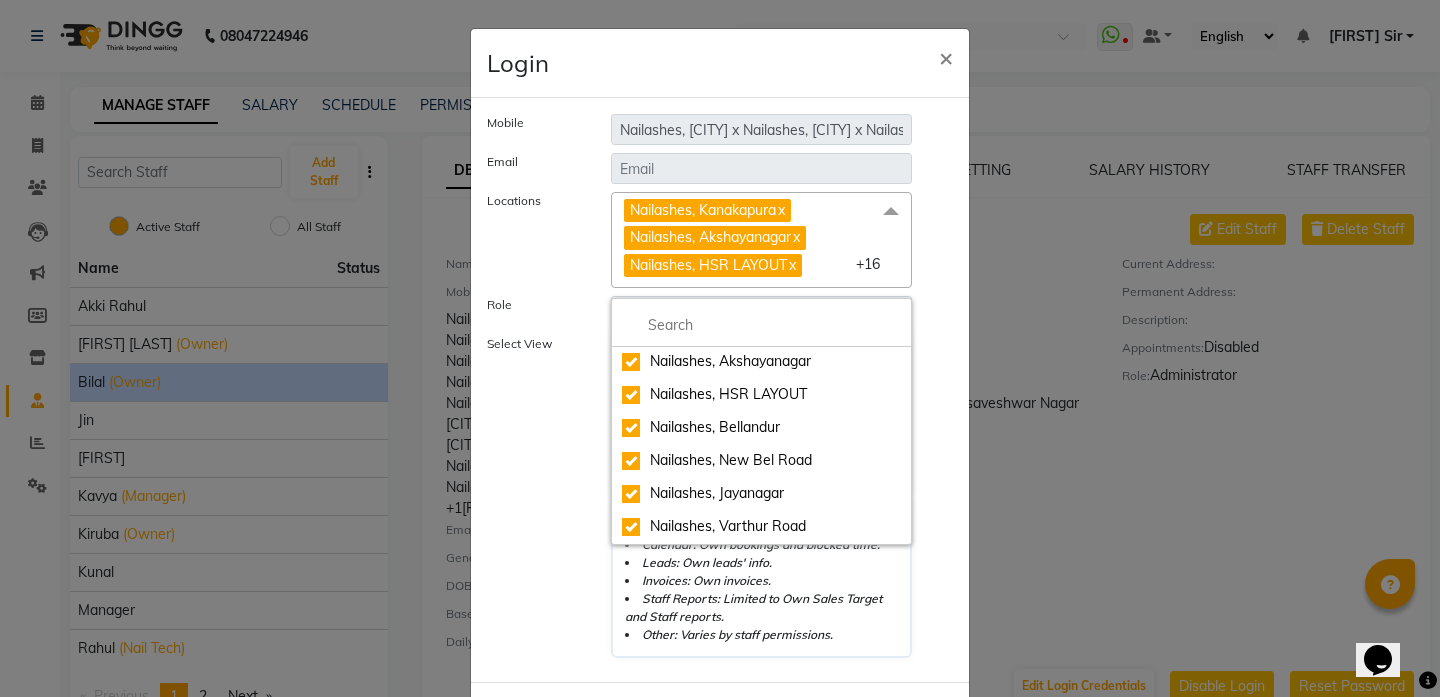 scroll, scrollTop: 85, scrollLeft: 0, axis: vertical 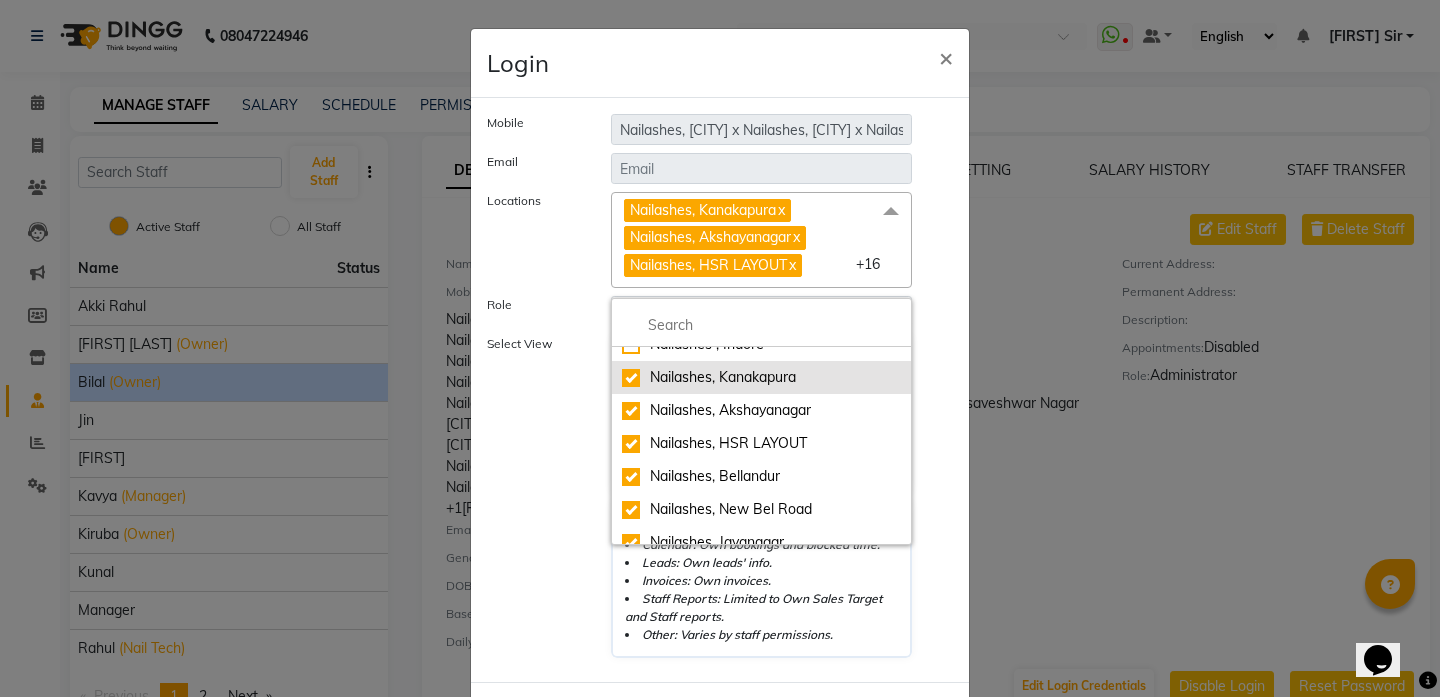 click on "Nailashes, Kanakapura" 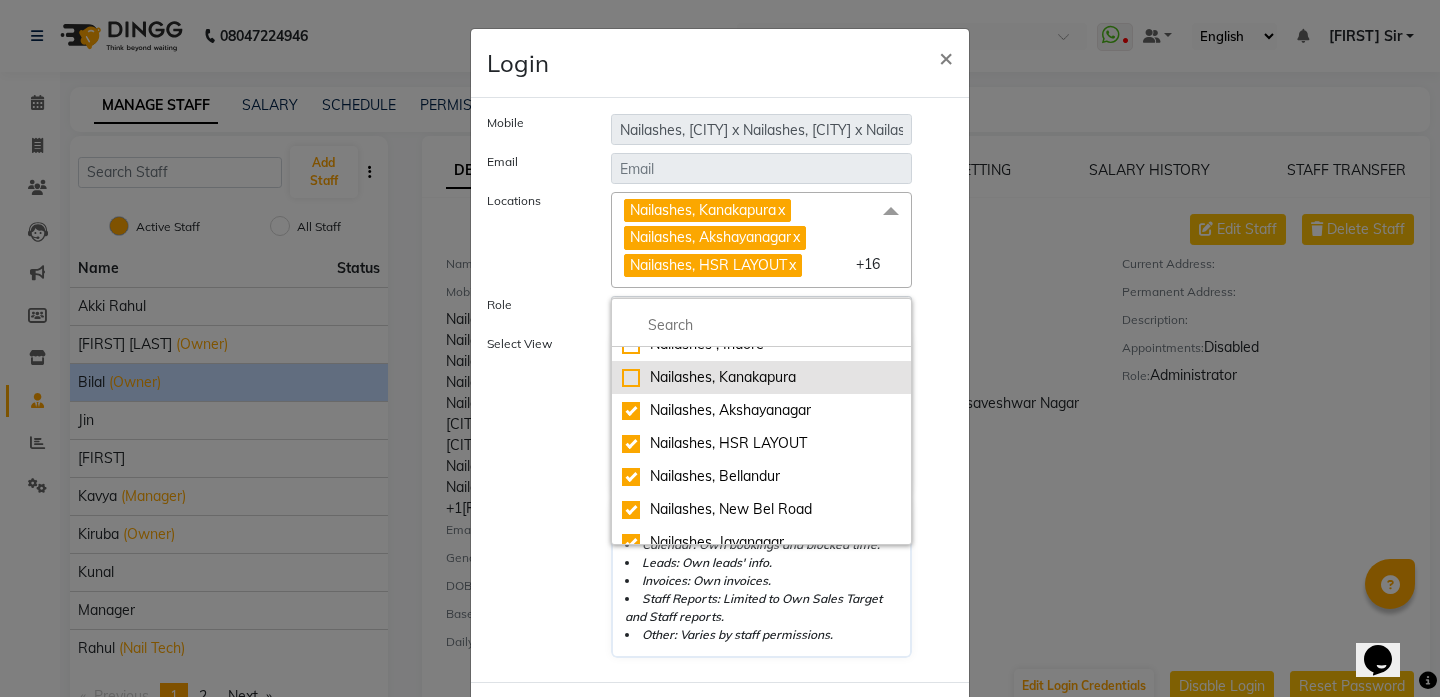 checkbox on "false" 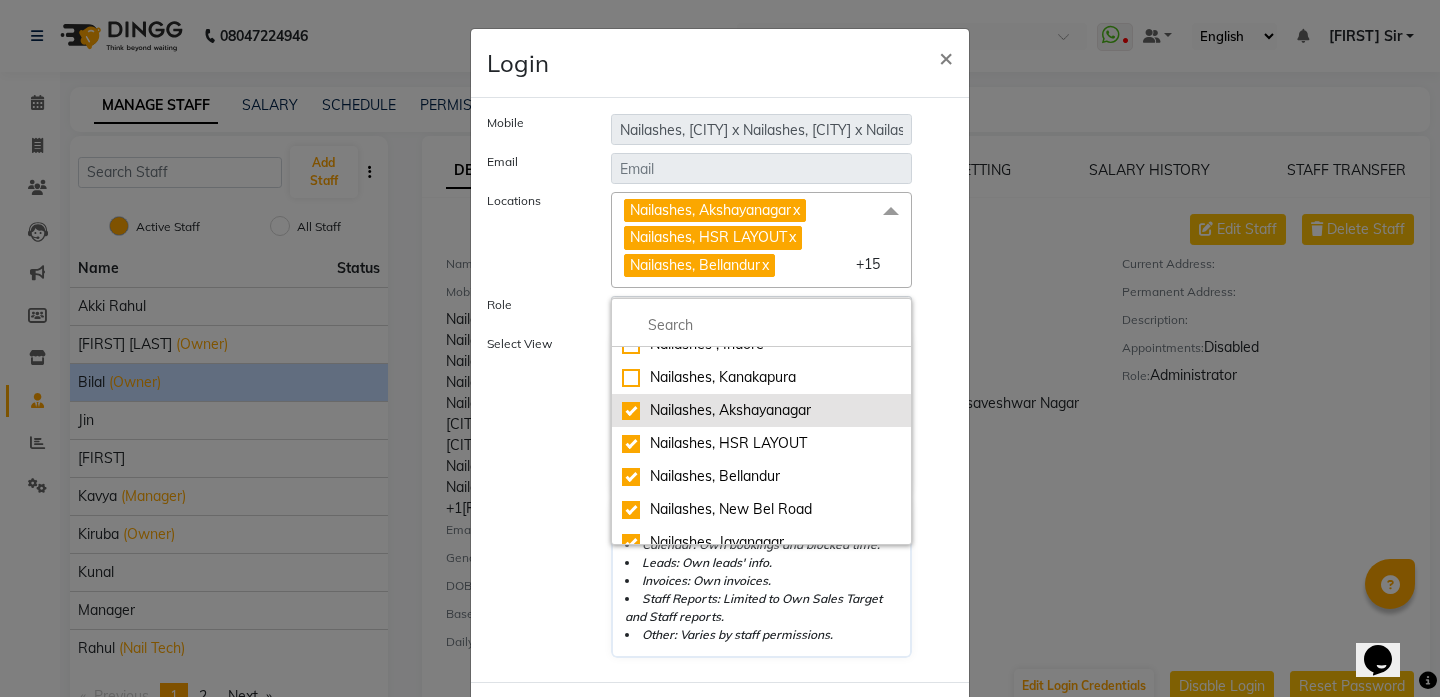 click on "Nailashes, Akshayanagar" 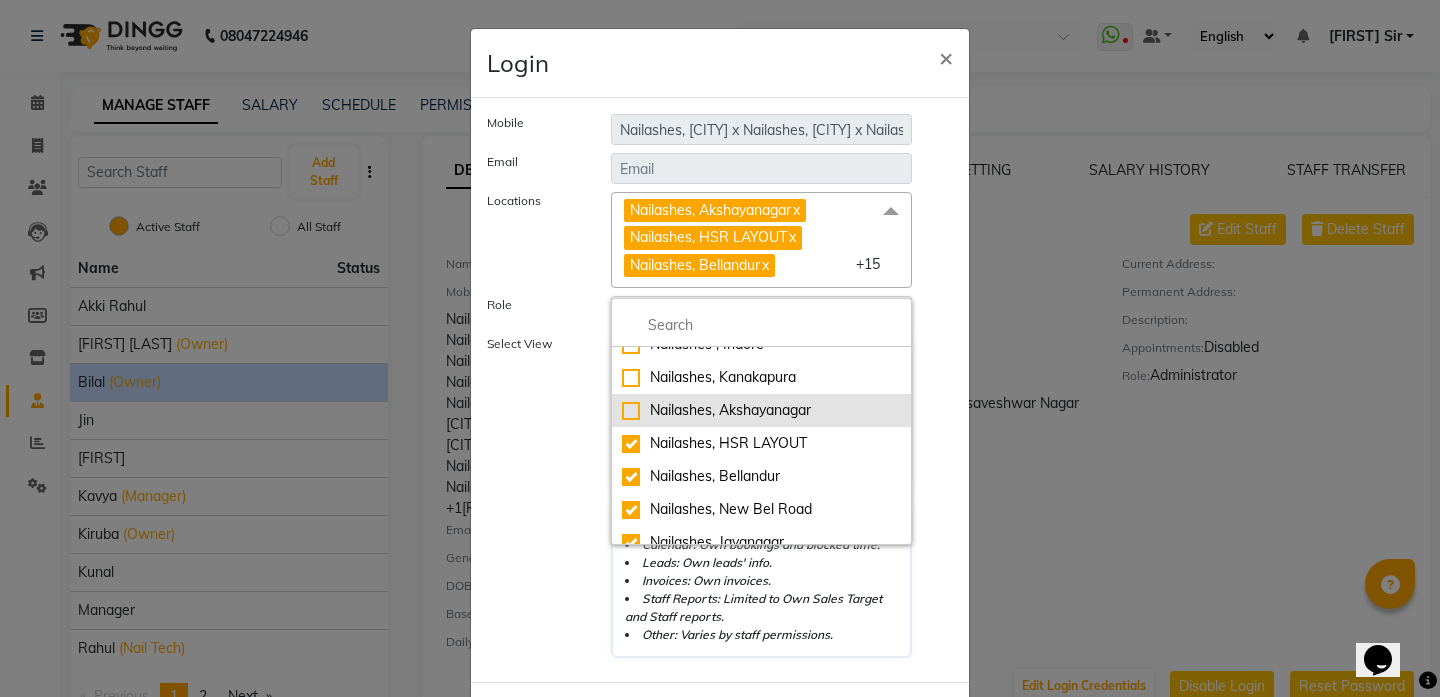 checkbox on "false" 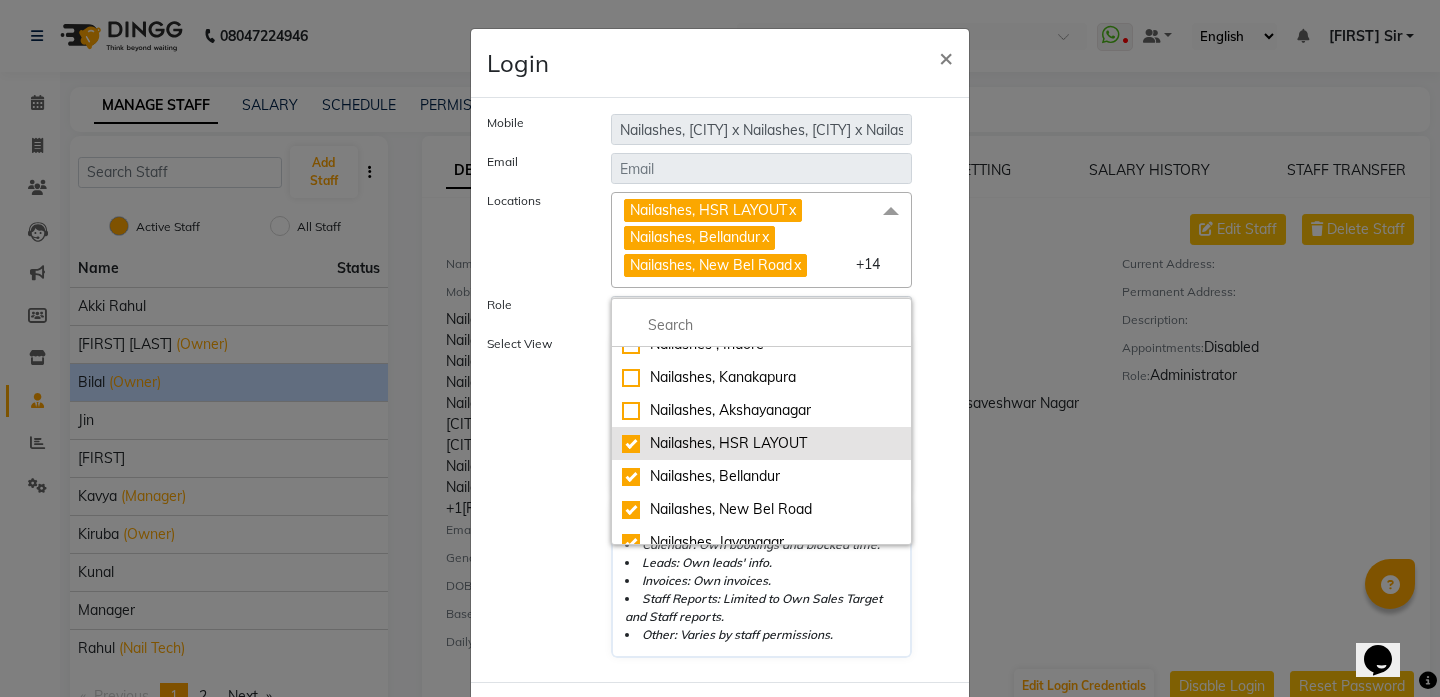 click on "Nailashes,  HSR LAYOUT" 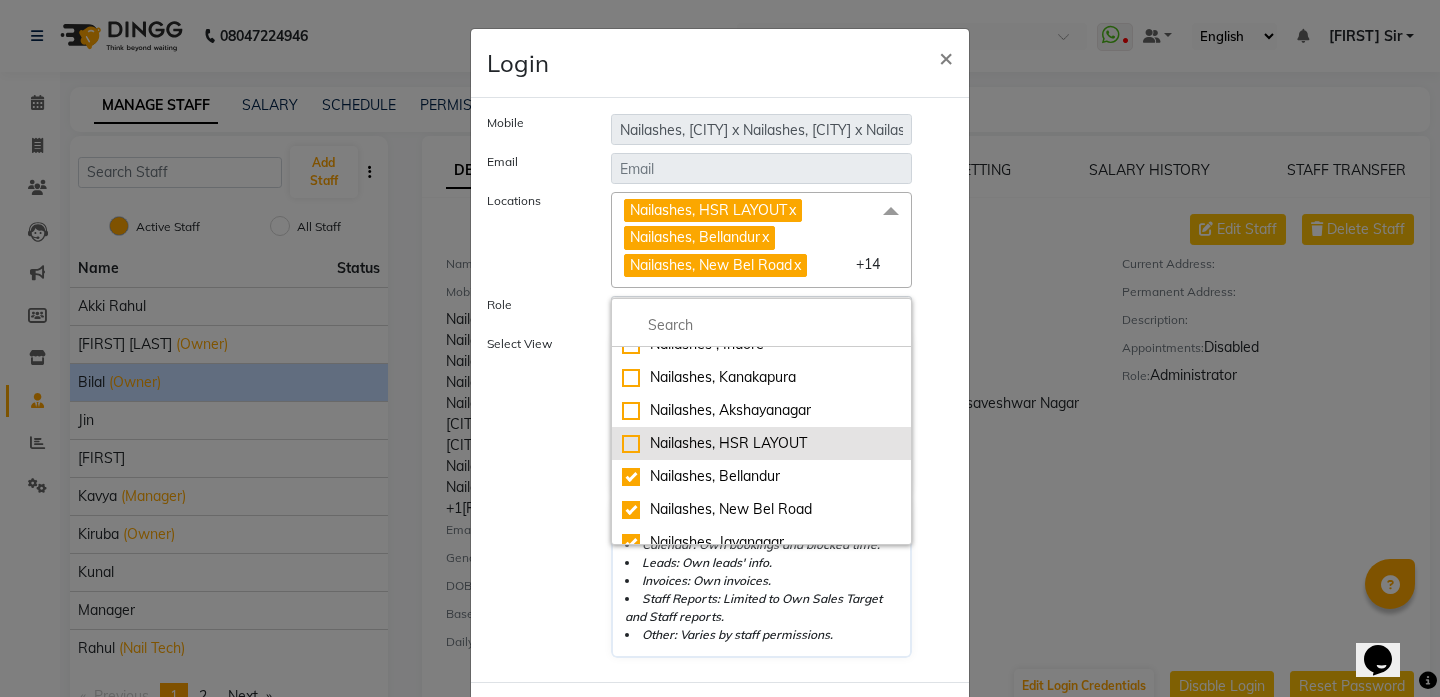 checkbox on "false" 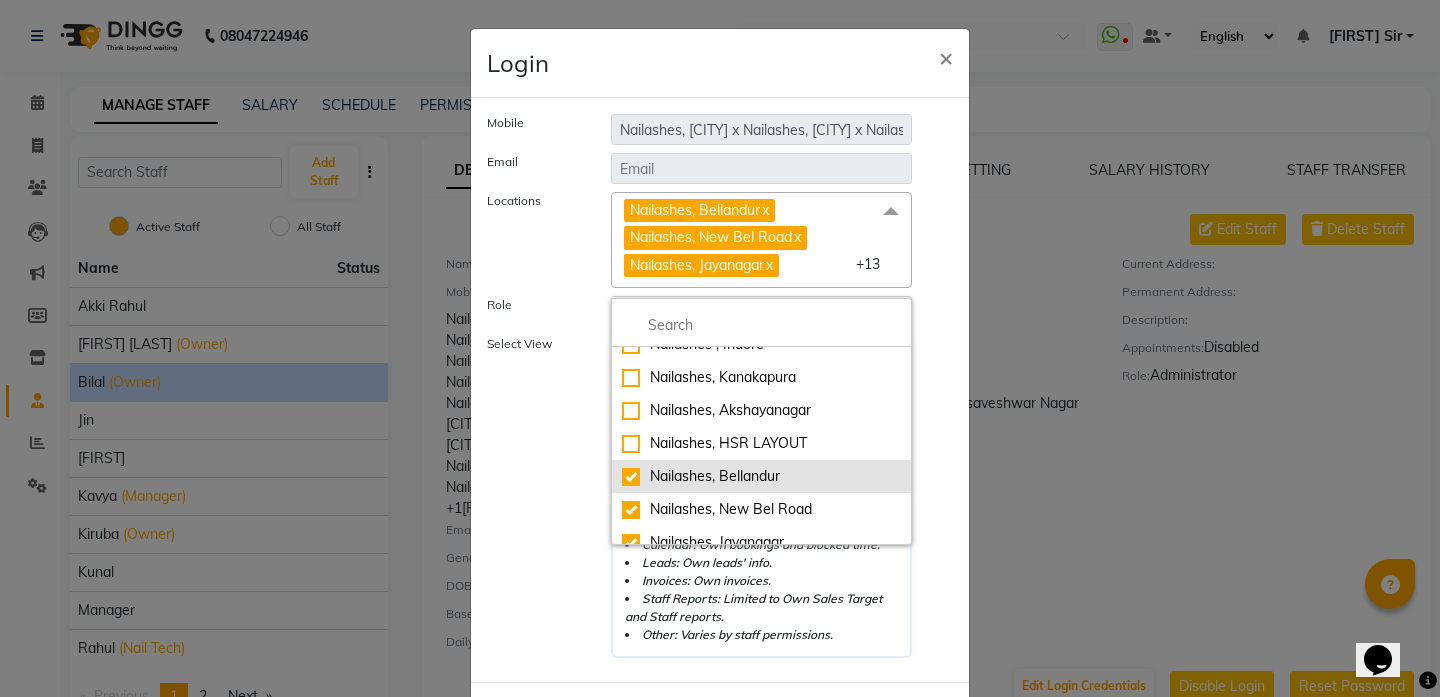 click on "Nailashes,  Bellandur" 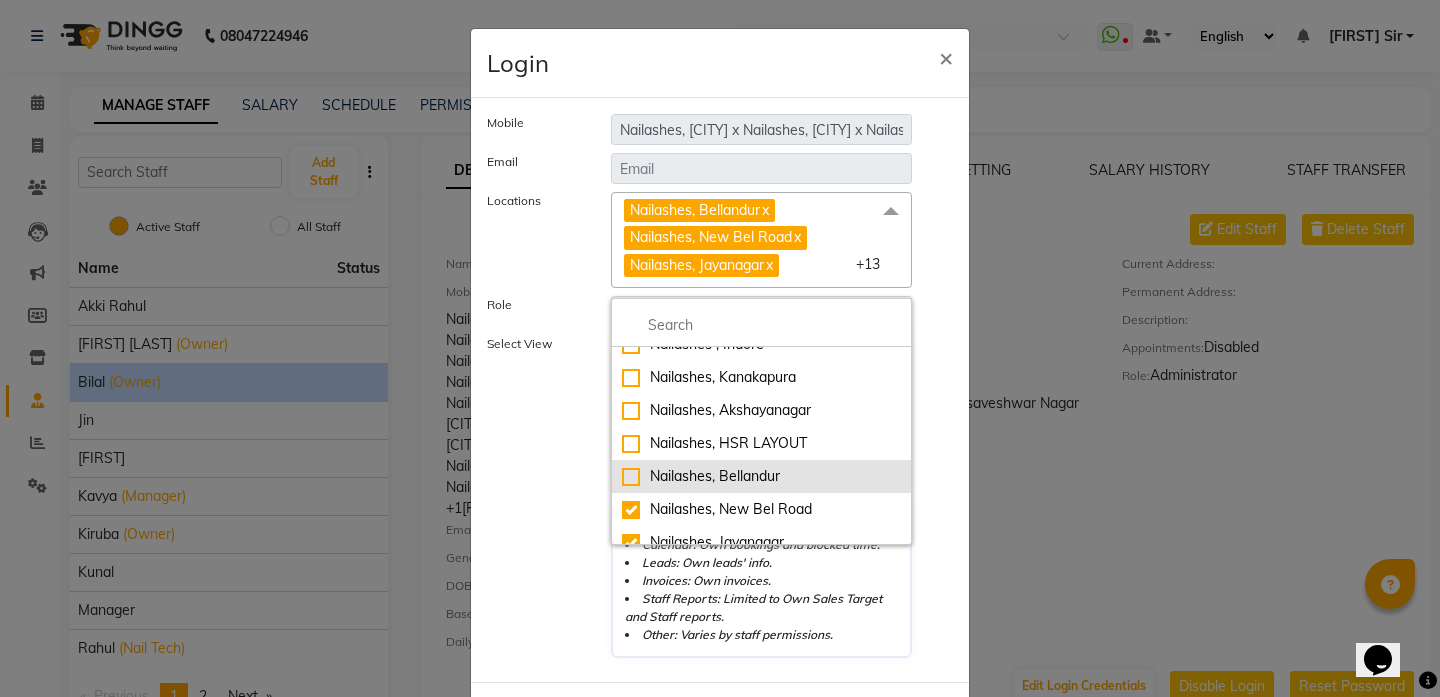 checkbox on "false" 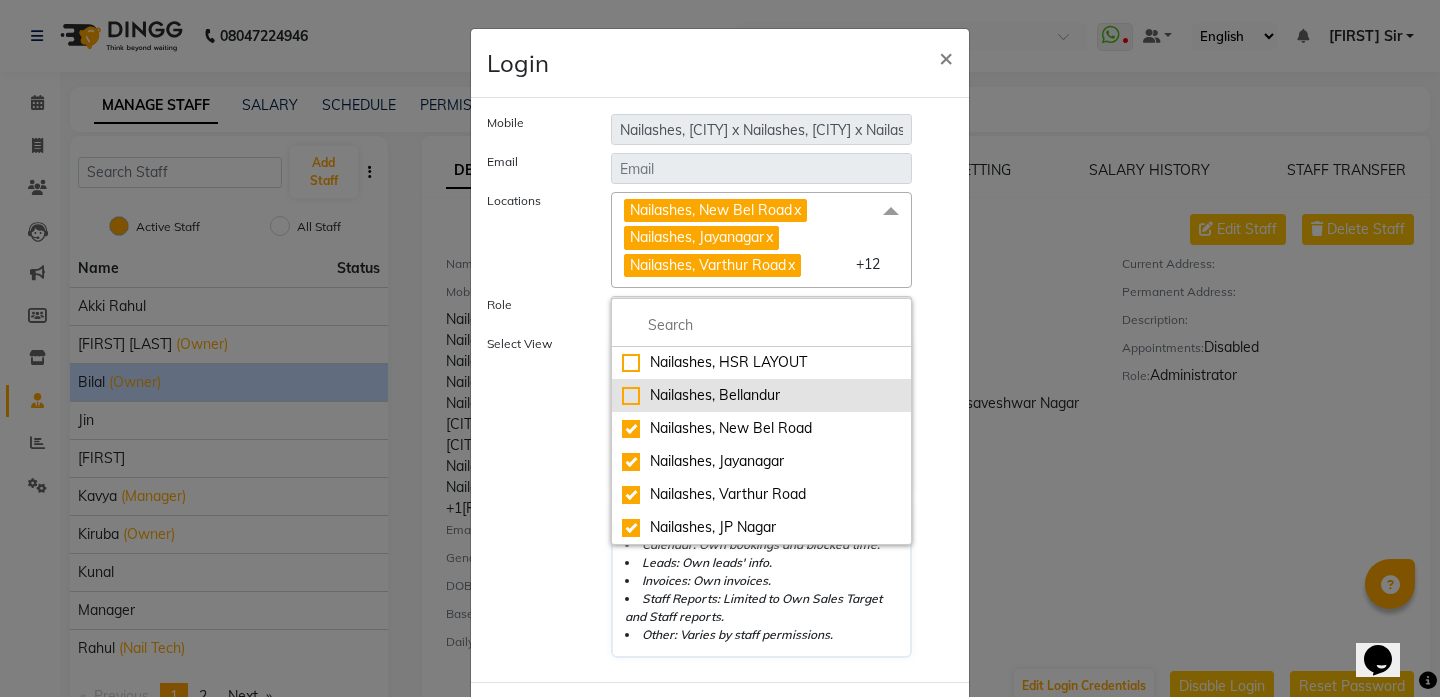 scroll, scrollTop: 174, scrollLeft: 0, axis: vertical 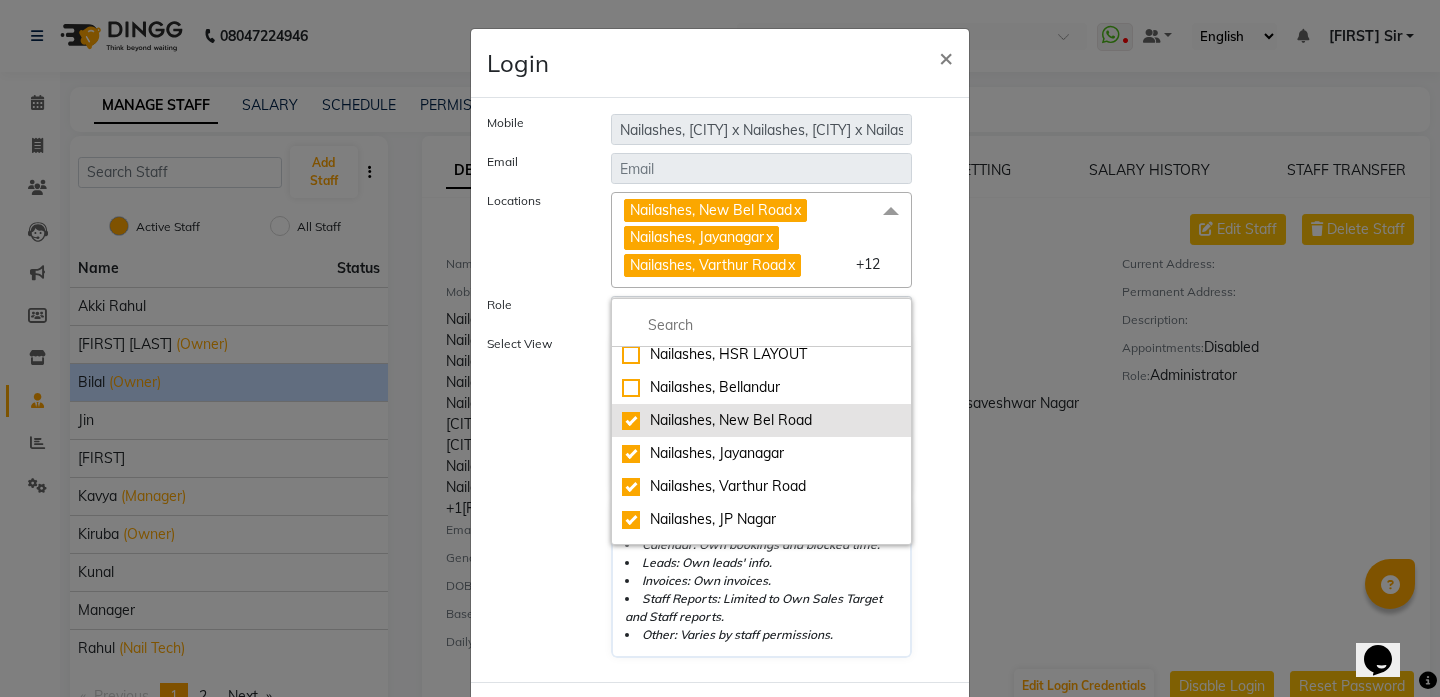 click on "Nailashes, New Bel Road" 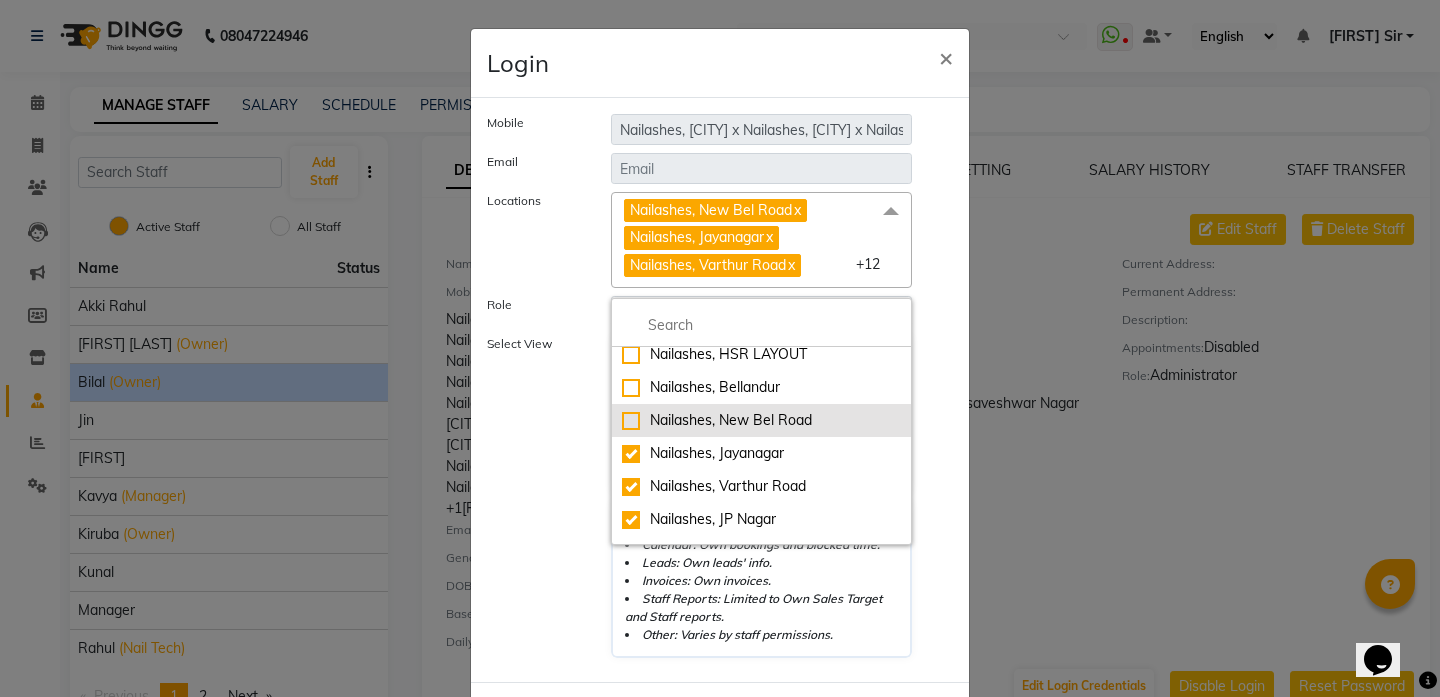 checkbox on "false" 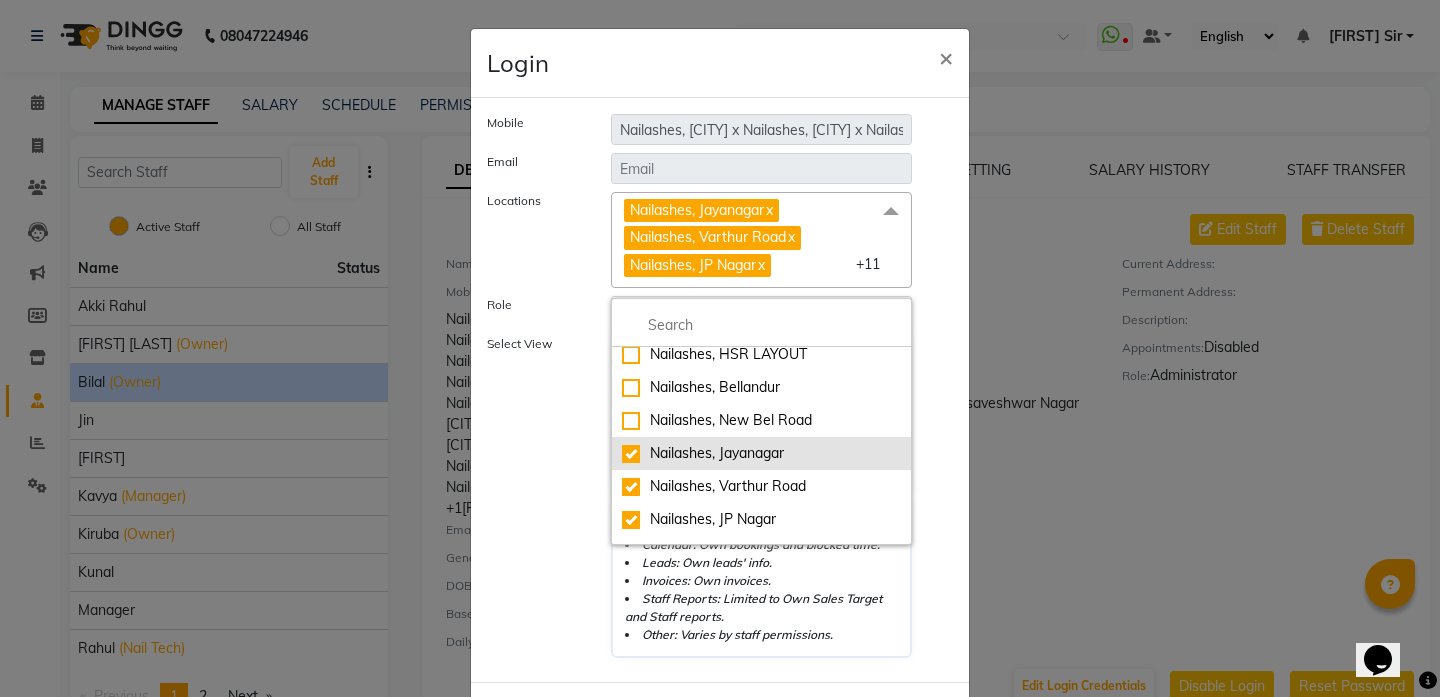 click on "Nailashes, Jayanagar" 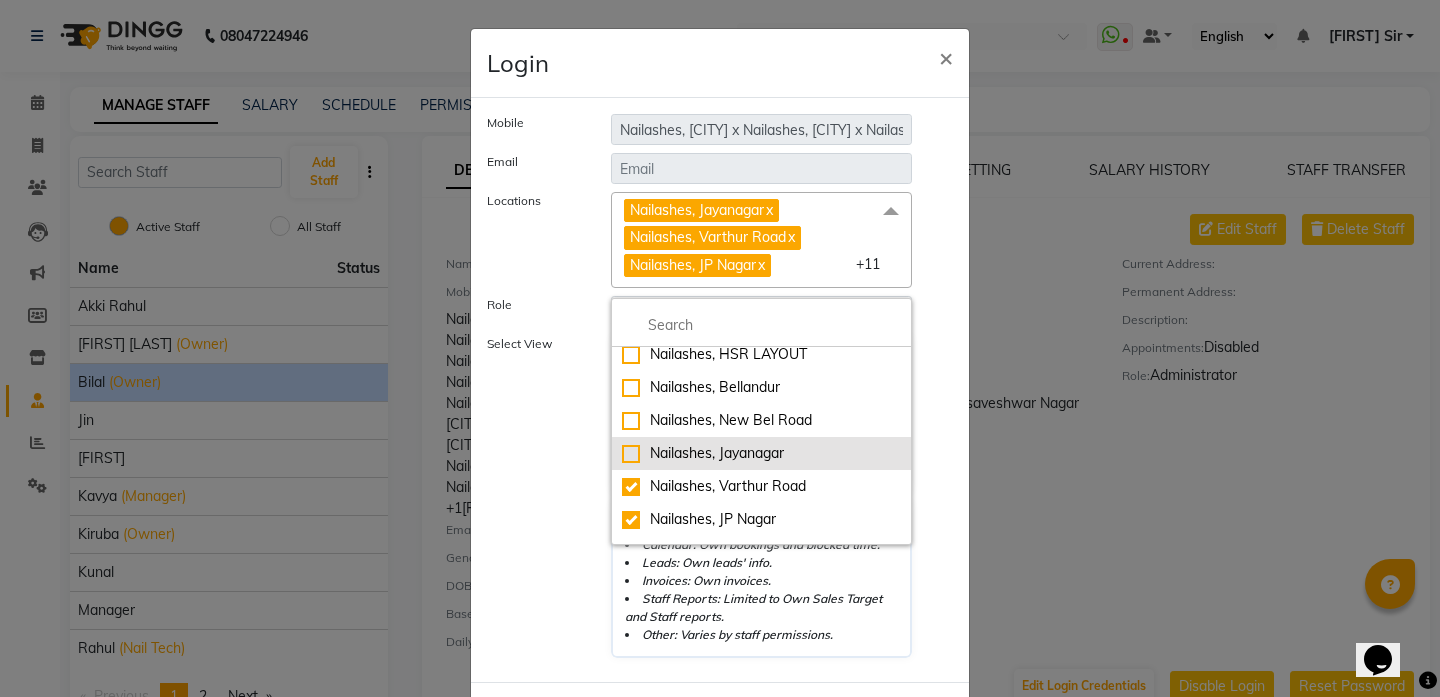 checkbox on "false" 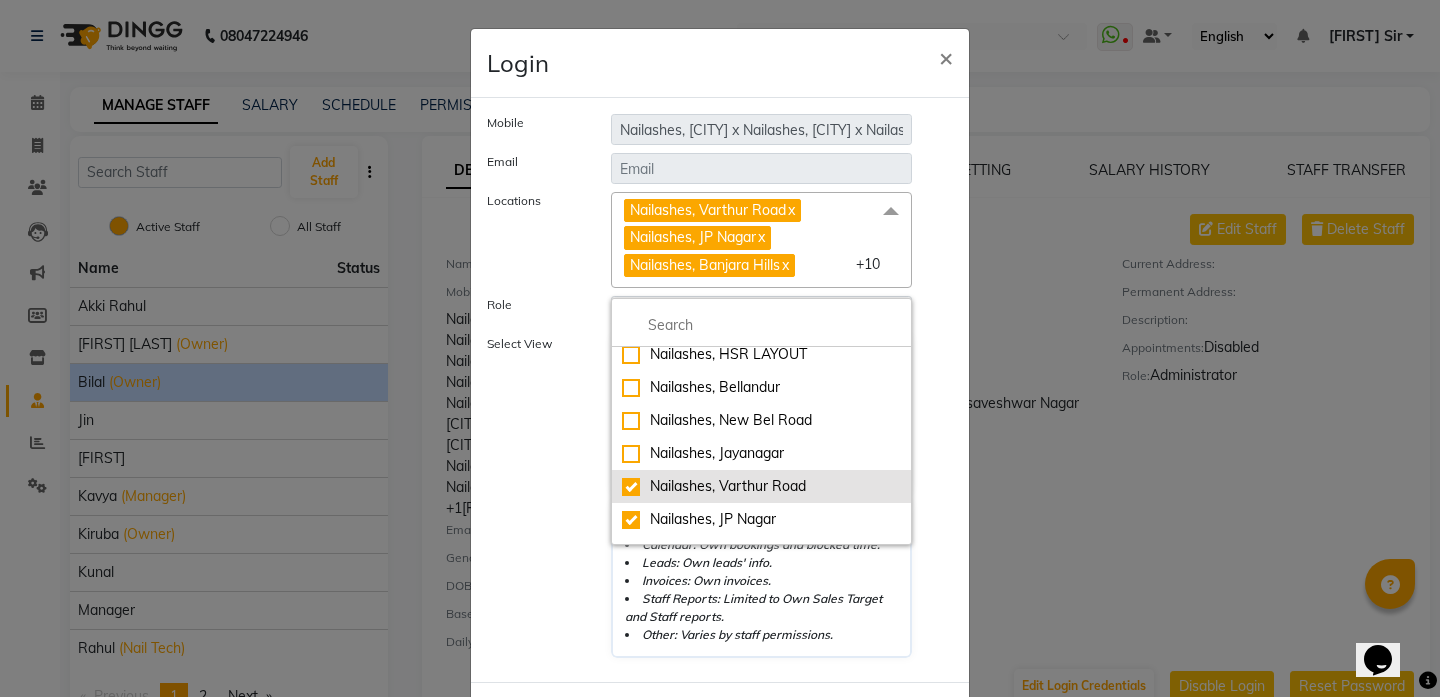 click on "Nailashes, Varthur Road" 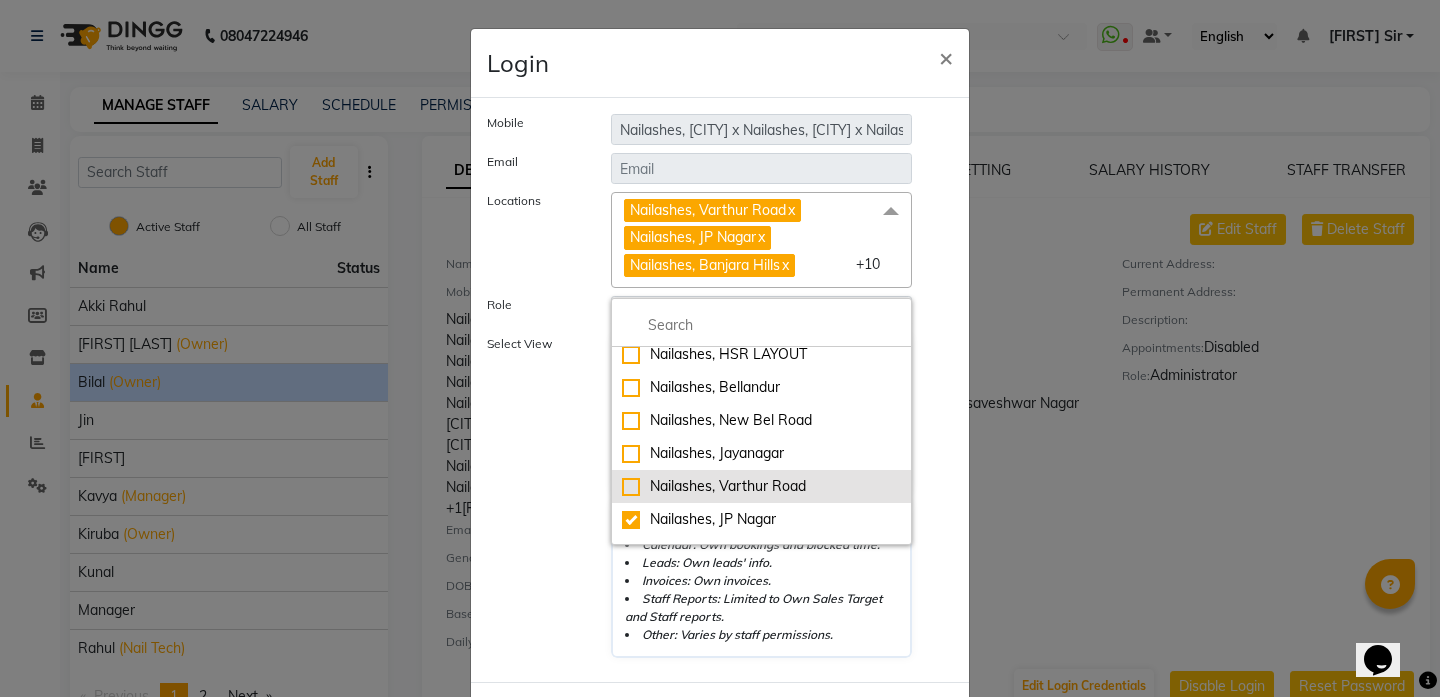 checkbox on "false" 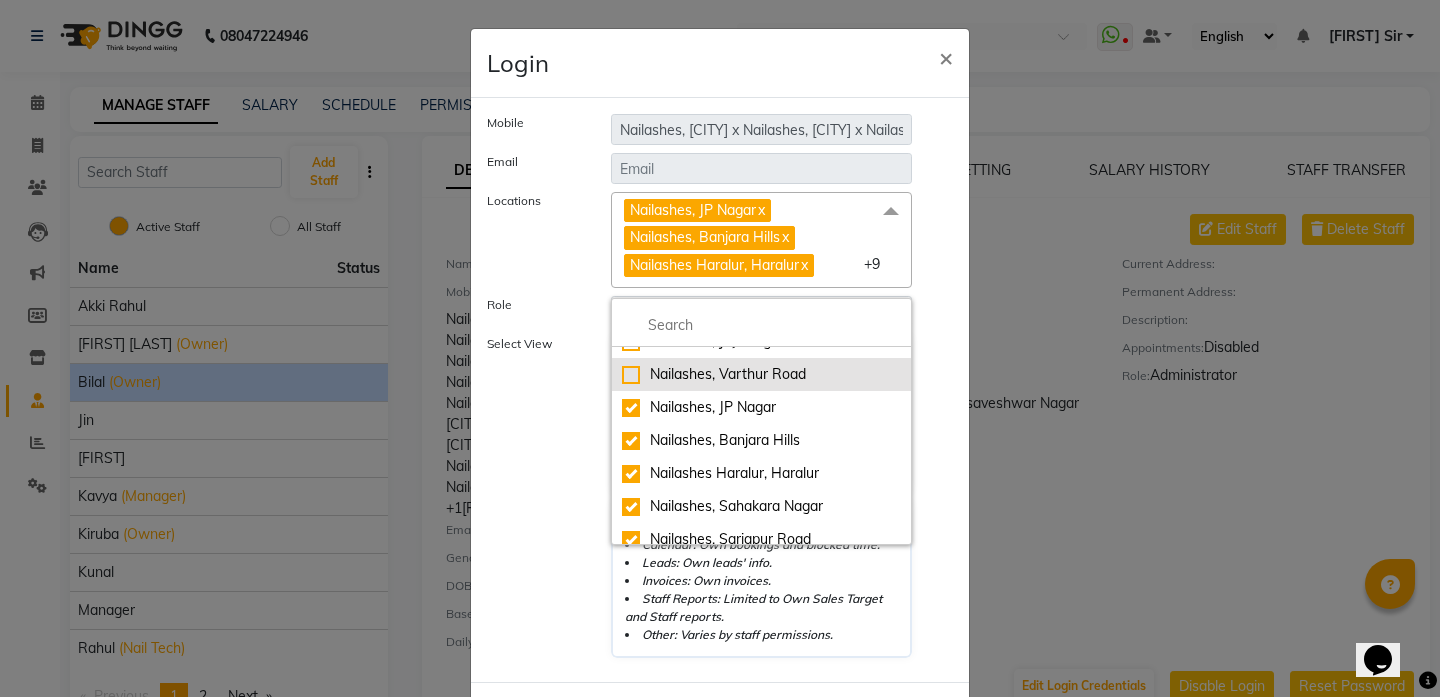 scroll, scrollTop: 293, scrollLeft: 0, axis: vertical 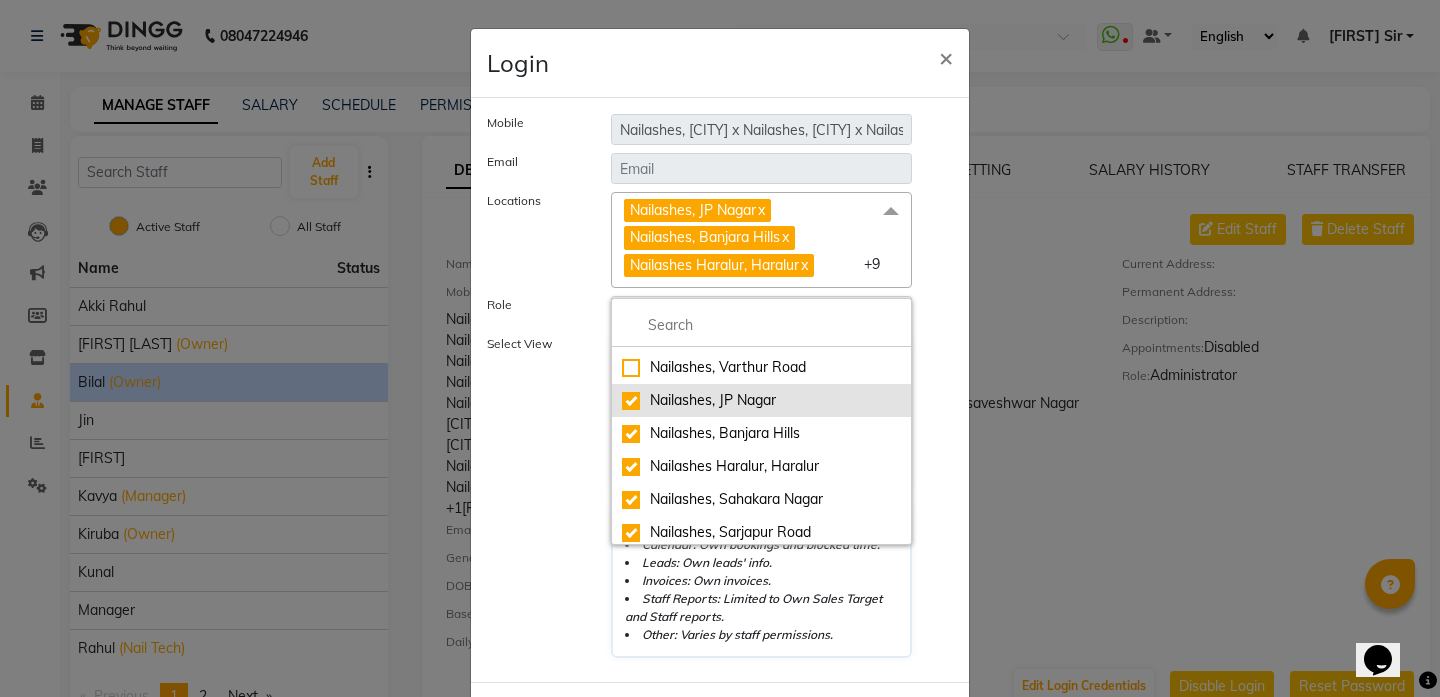 click on "Nailashes, JP Nagar" 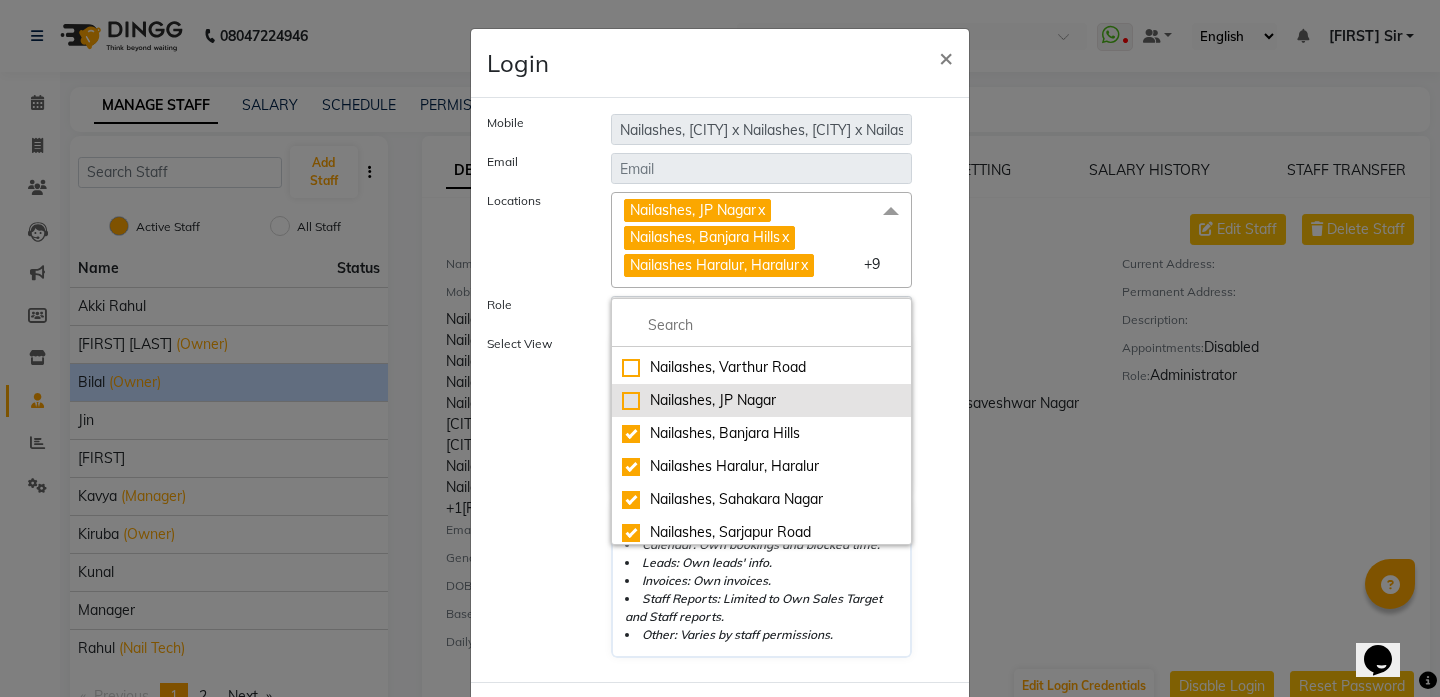 checkbox on "false" 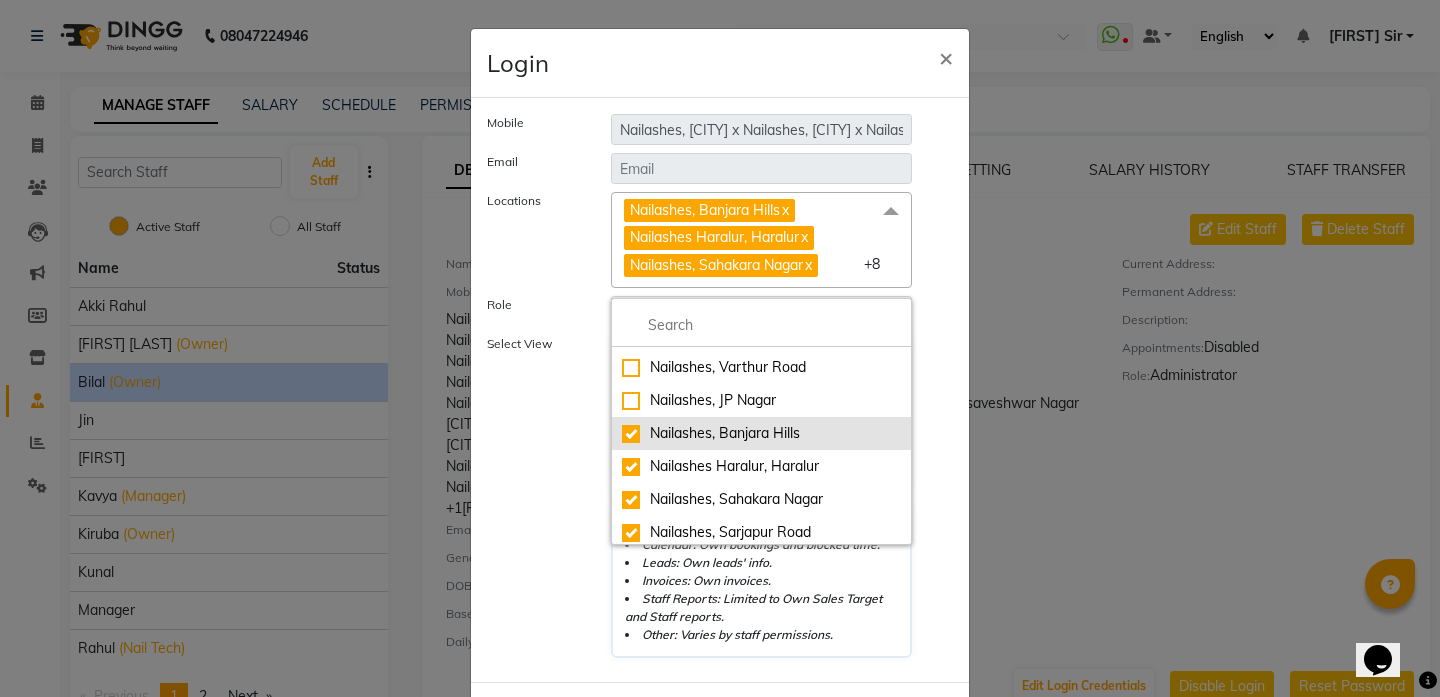 click on "Nailashes, Banjara Hills" 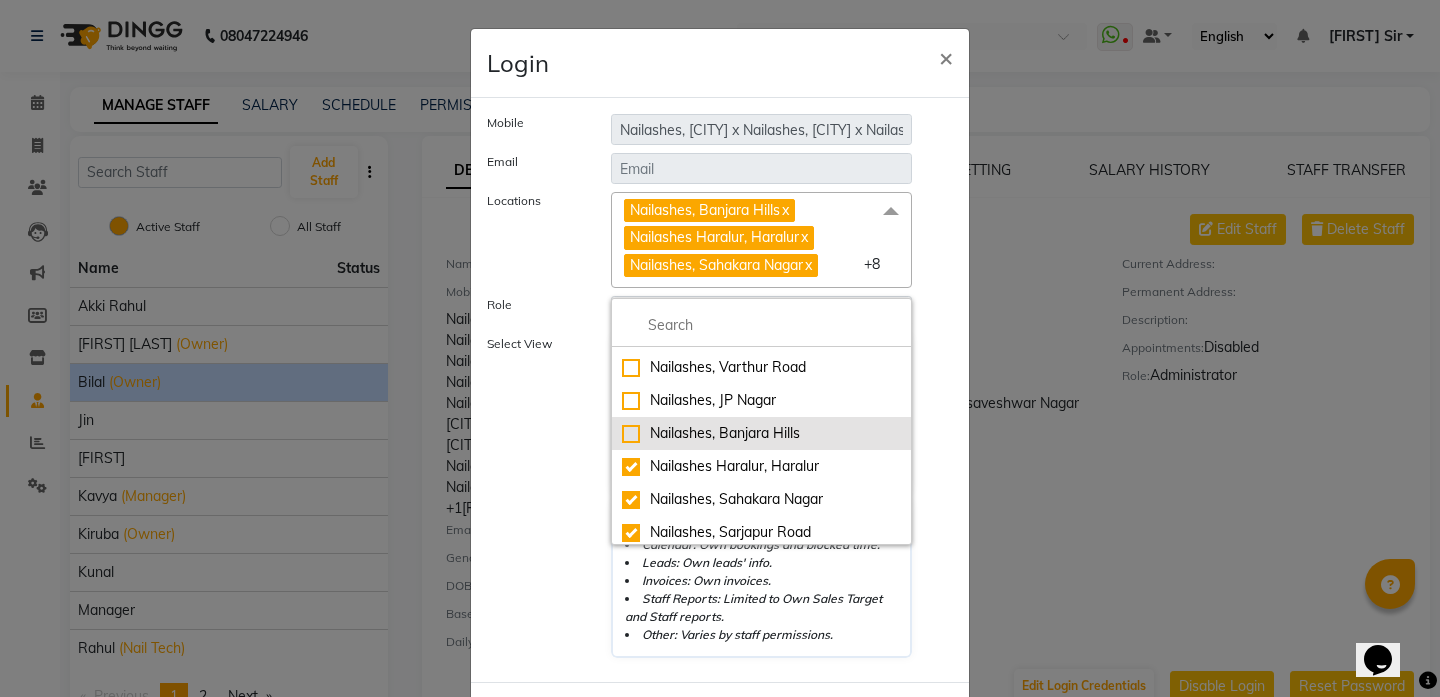 checkbox on "false" 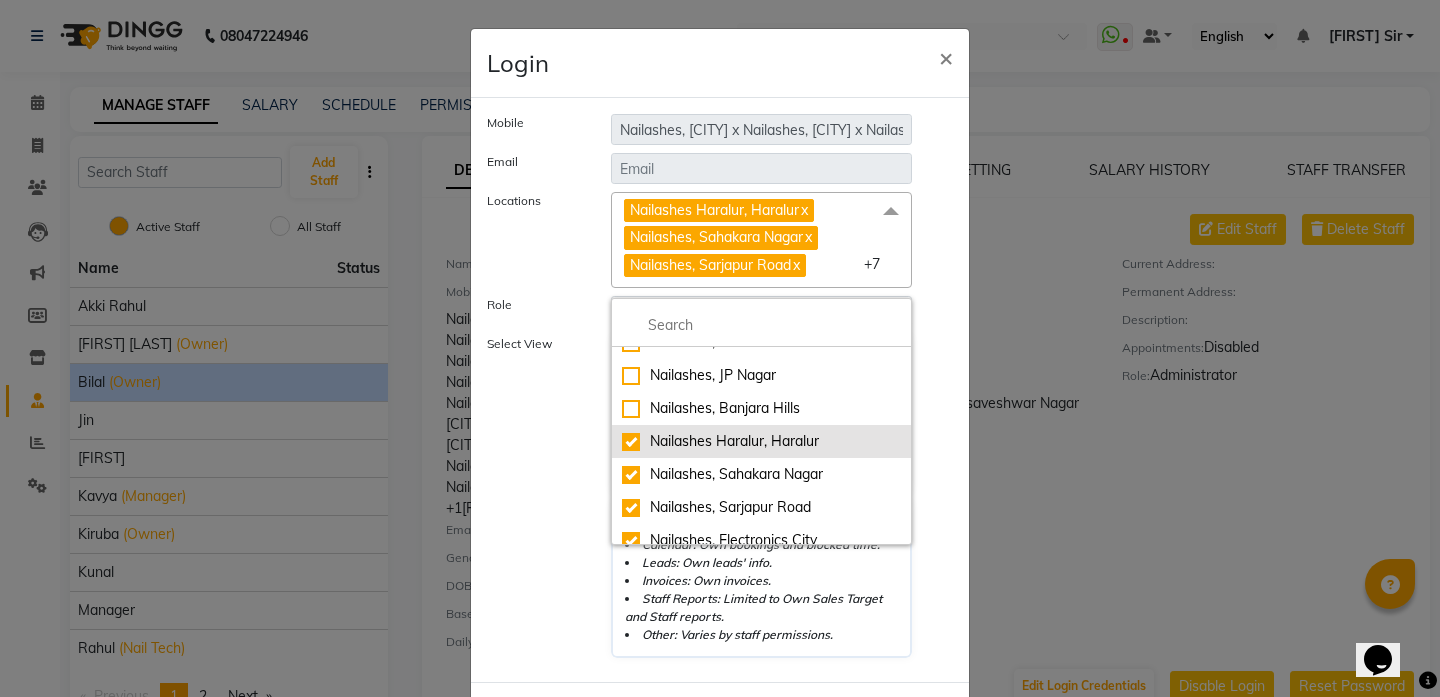 scroll, scrollTop: 324, scrollLeft: 0, axis: vertical 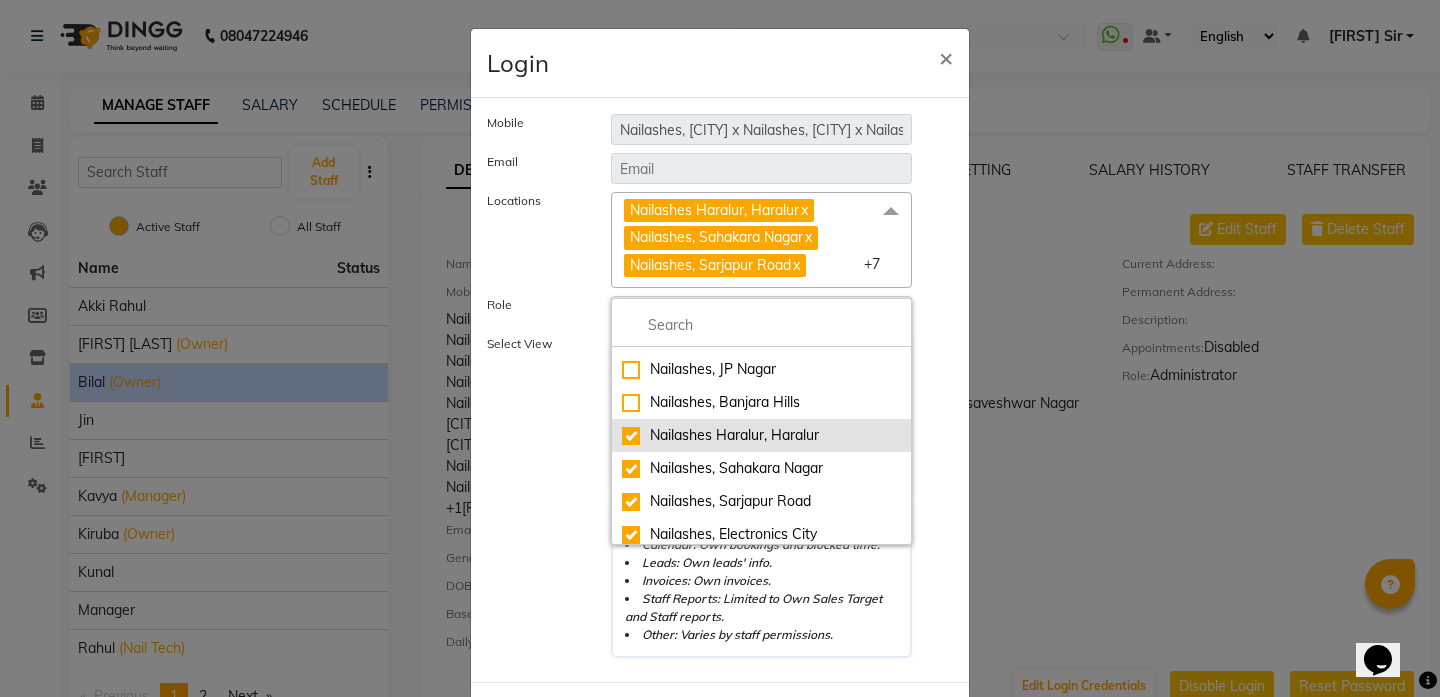 click on "Nailashes Haralur, Haralur" 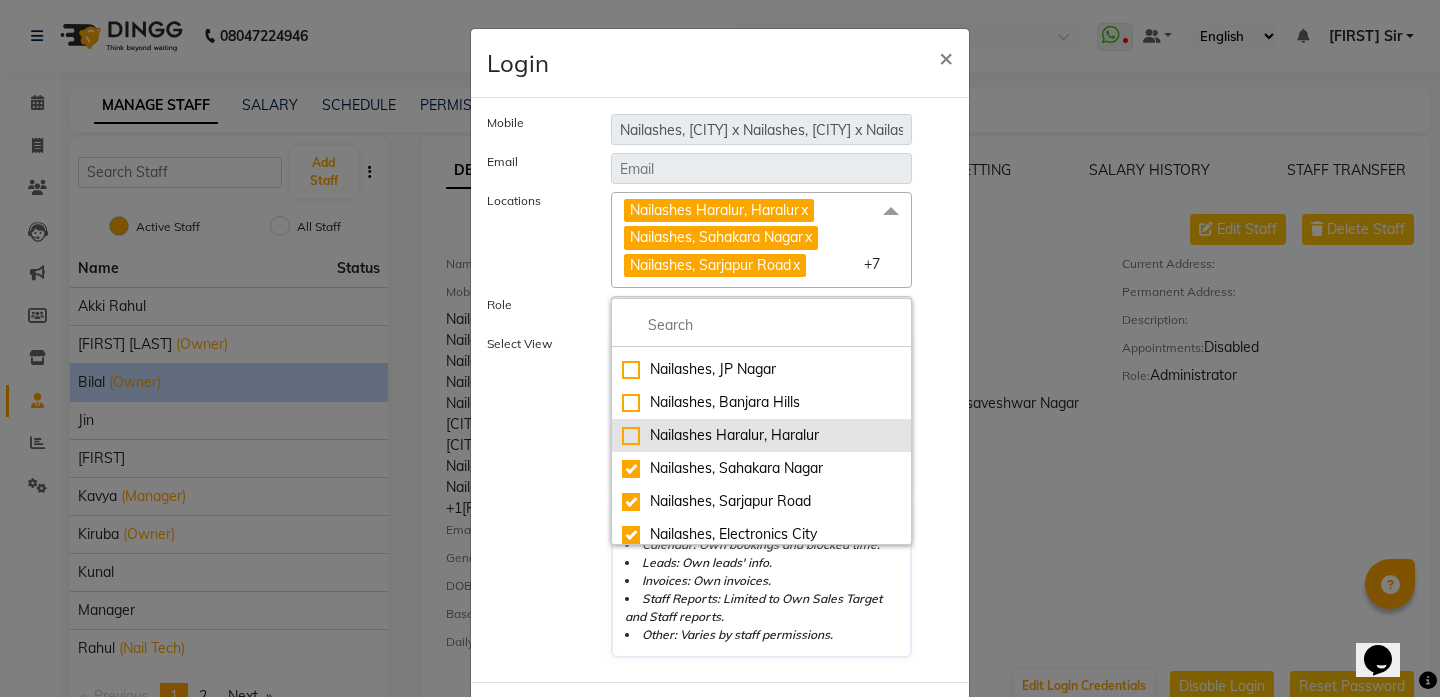 checkbox on "false" 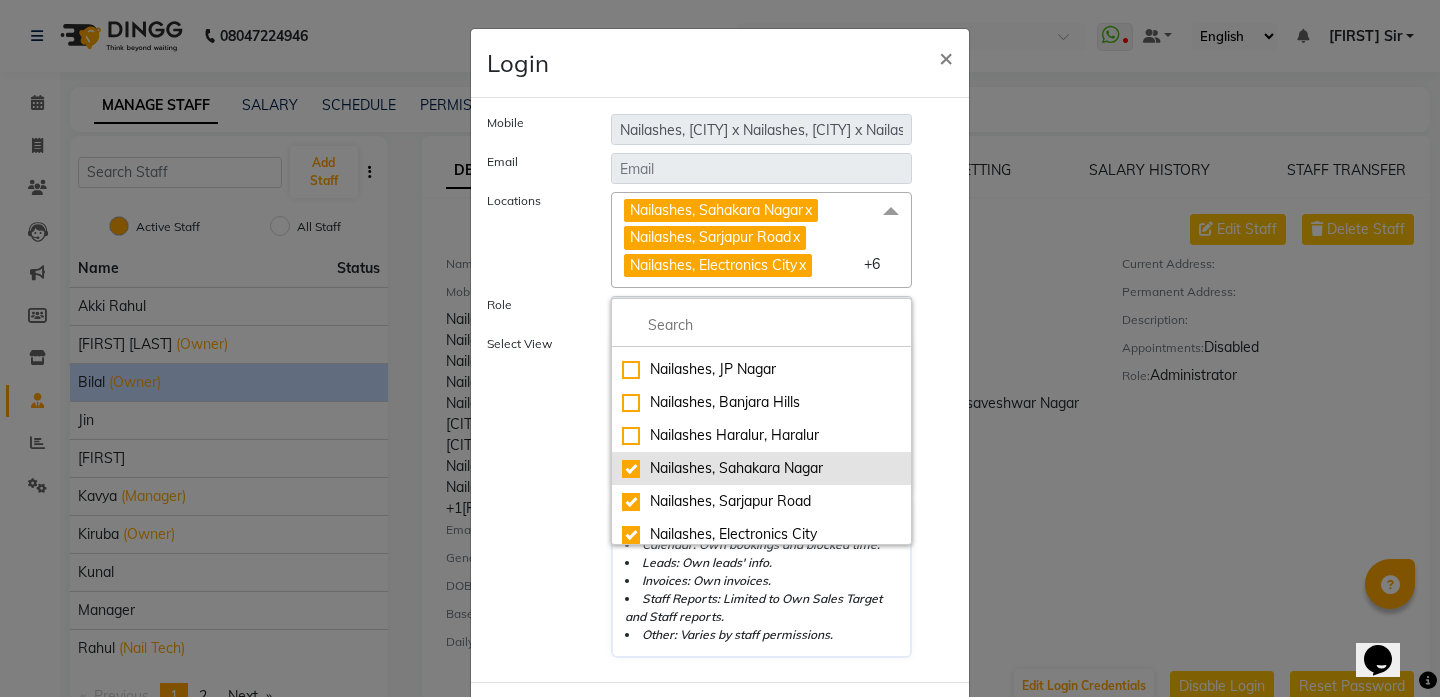 click on "Nailashes, Sahakara Nagar" 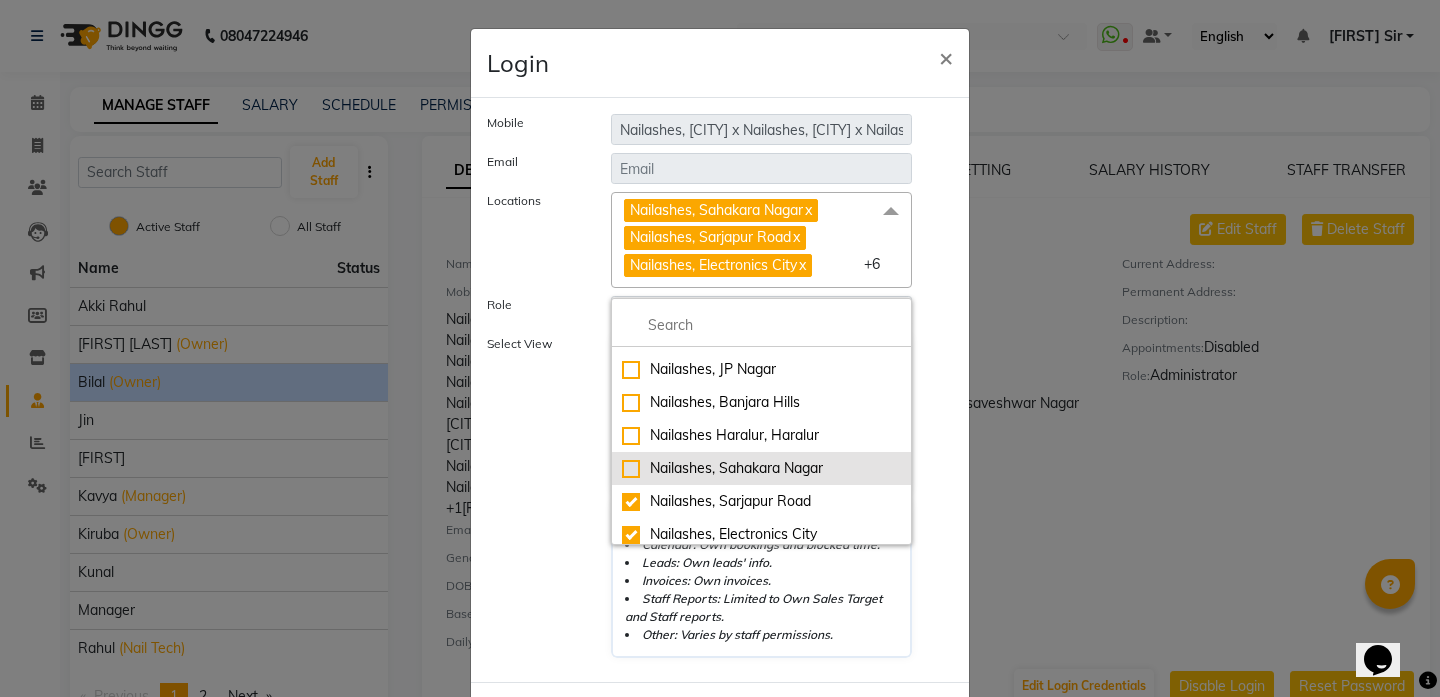 checkbox on "false" 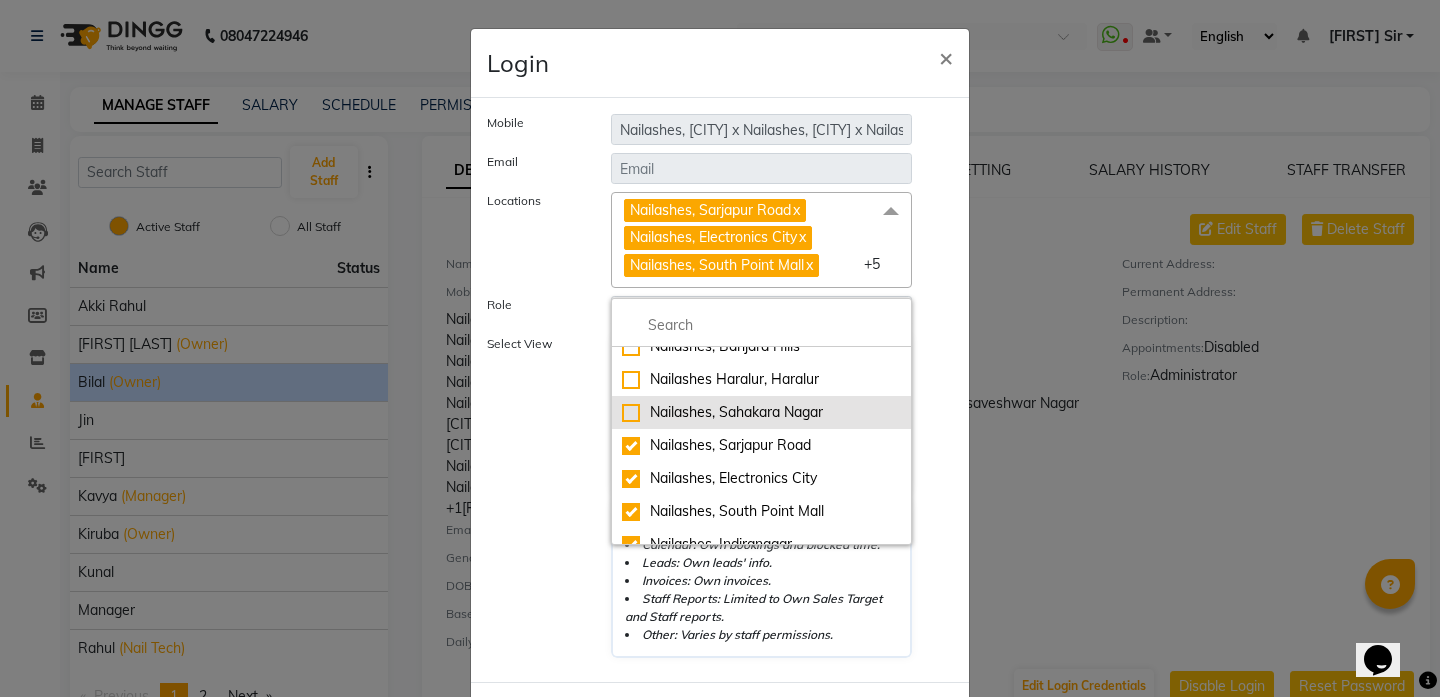 scroll, scrollTop: 384, scrollLeft: 0, axis: vertical 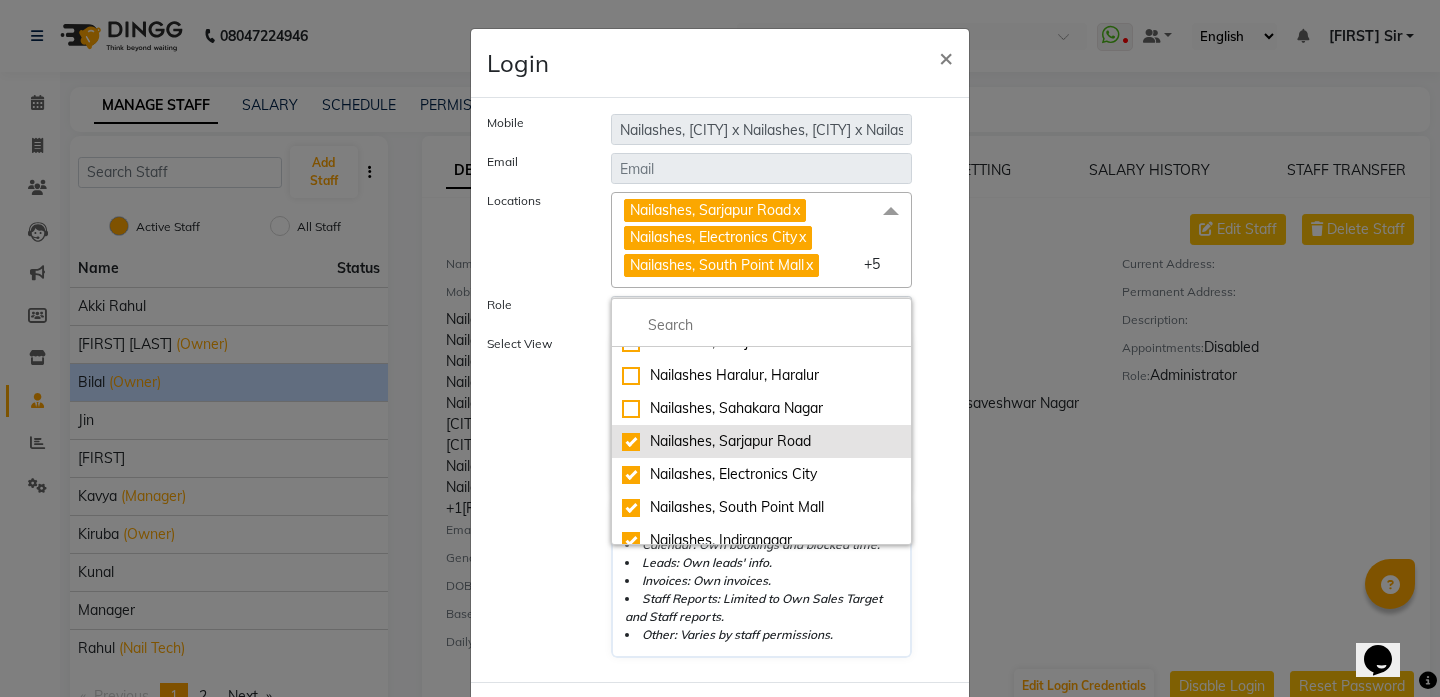 click on "Nailashes, Sarjapur Road" 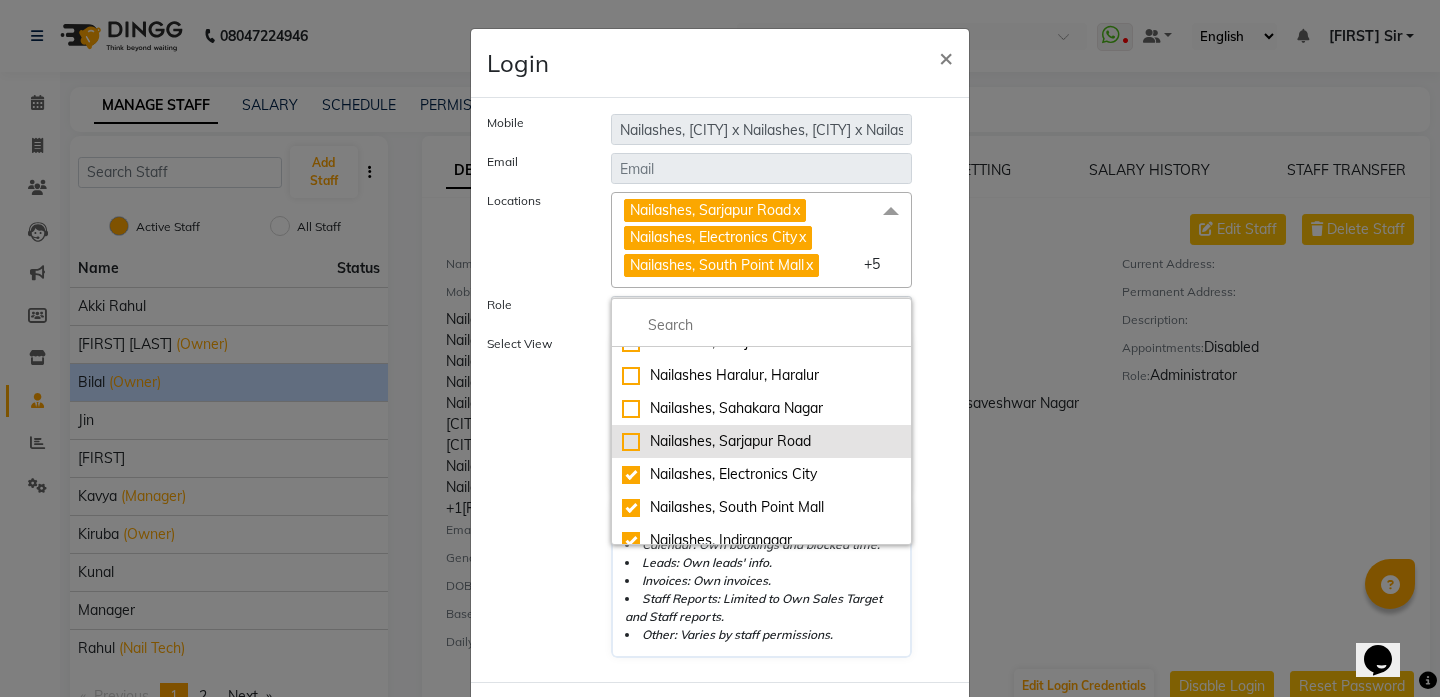 checkbox on "false" 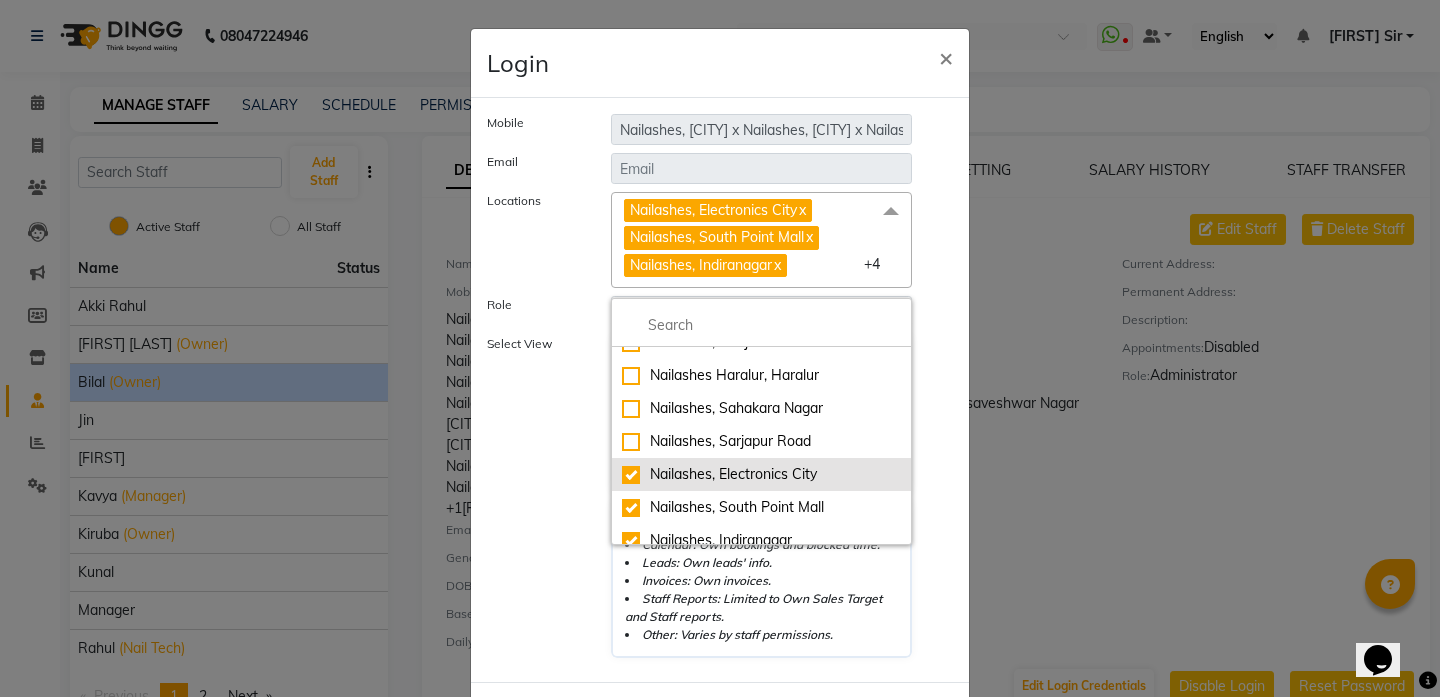 click on "Nailashes, Electronics City" 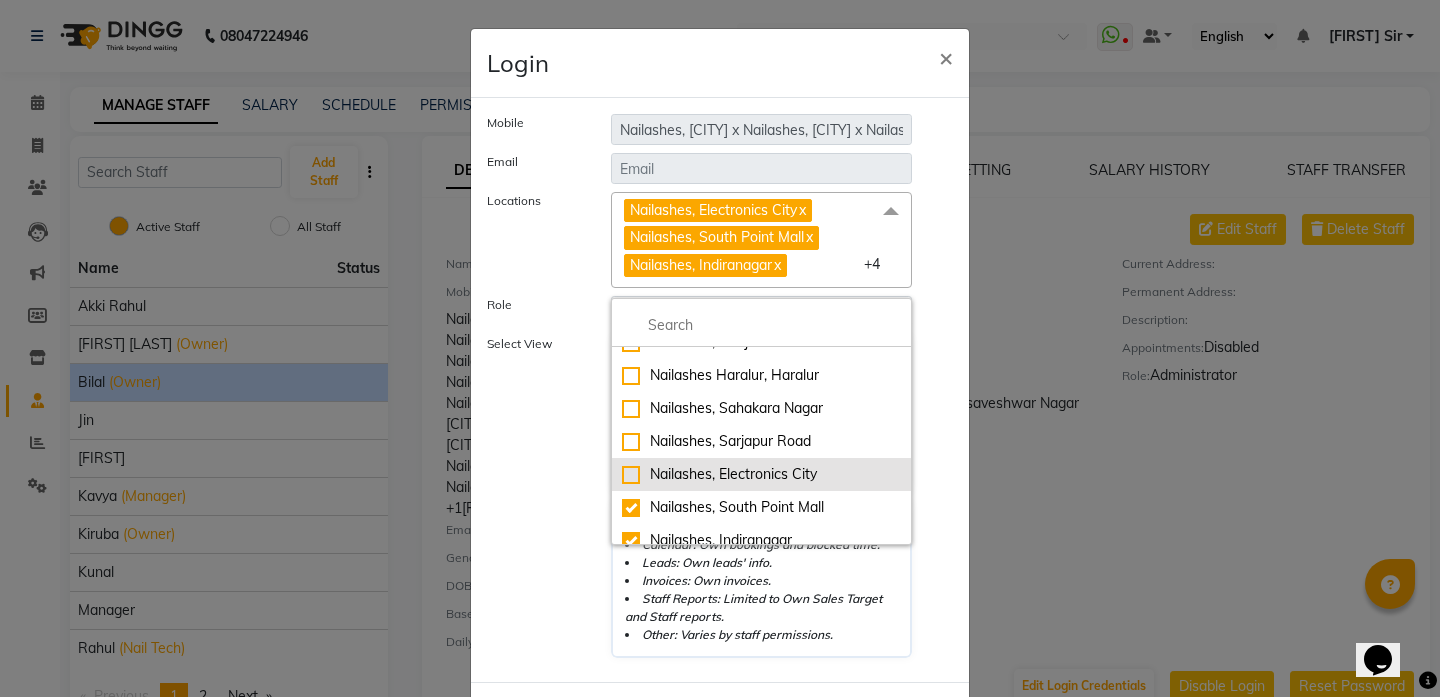 checkbox on "false" 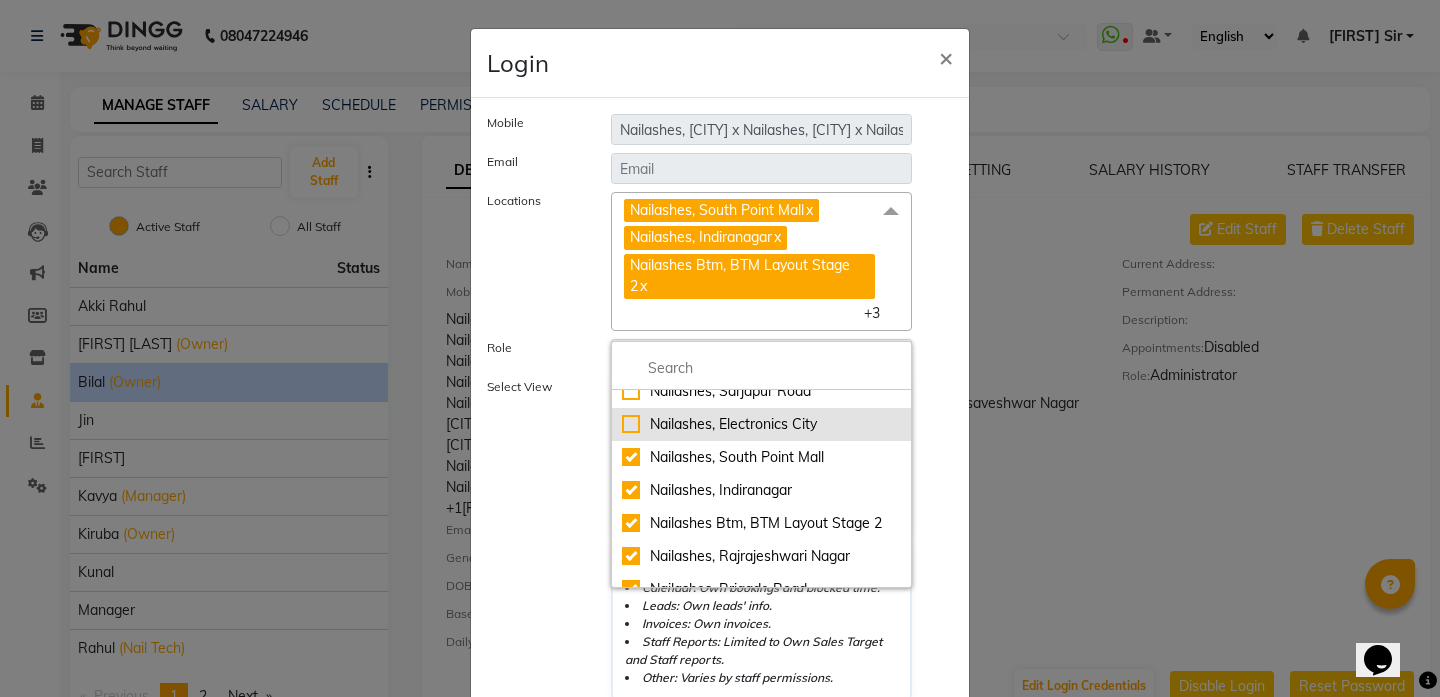 scroll, scrollTop: 479, scrollLeft: 0, axis: vertical 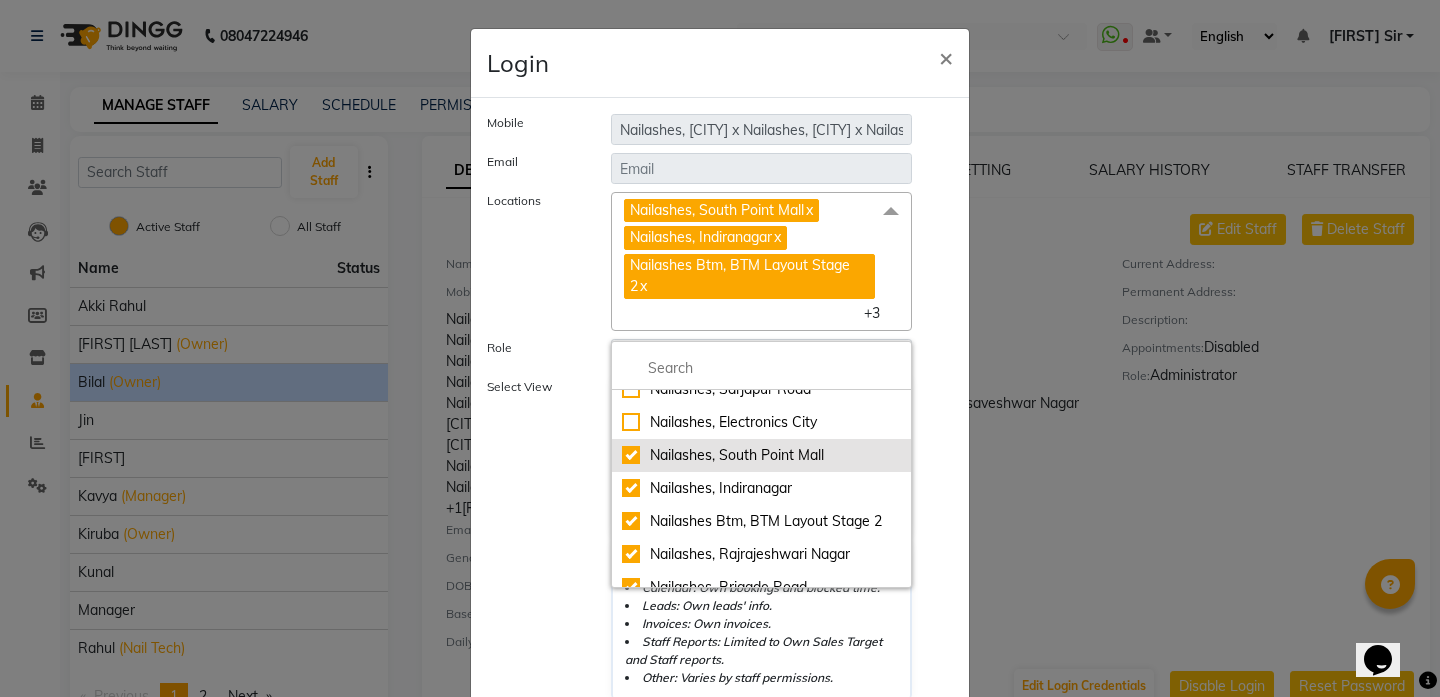 click on "Nailashes, South Point Mall" 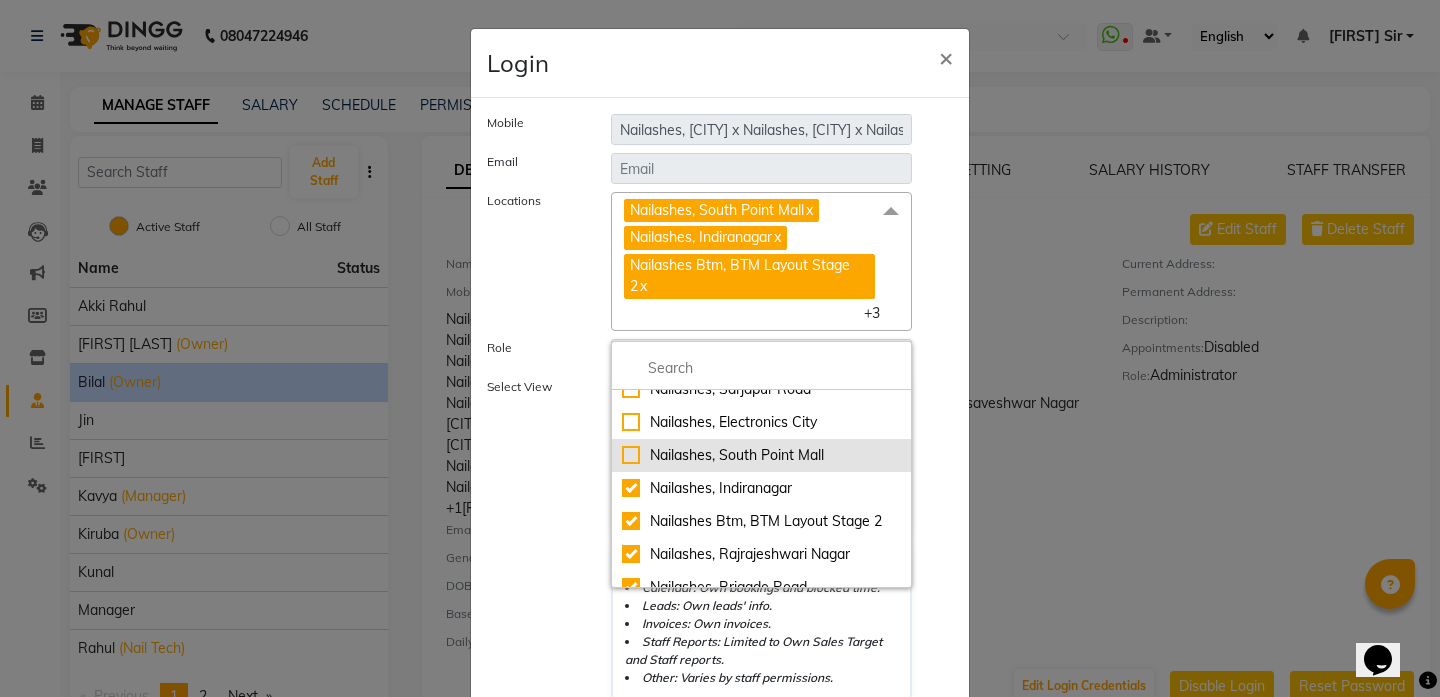 checkbox on "false" 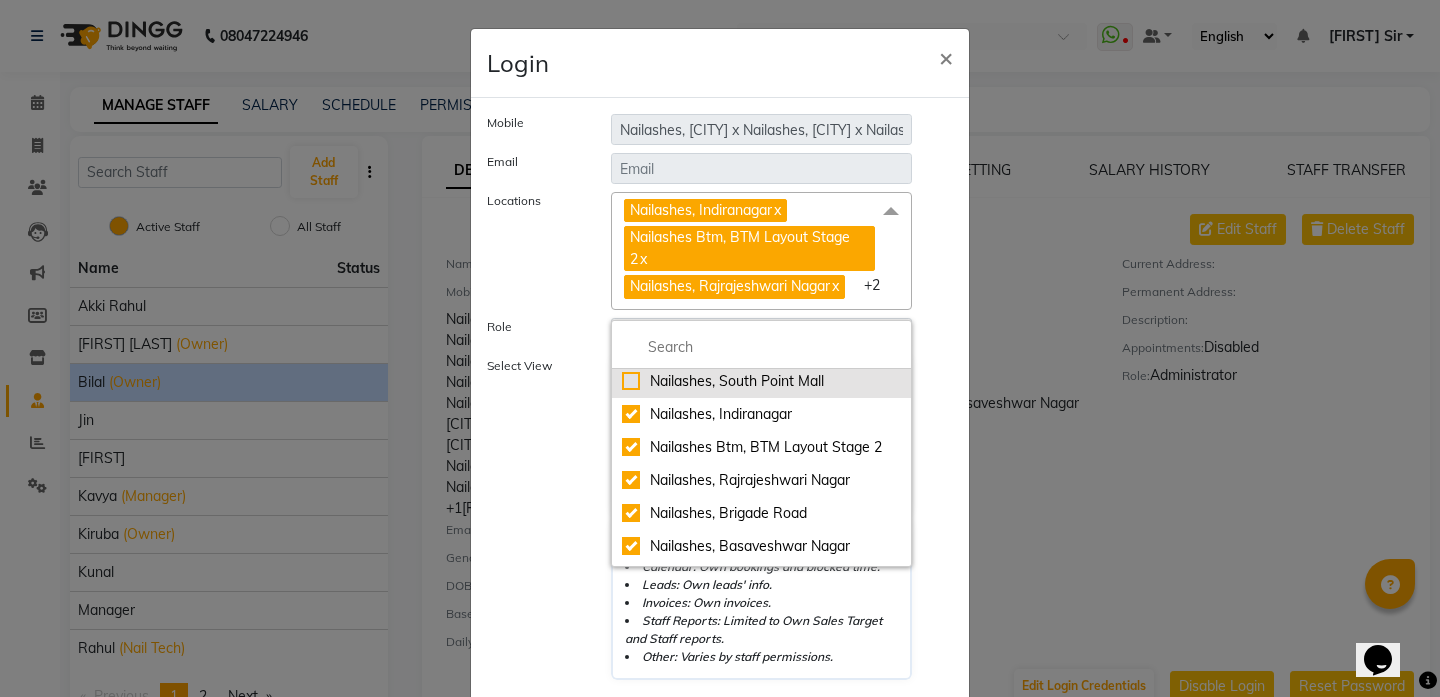 scroll, scrollTop: 534, scrollLeft: 0, axis: vertical 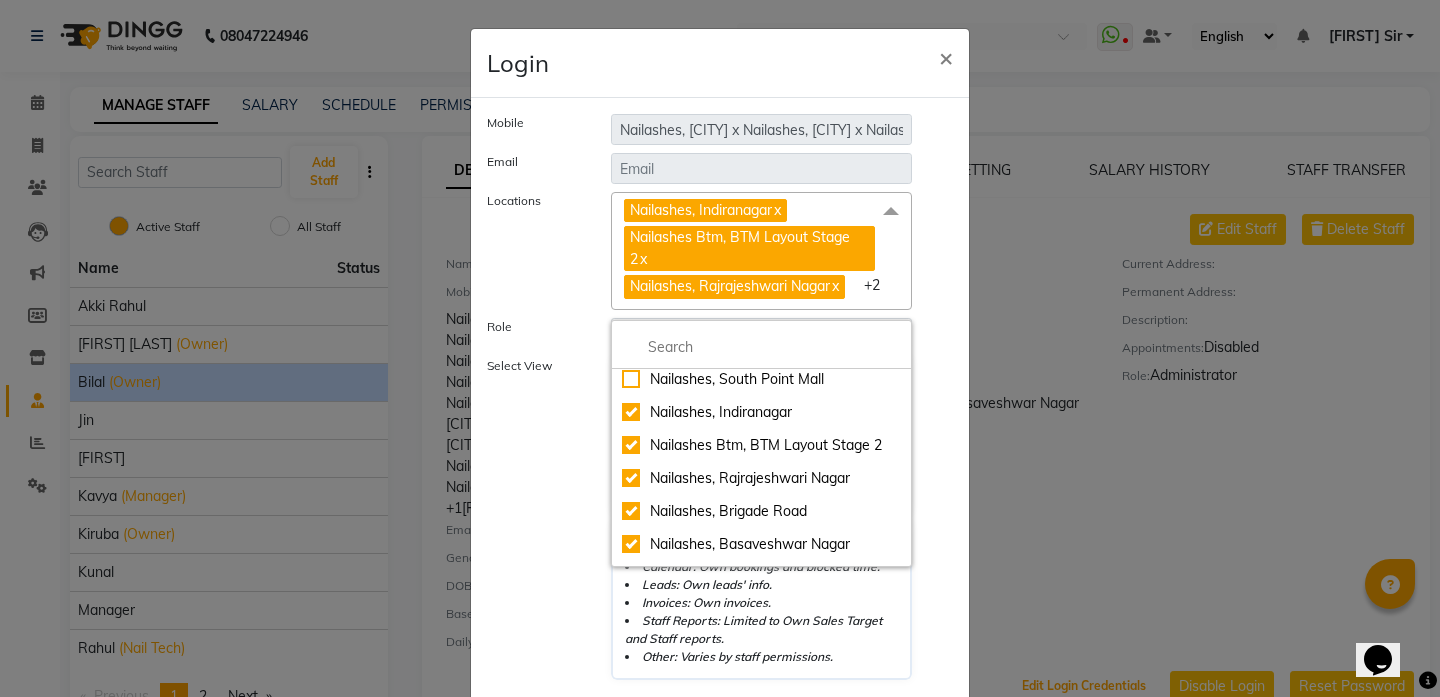 type 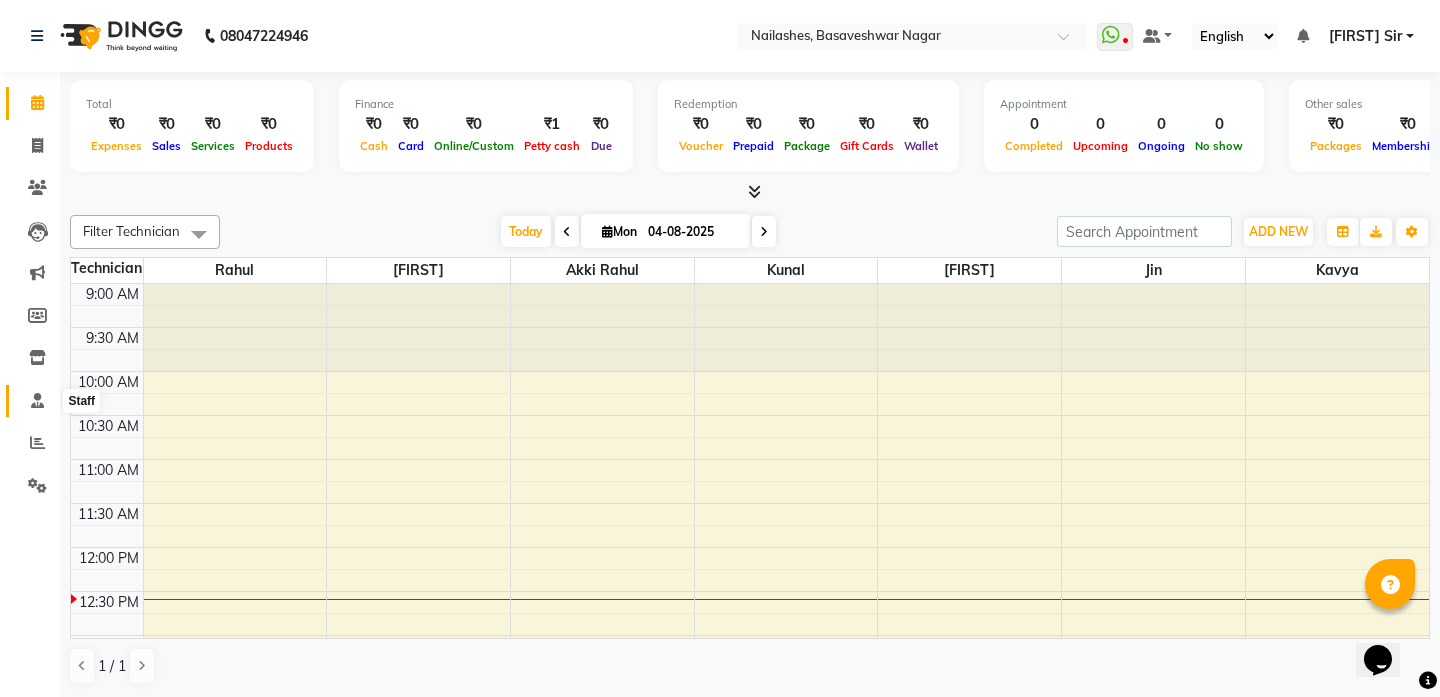 click 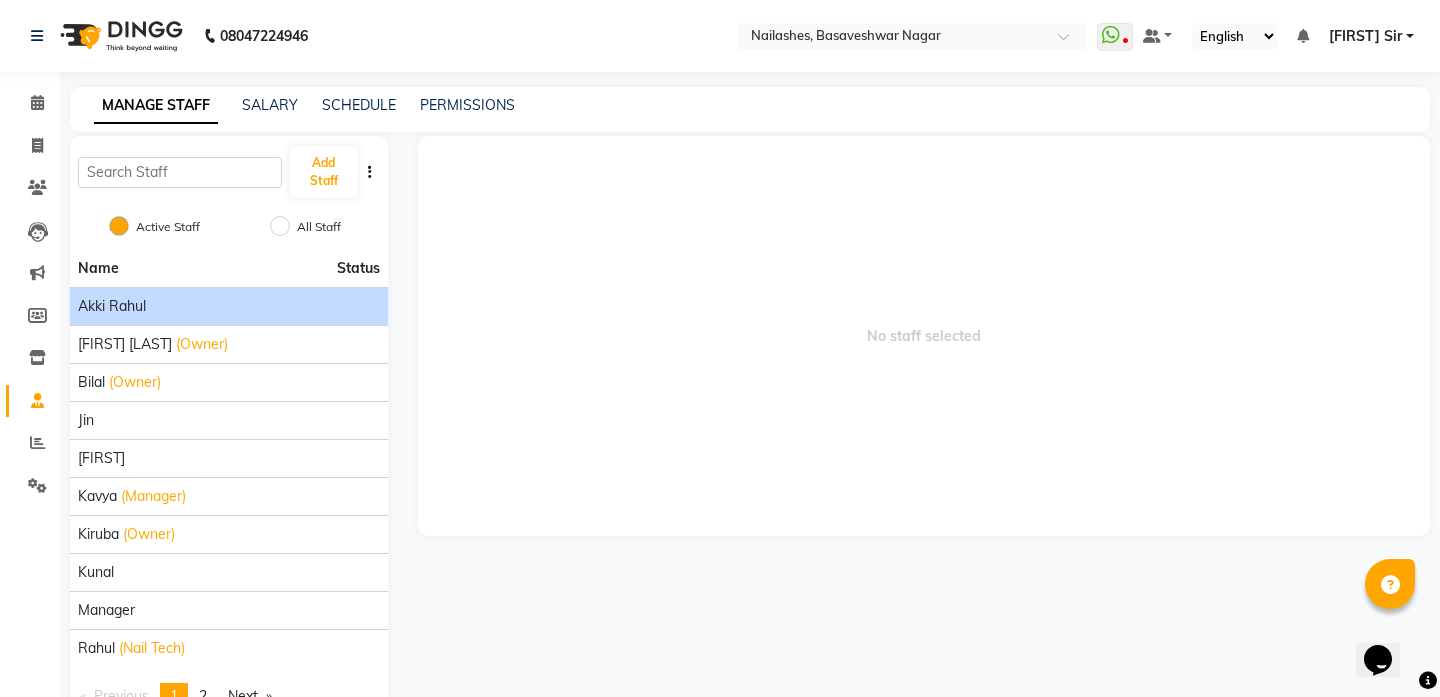 click on "akki rahul" 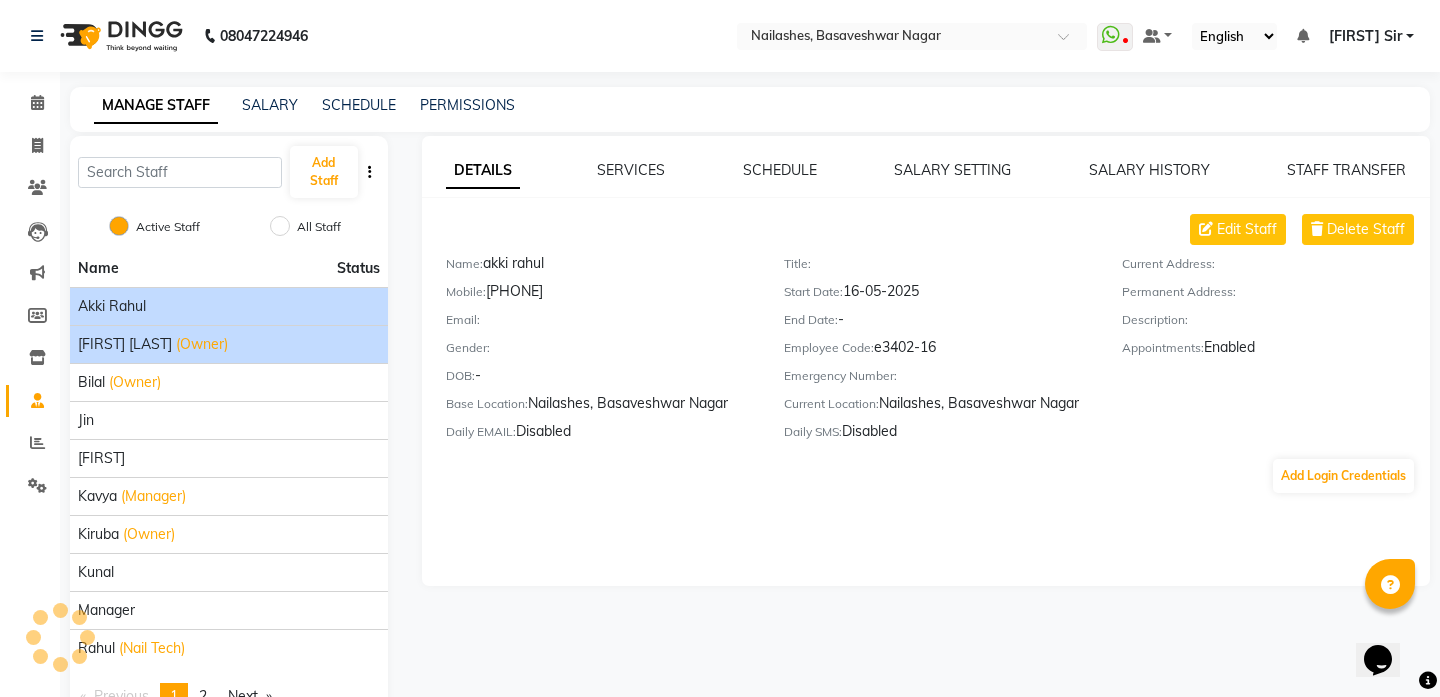 click on "[FIRST] [LAST]" 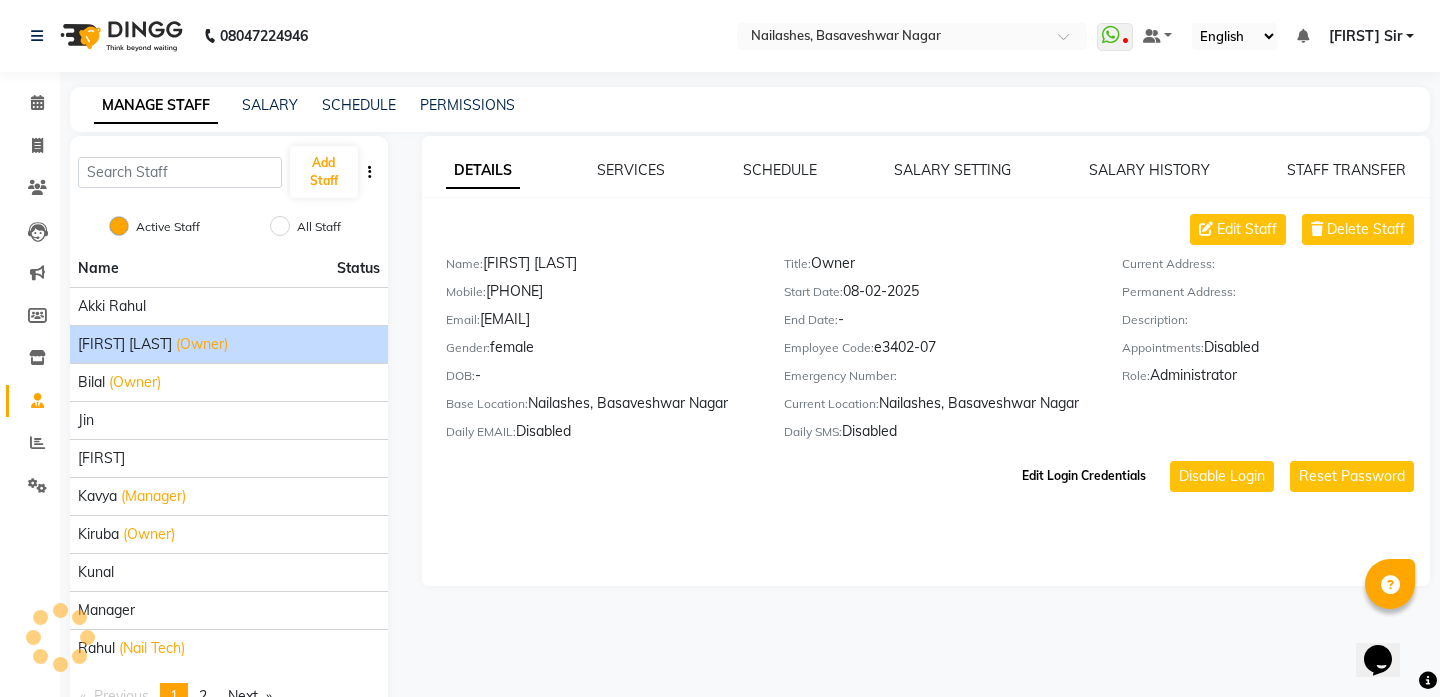 click on "Edit Login Credentials" 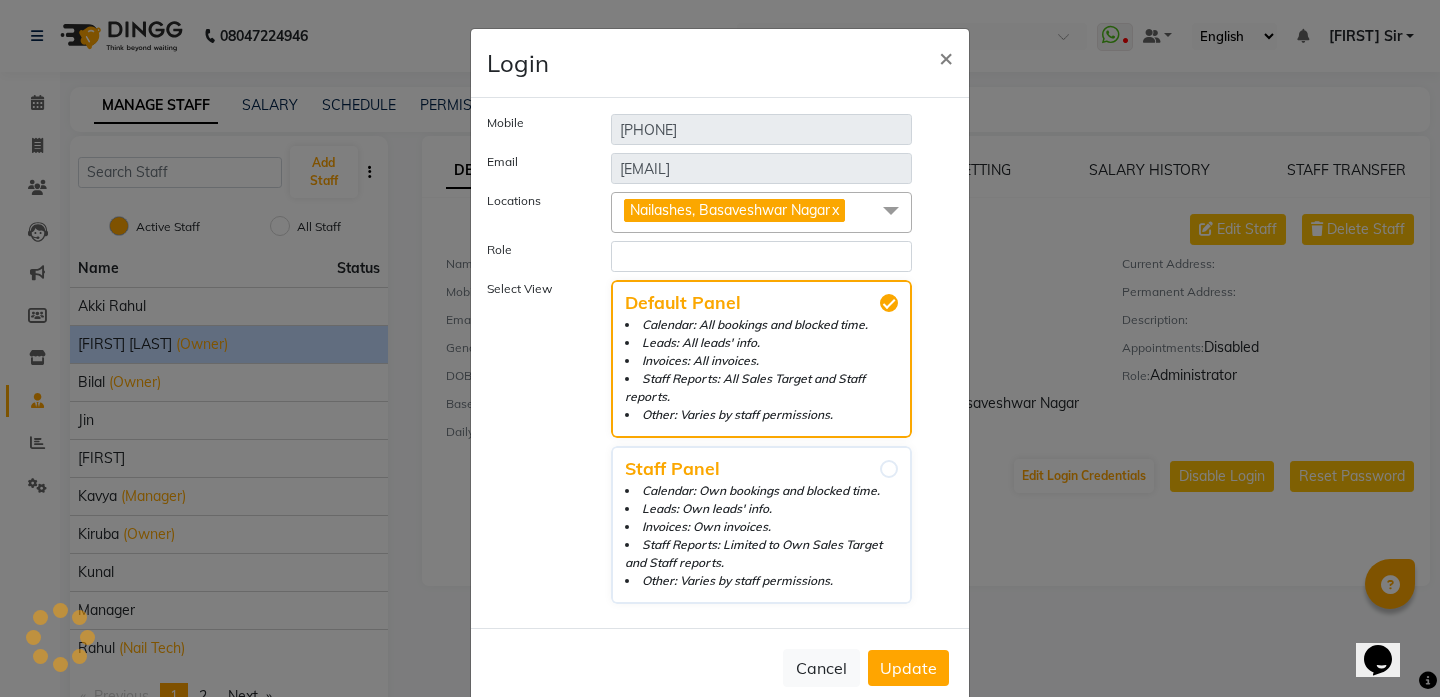 select on "52" 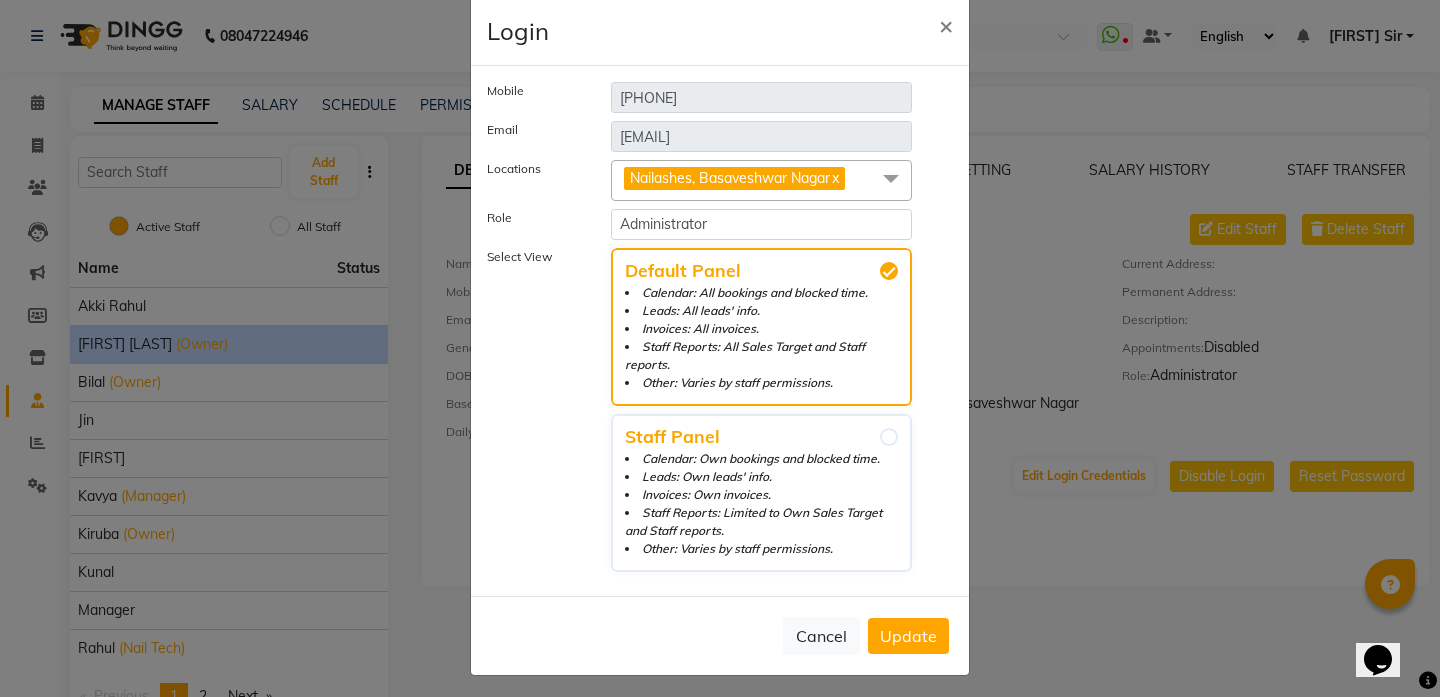 scroll, scrollTop: 38, scrollLeft: 0, axis: vertical 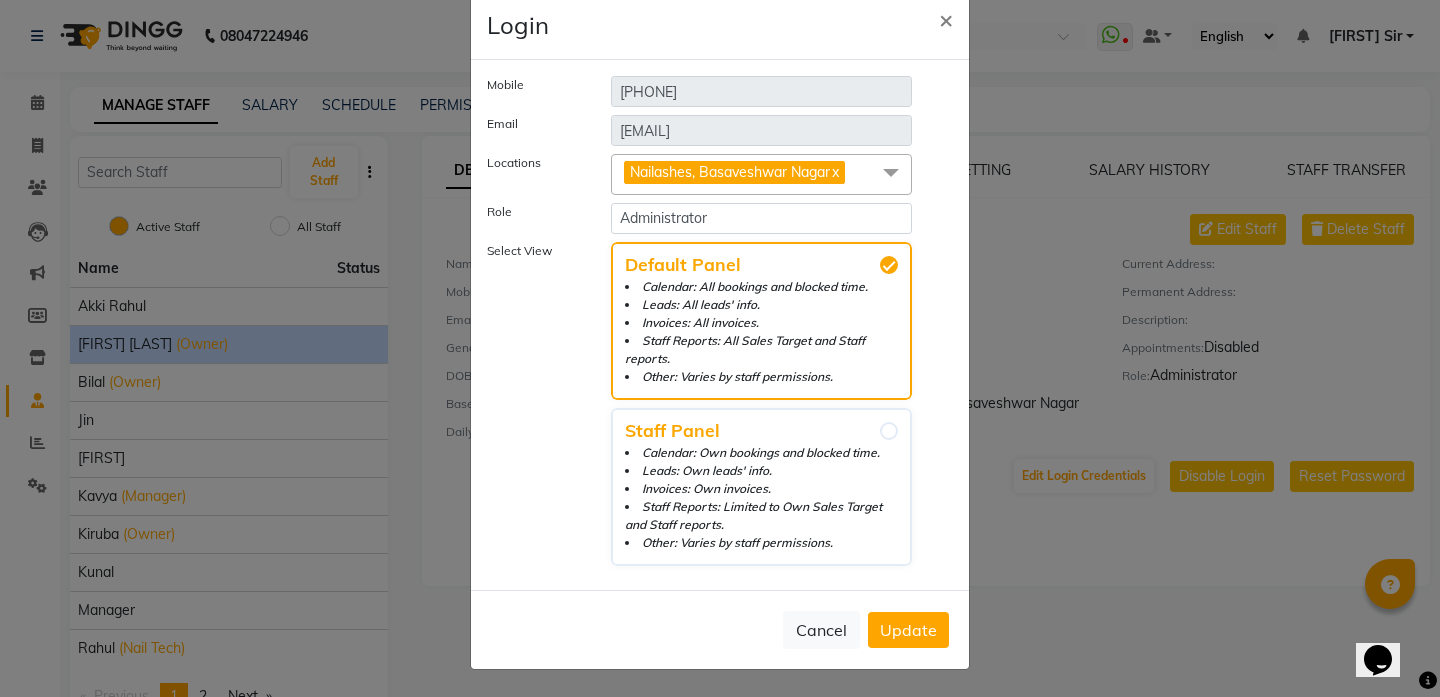 type 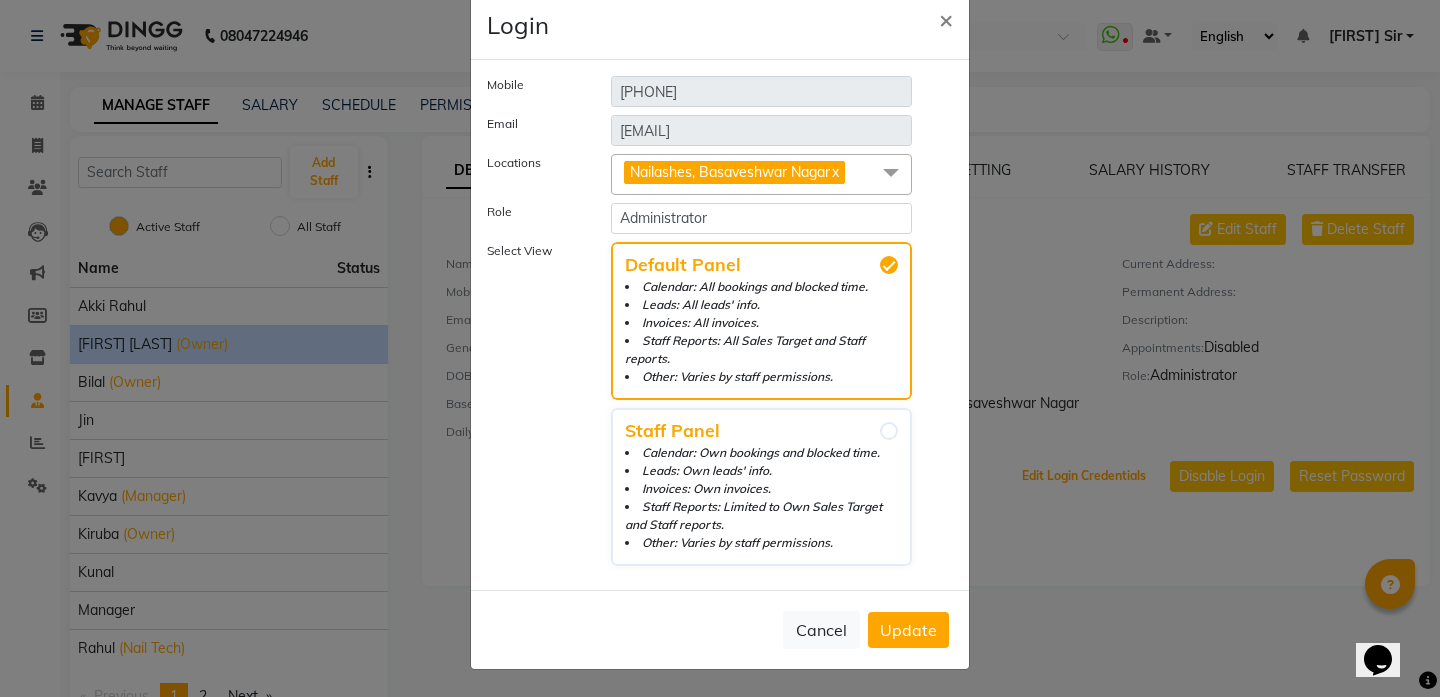 type 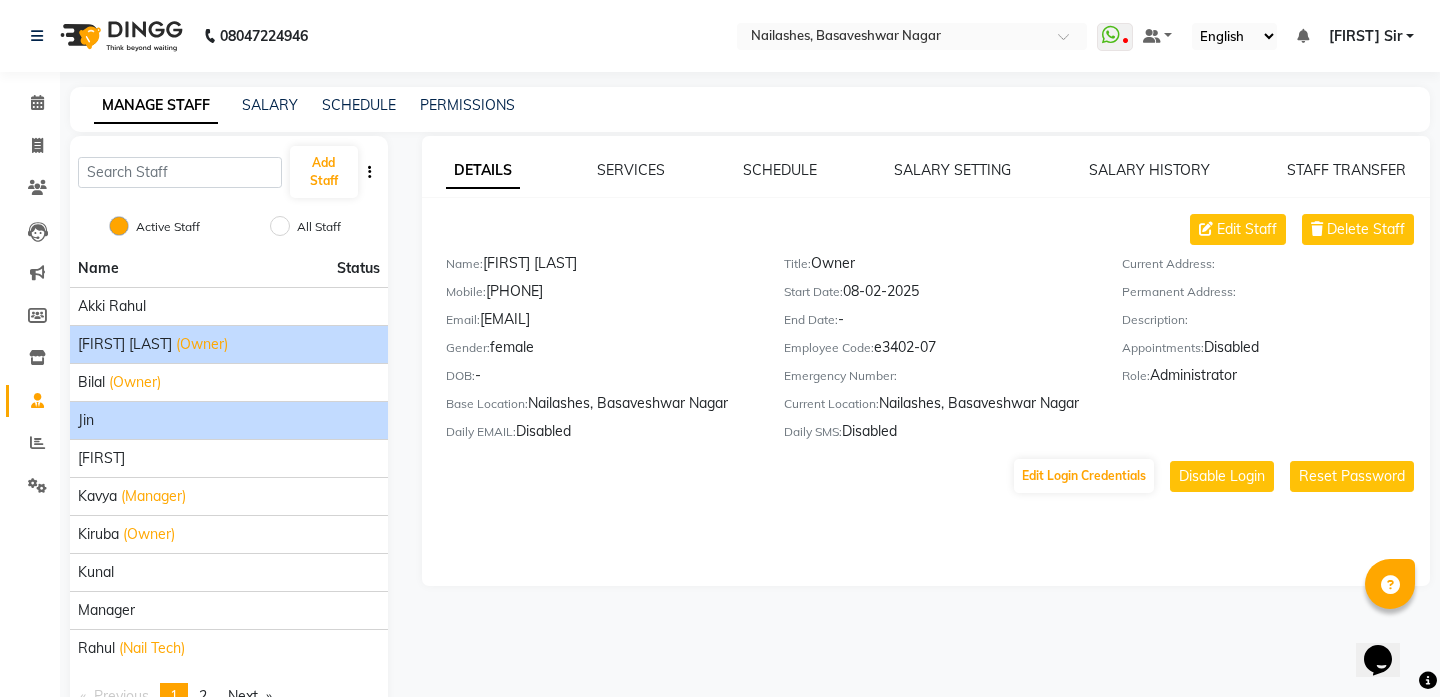 click on "jin" 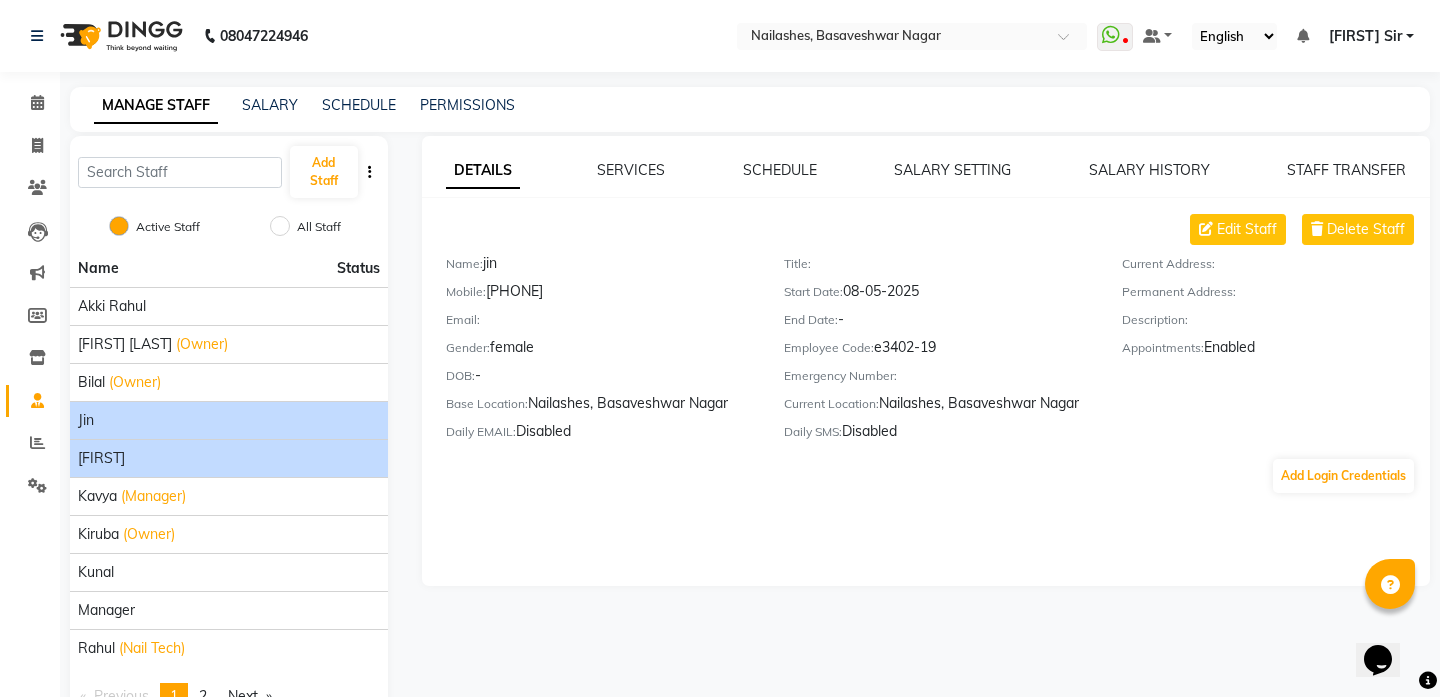 click on "[FIRST]" 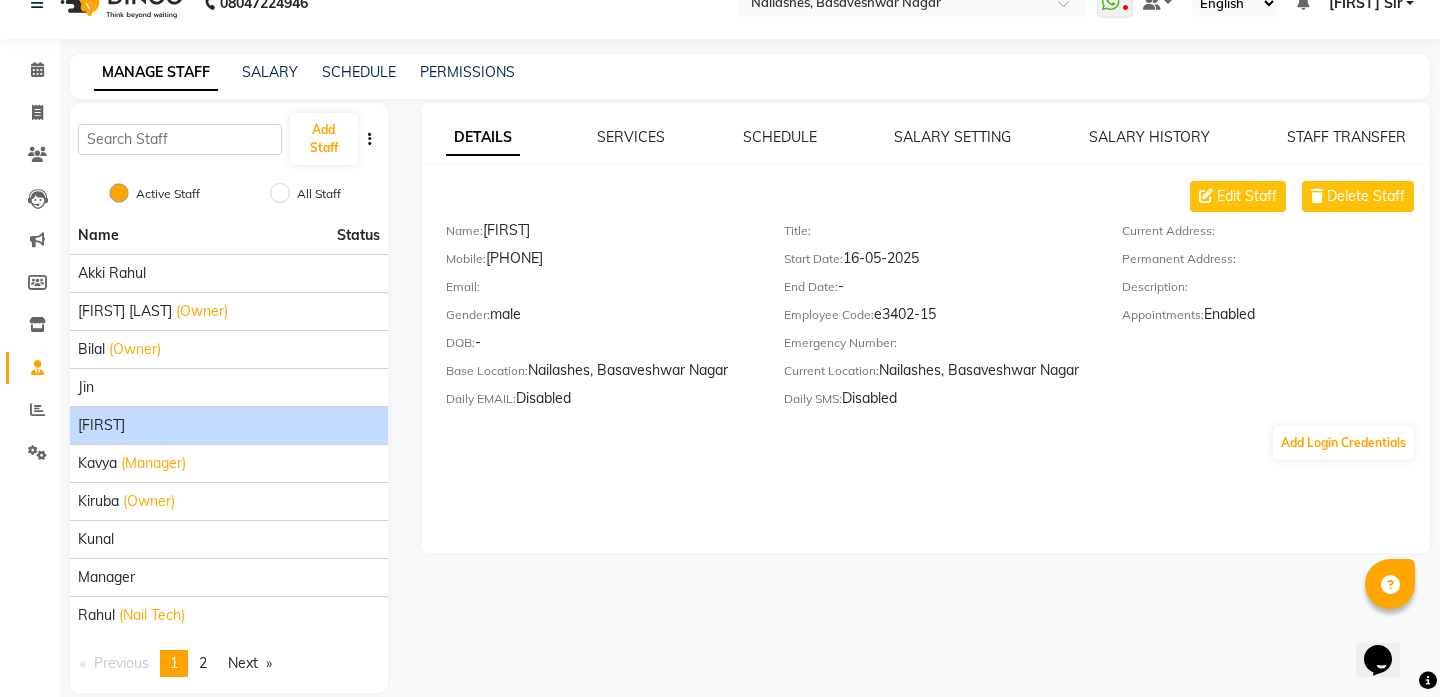scroll, scrollTop: 43, scrollLeft: 0, axis: vertical 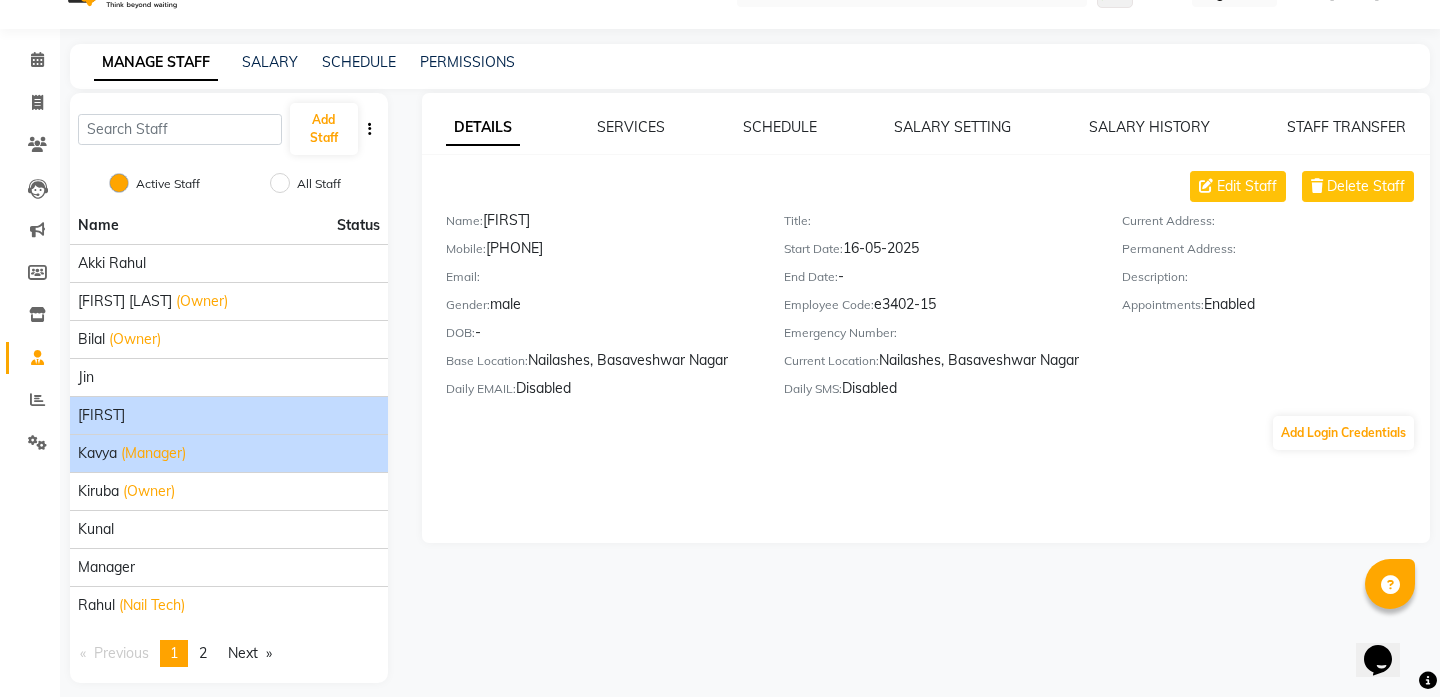 click on "Kavya" 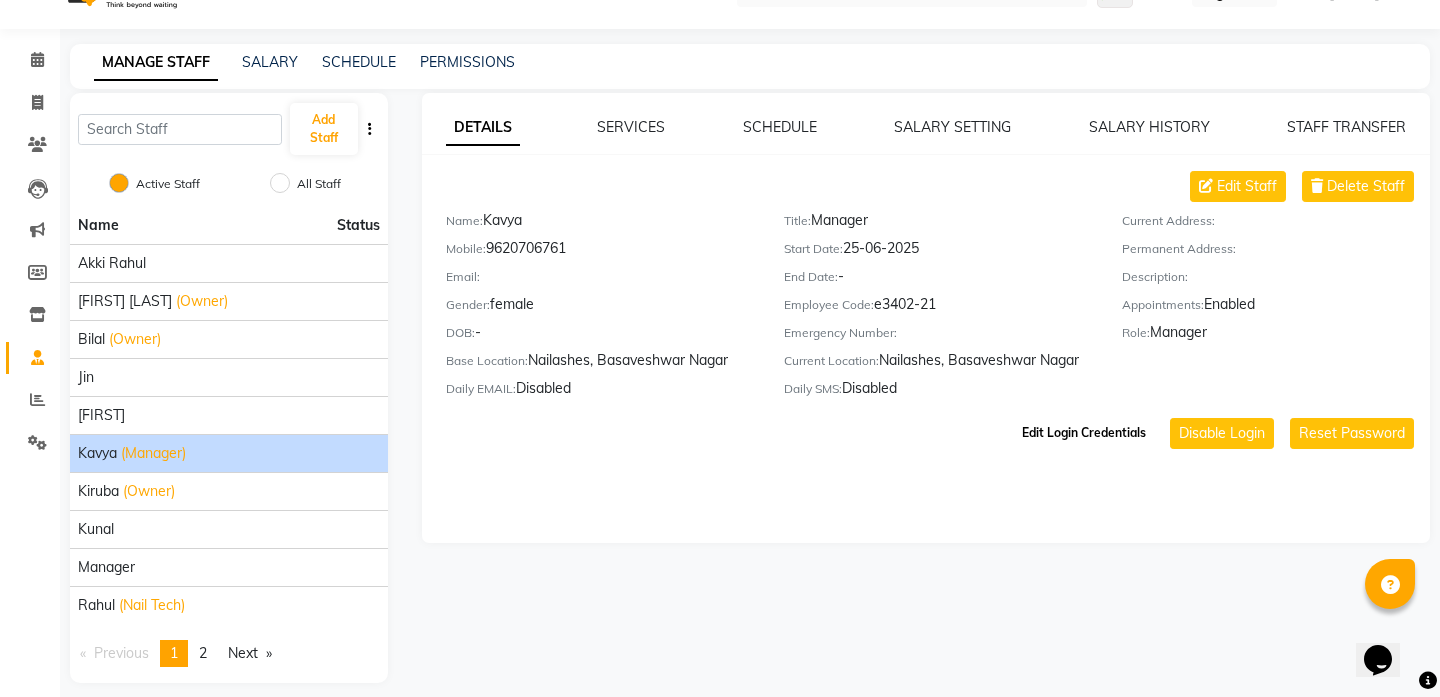 click on "Edit Login Credentials" 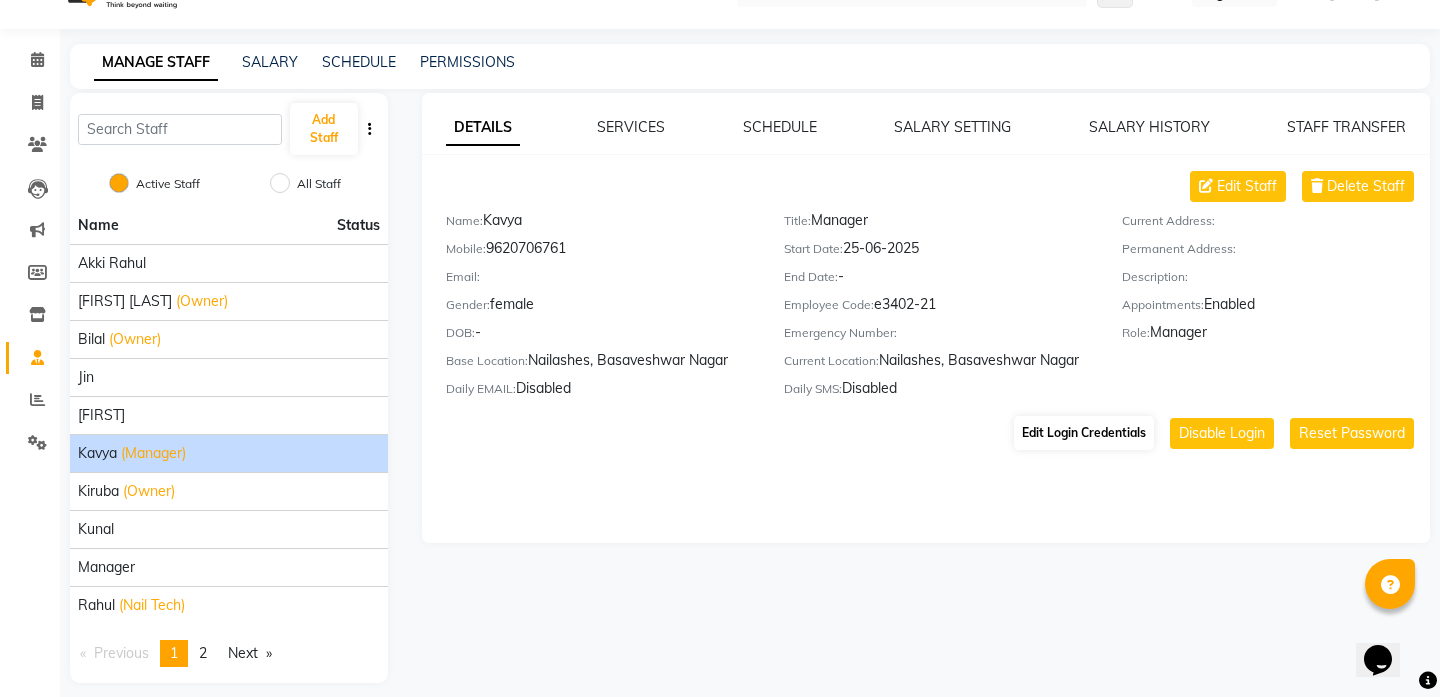 select on "51" 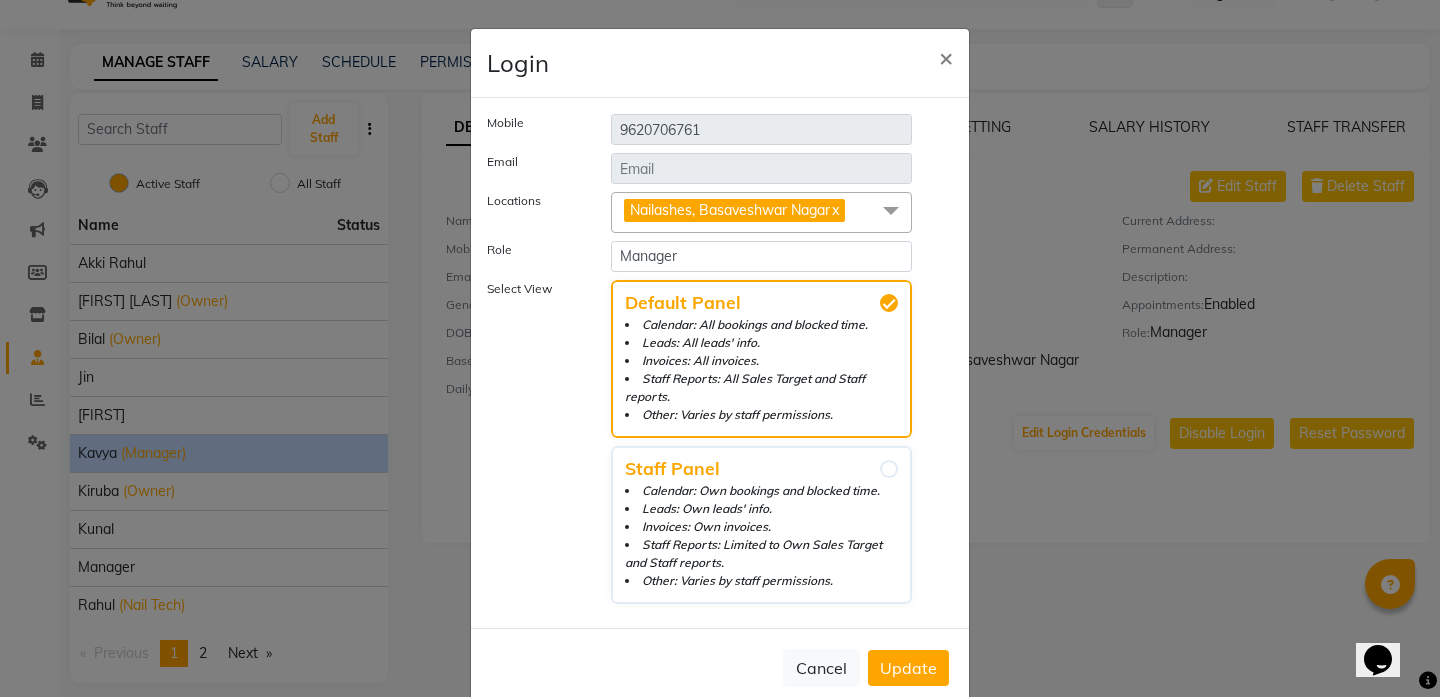 click 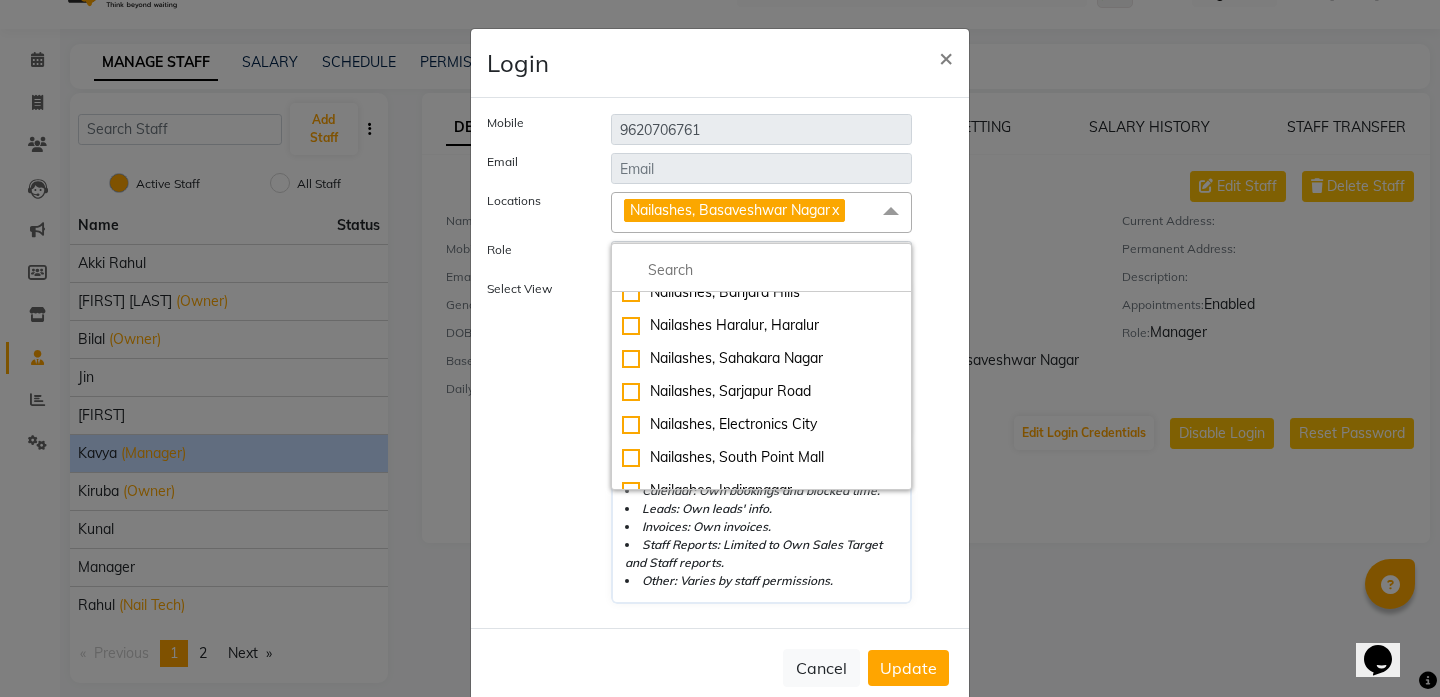 scroll, scrollTop: 562, scrollLeft: 0, axis: vertical 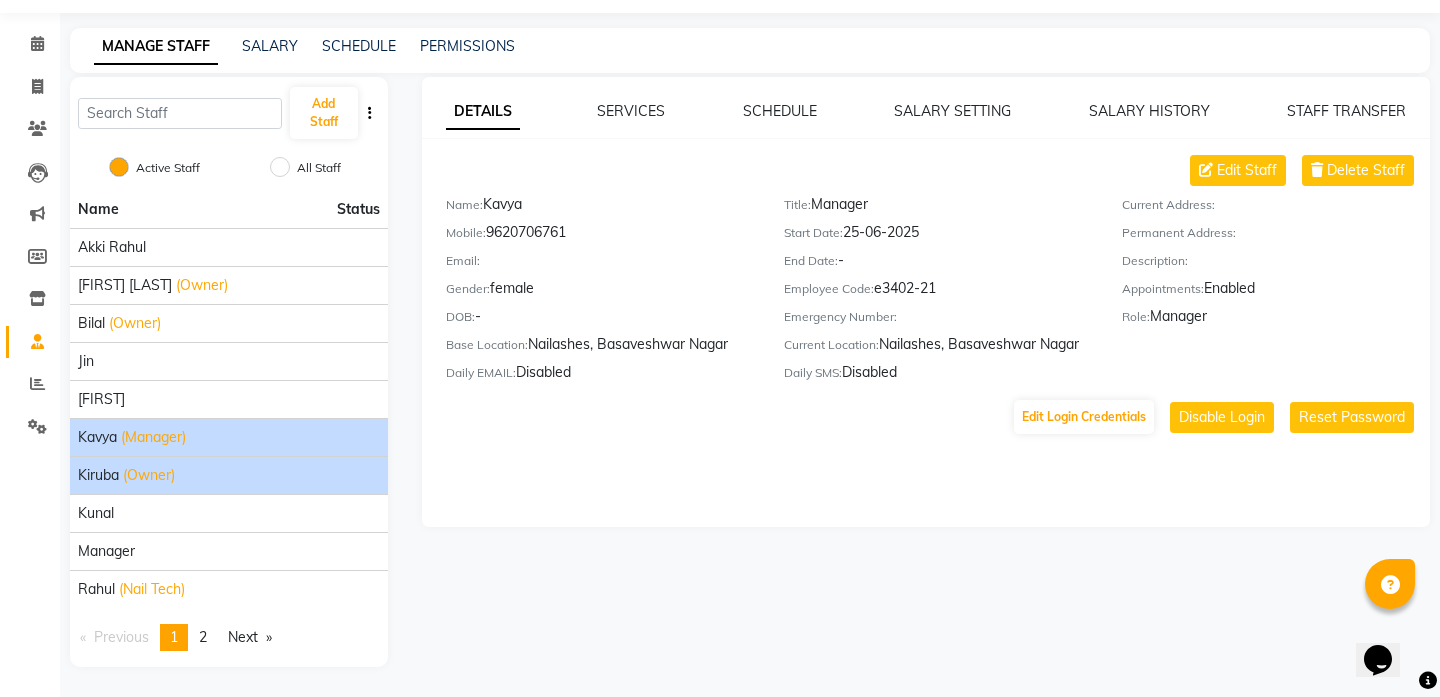 click on "Kiruba" 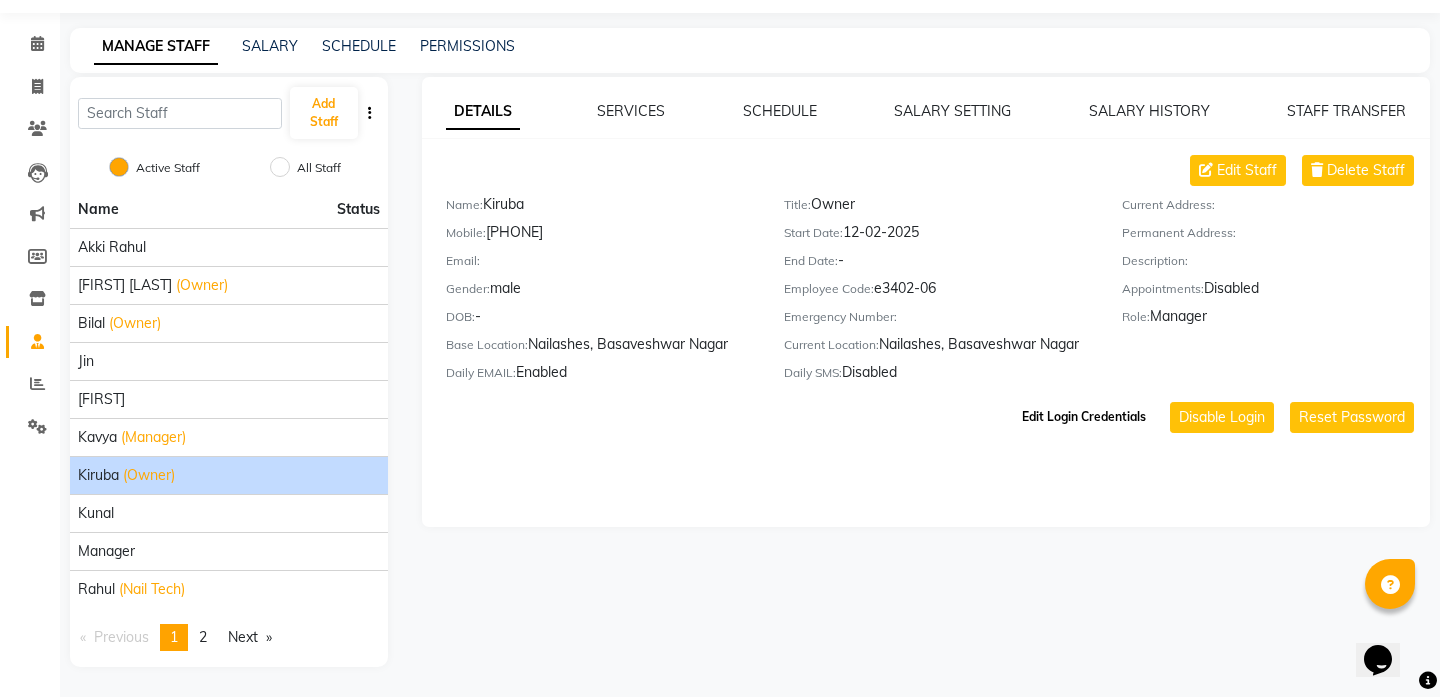 click on "Edit Login Credentials" 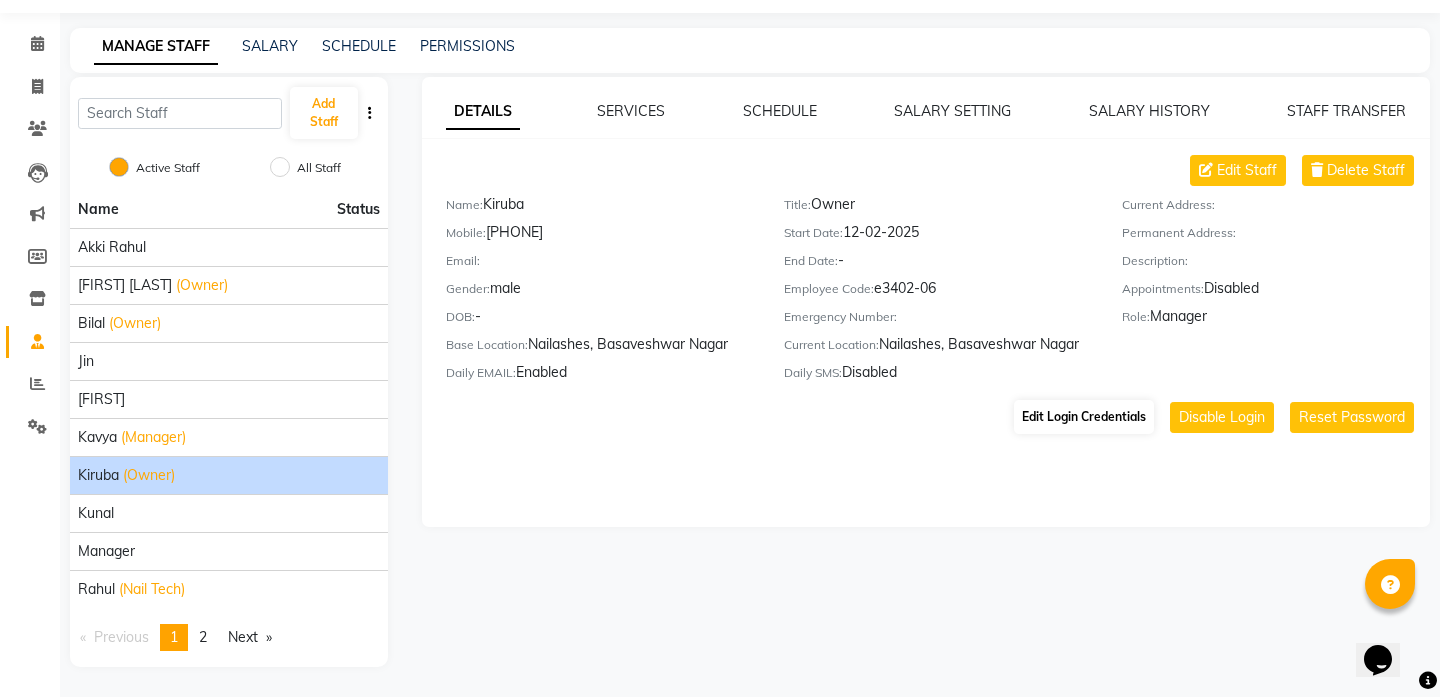 select on "51" 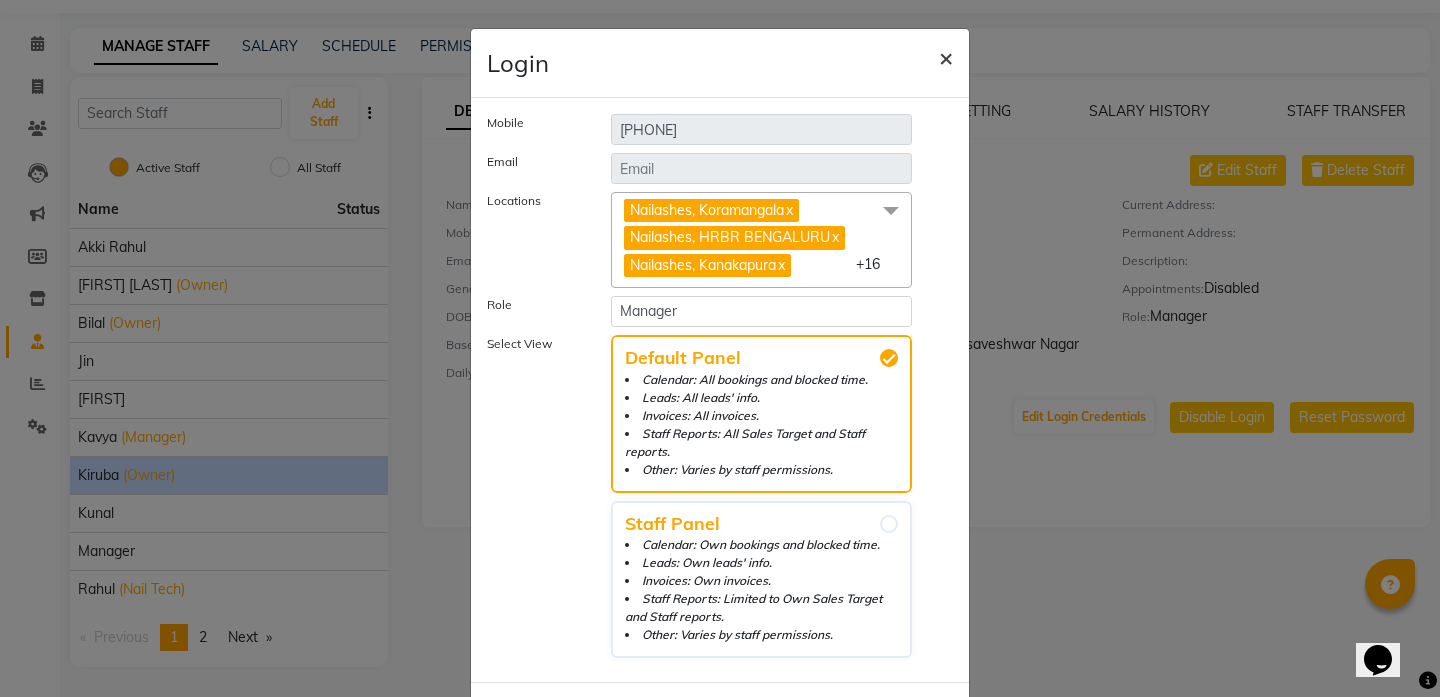 click on "×" 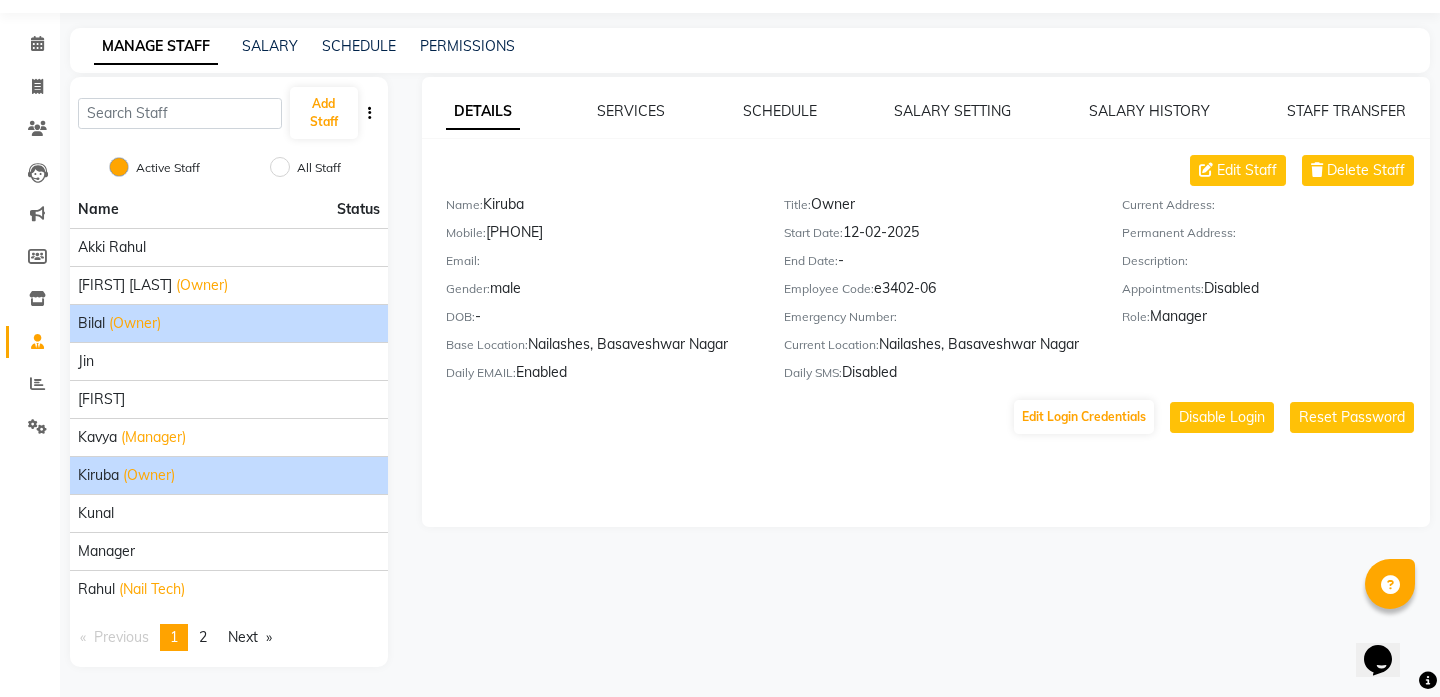 click on "(Owner)" 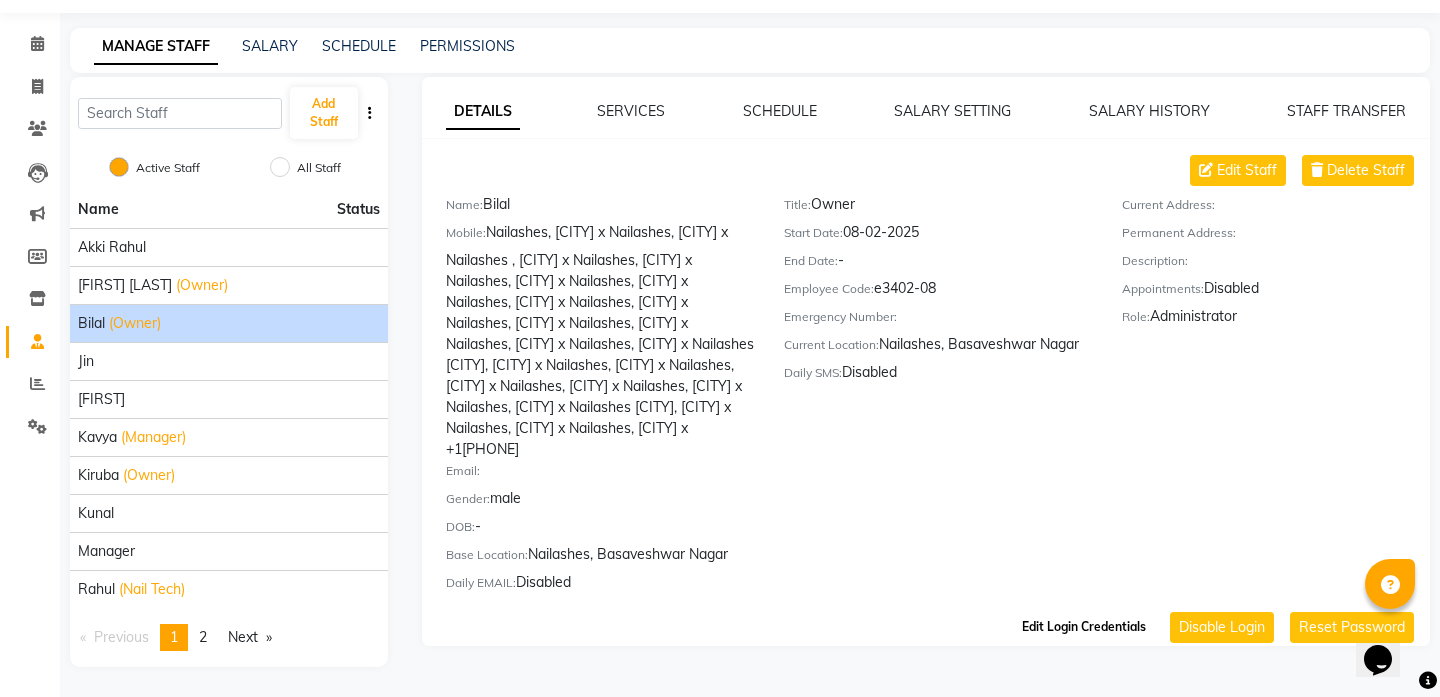click on "Edit Login Credentials" 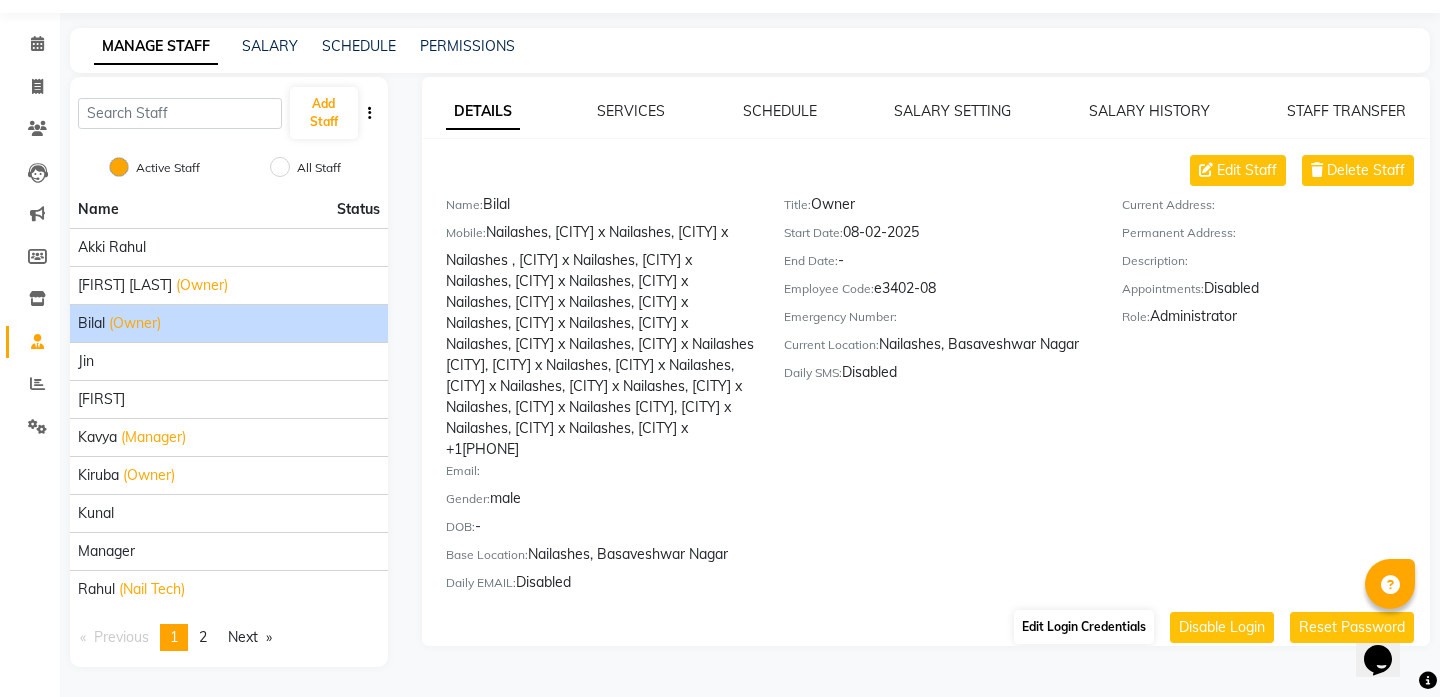 select on "52" 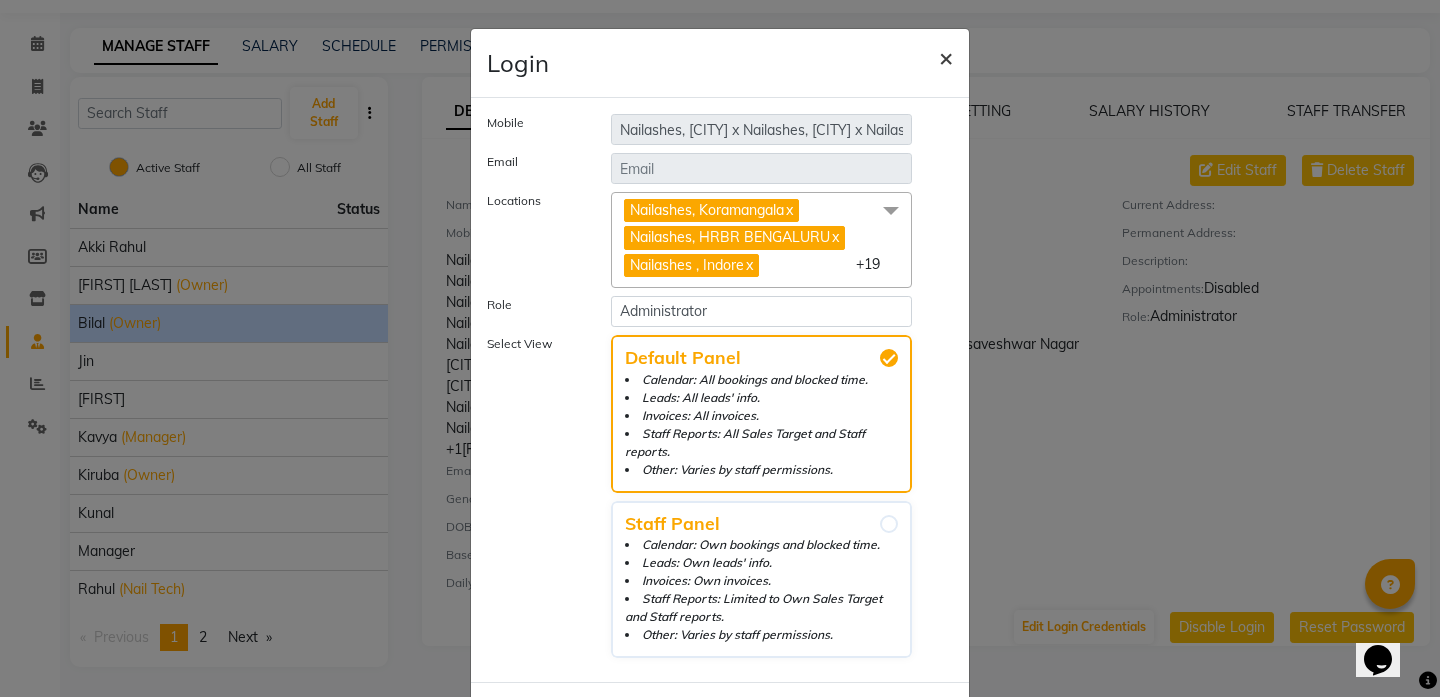 click on "×" 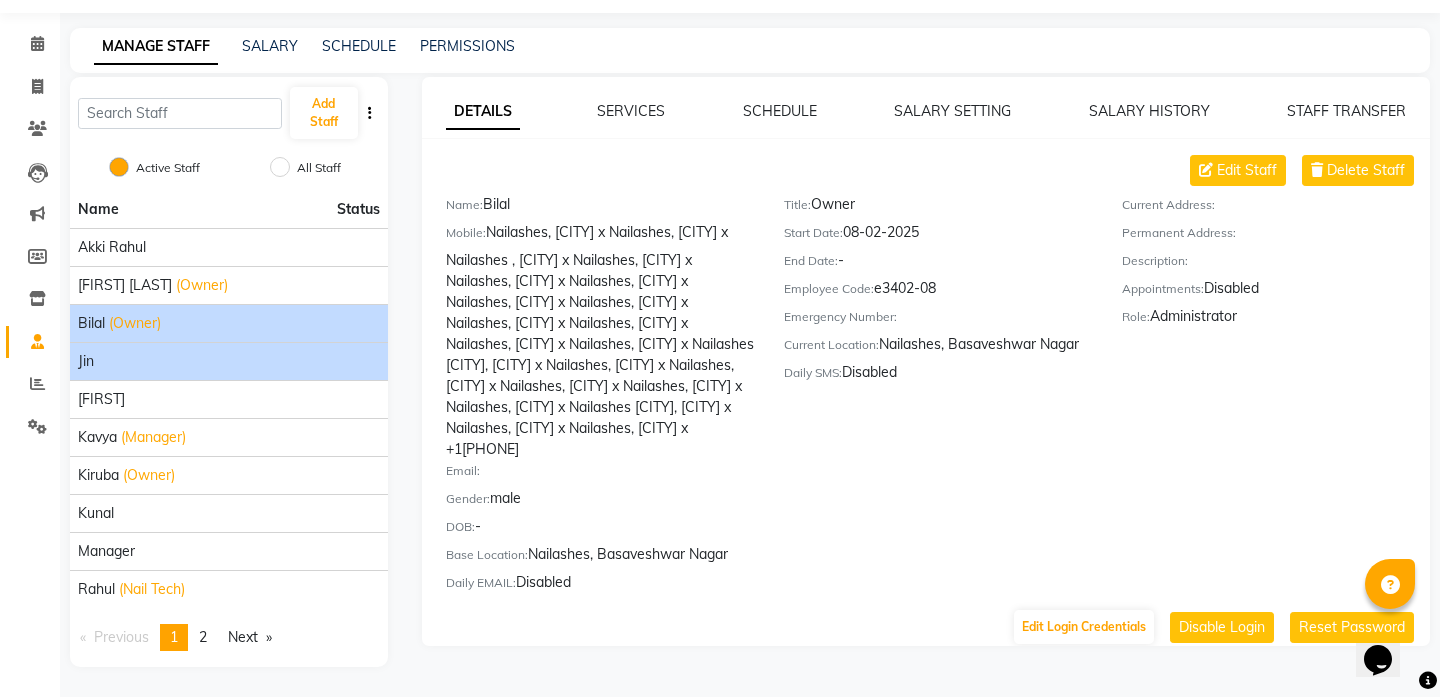 click on "jin" 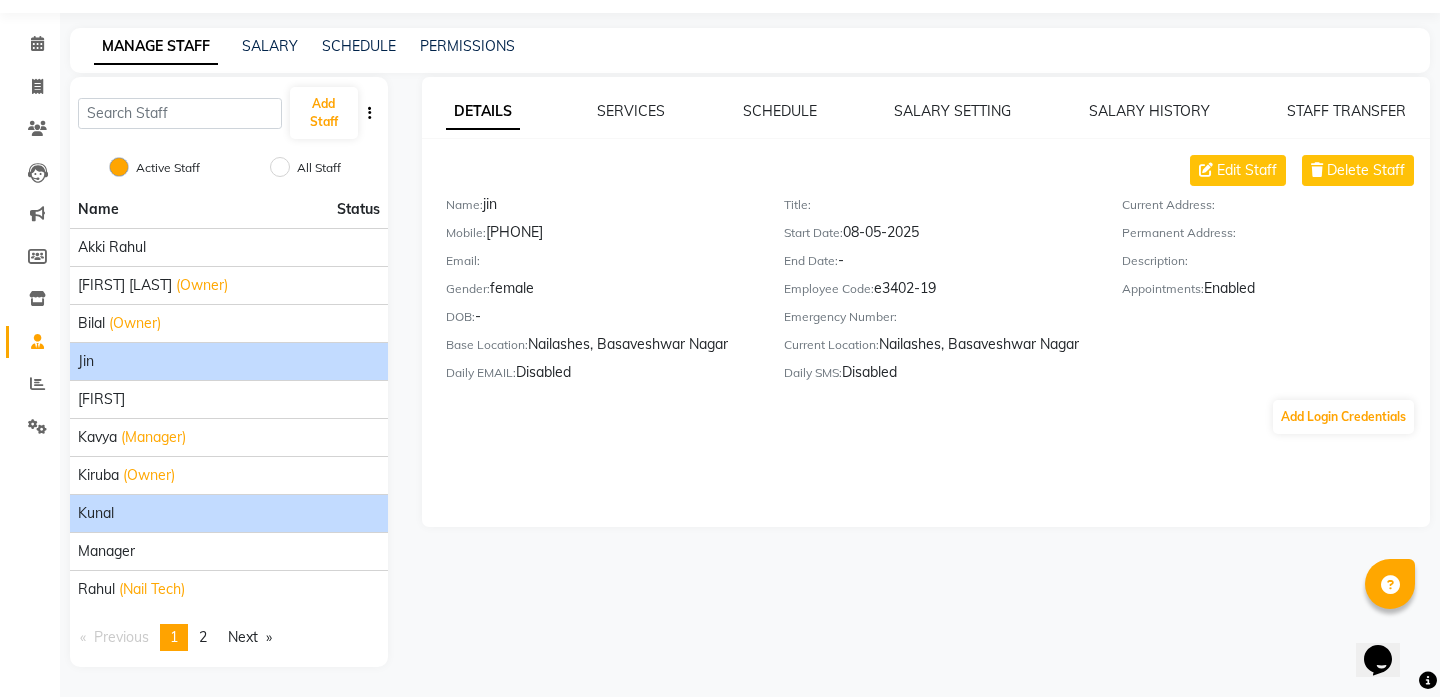 click on "kunal" 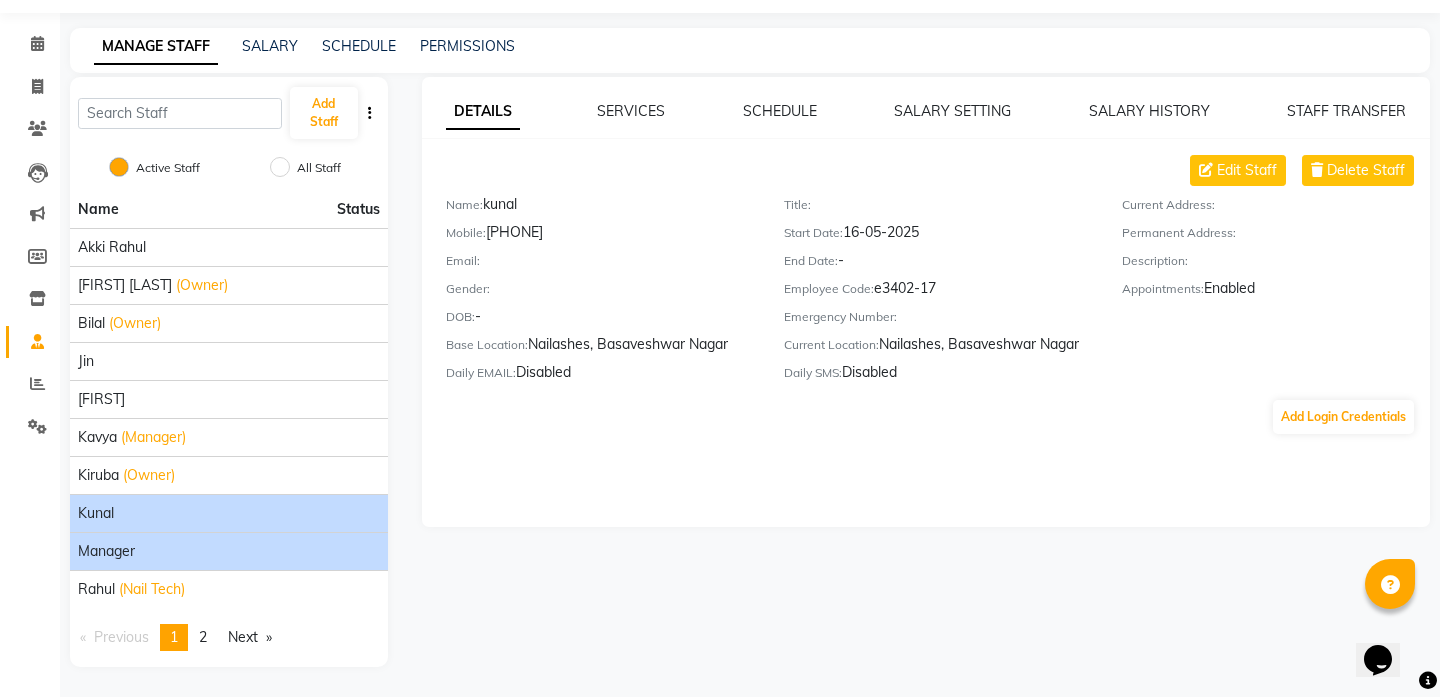 click on "Manager" 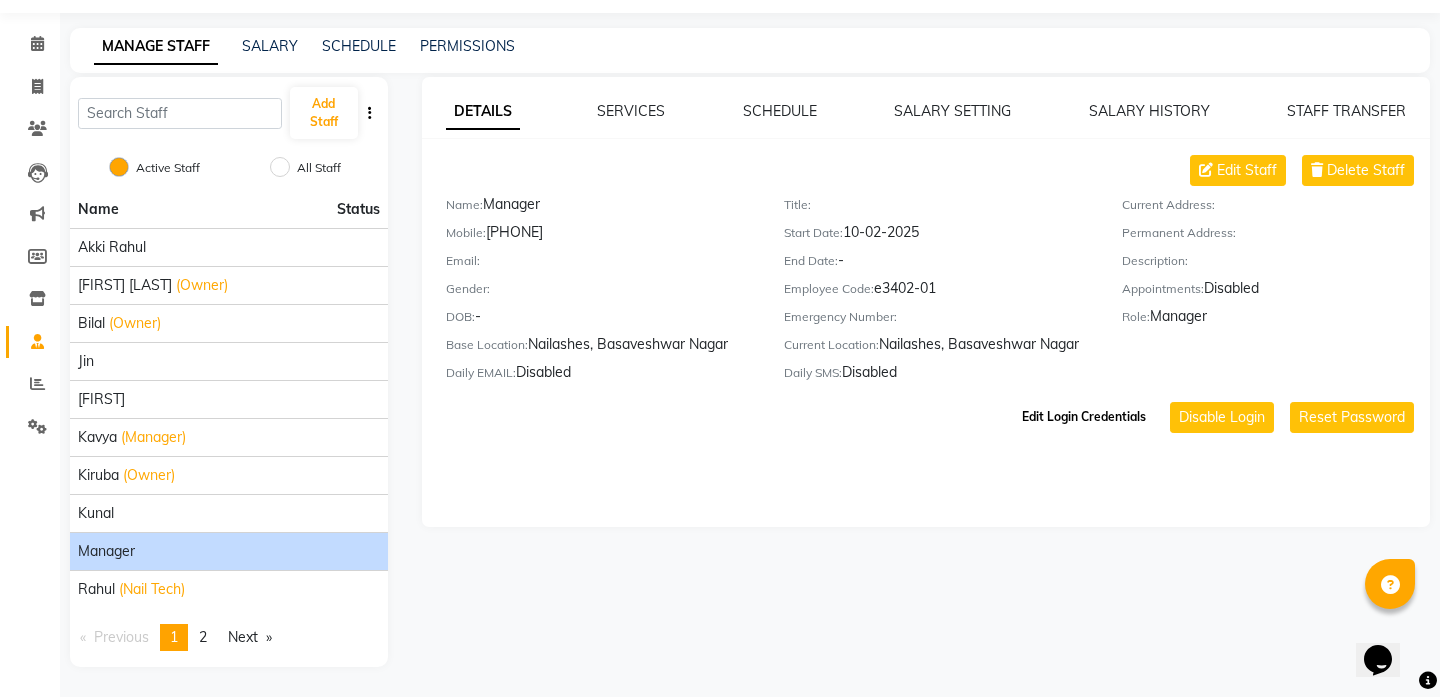 click on "Edit Login Credentials" 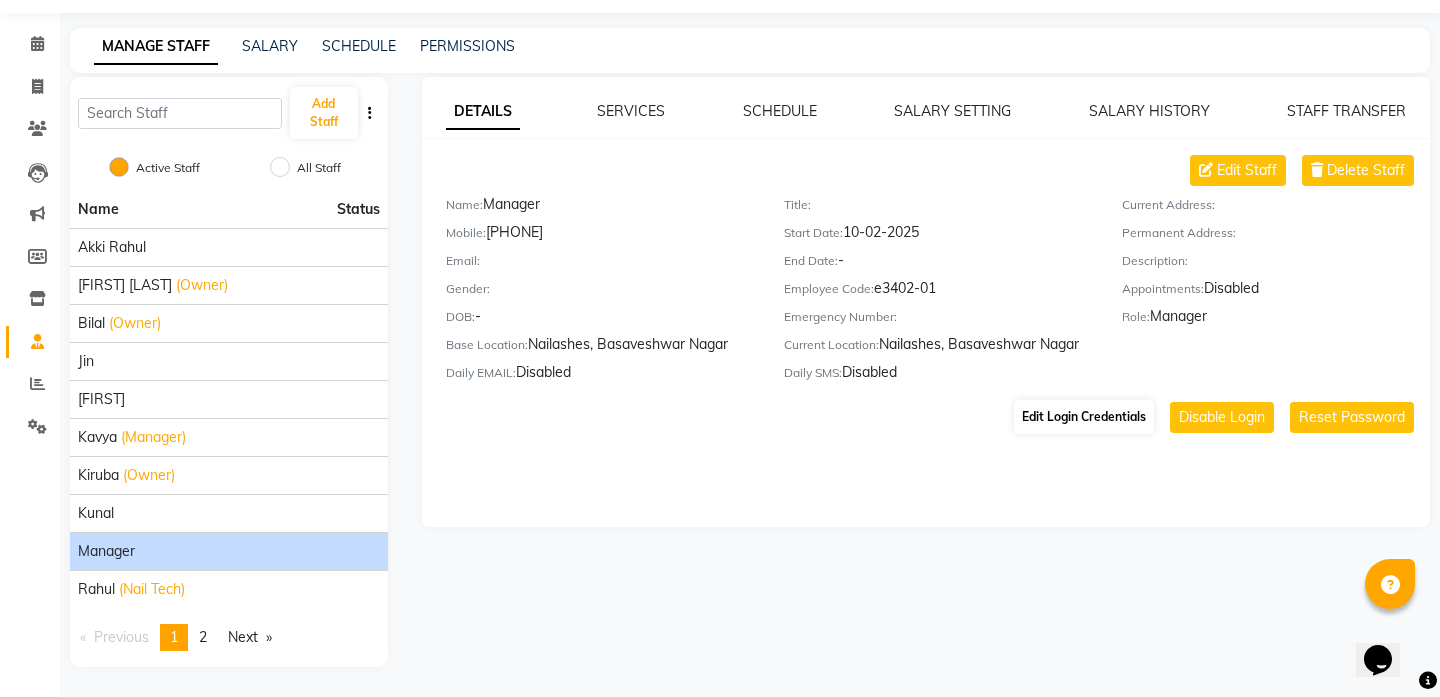 select on "51" 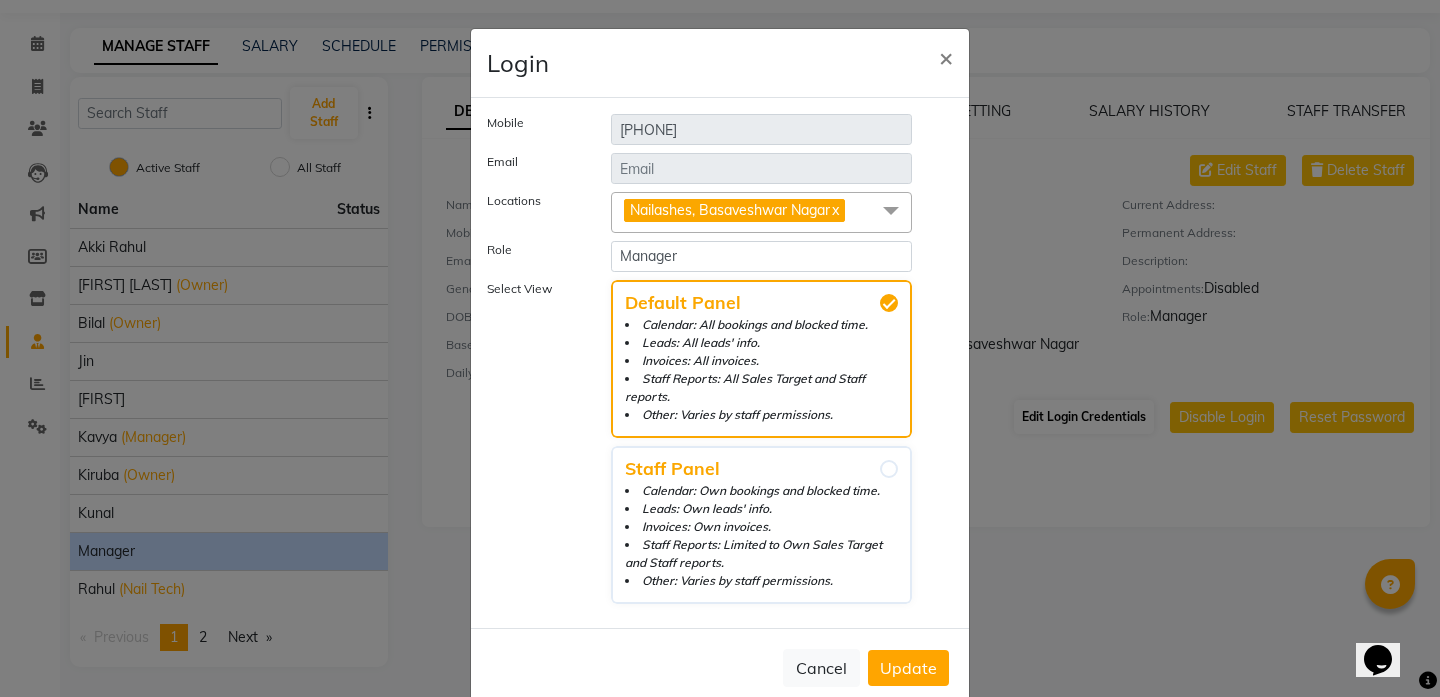 type 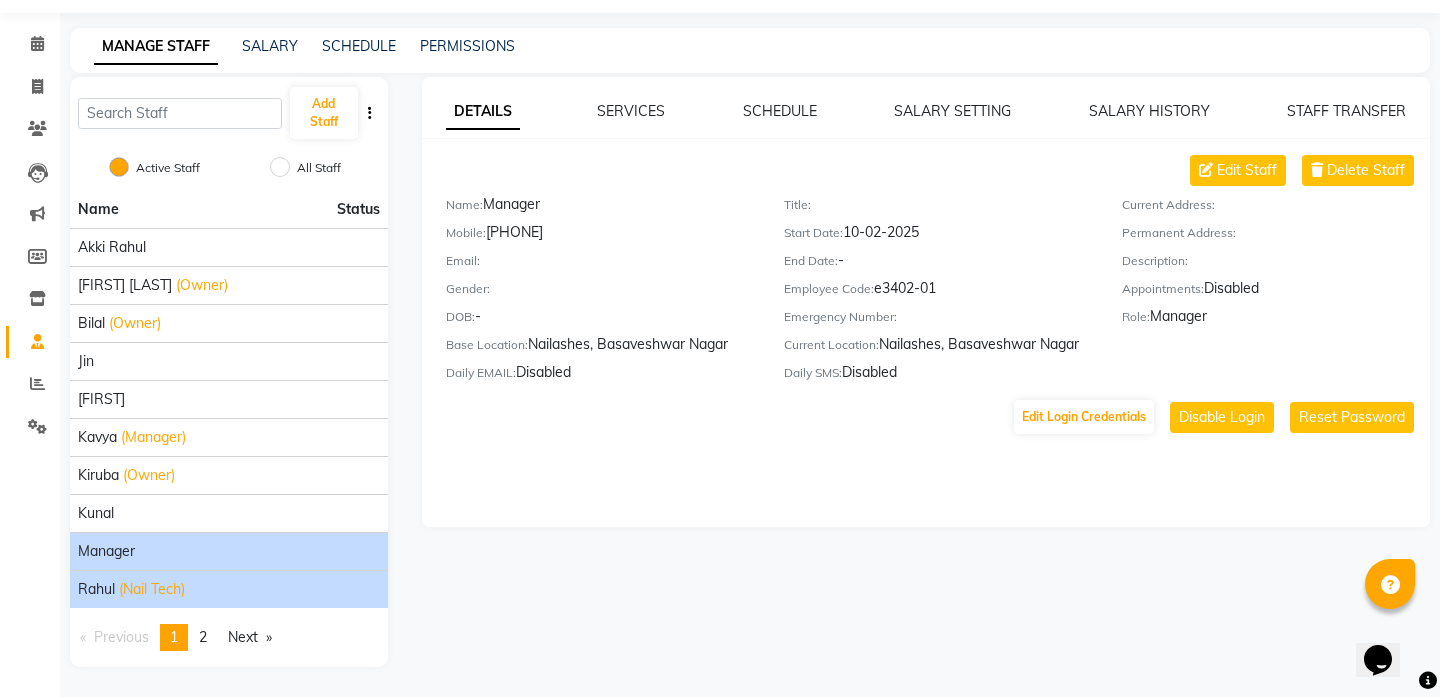 click on "[FIRST] [LAST]" 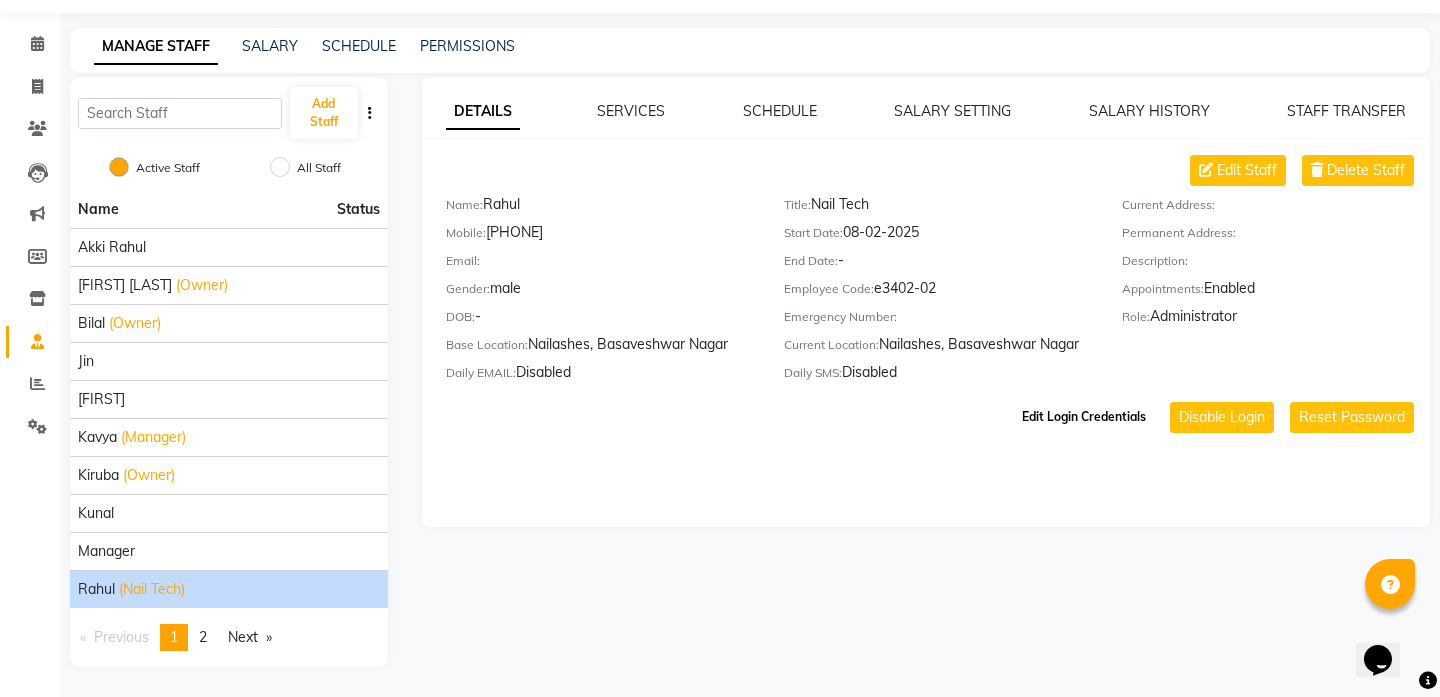 click on "Edit Login Credentials" 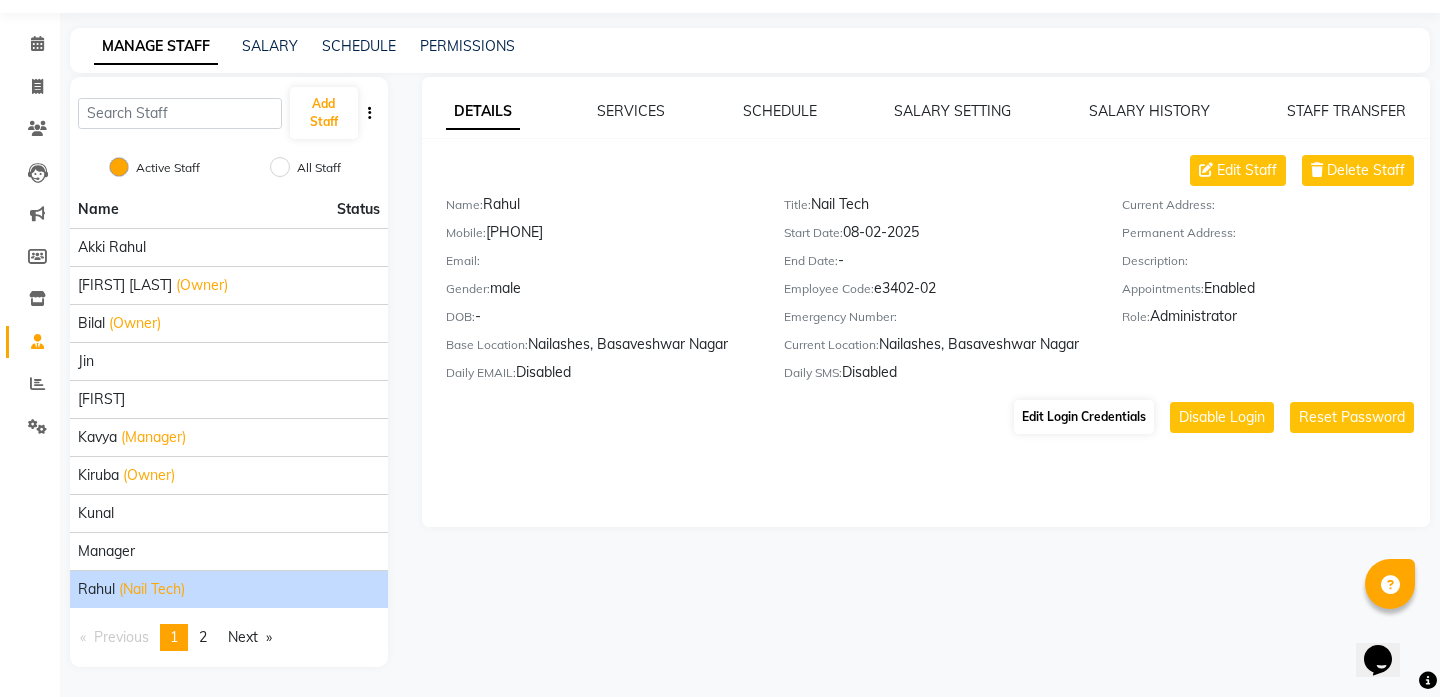 select on "52" 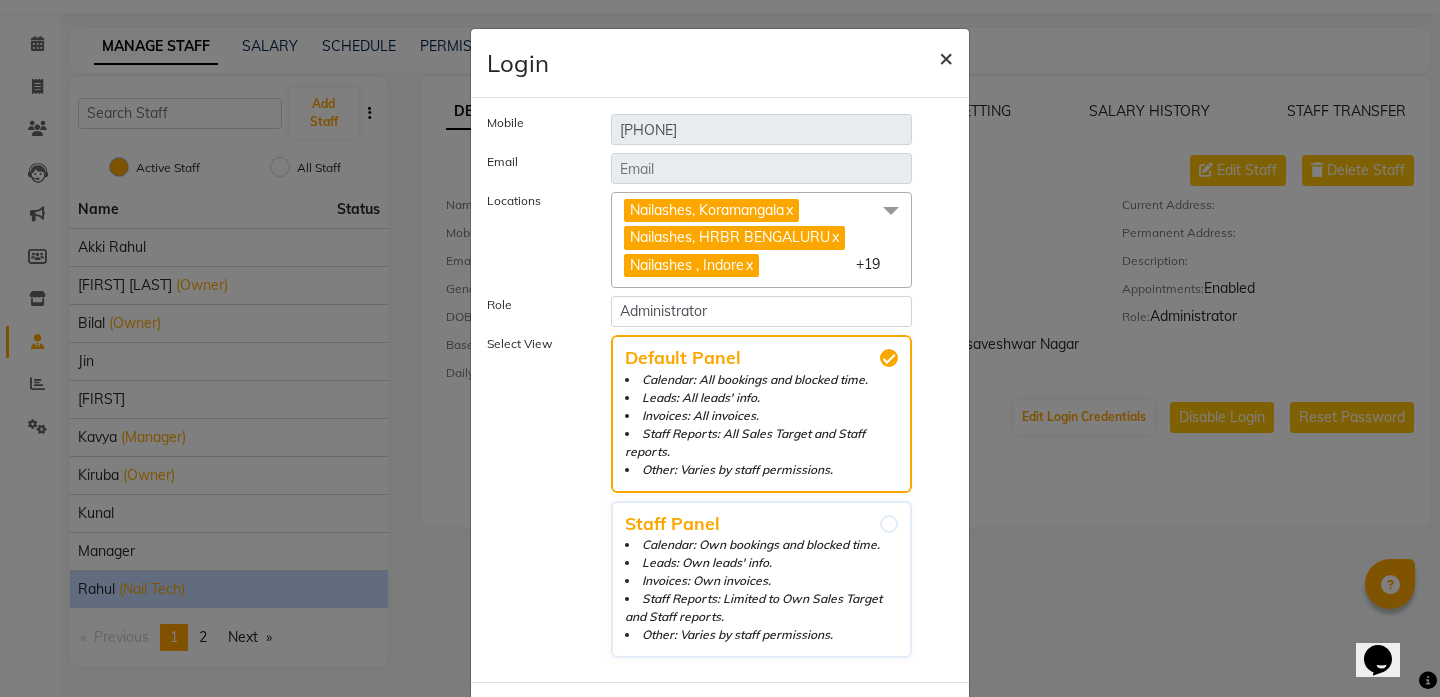 click on "×" 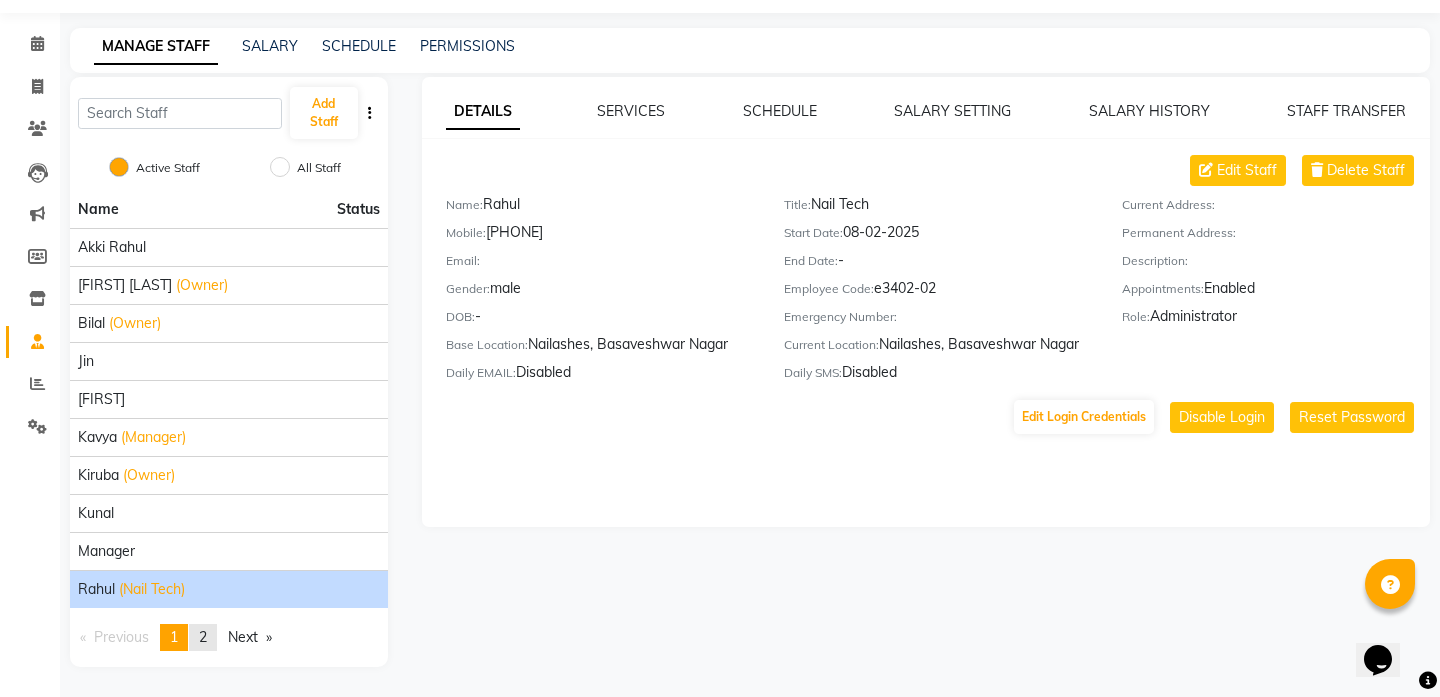 click on "2" at bounding box center [203, 637] 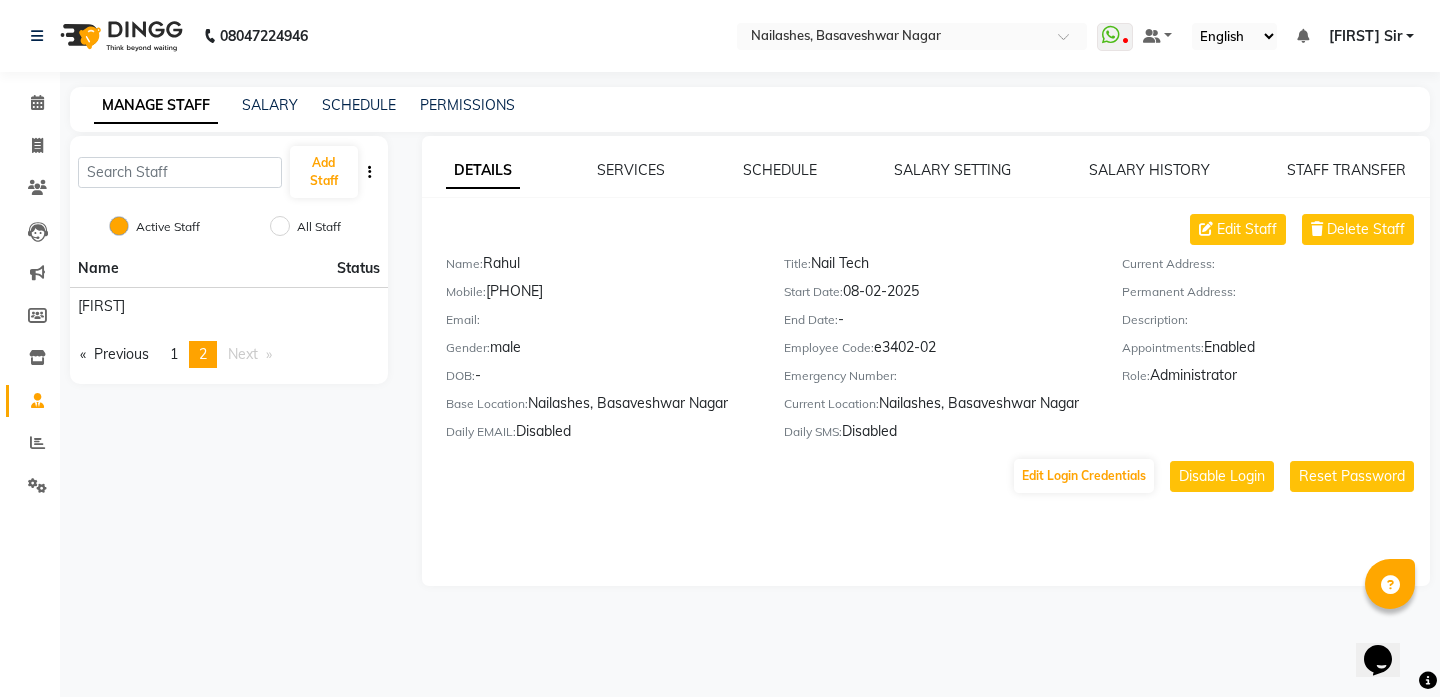 scroll, scrollTop: 0, scrollLeft: 0, axis: both 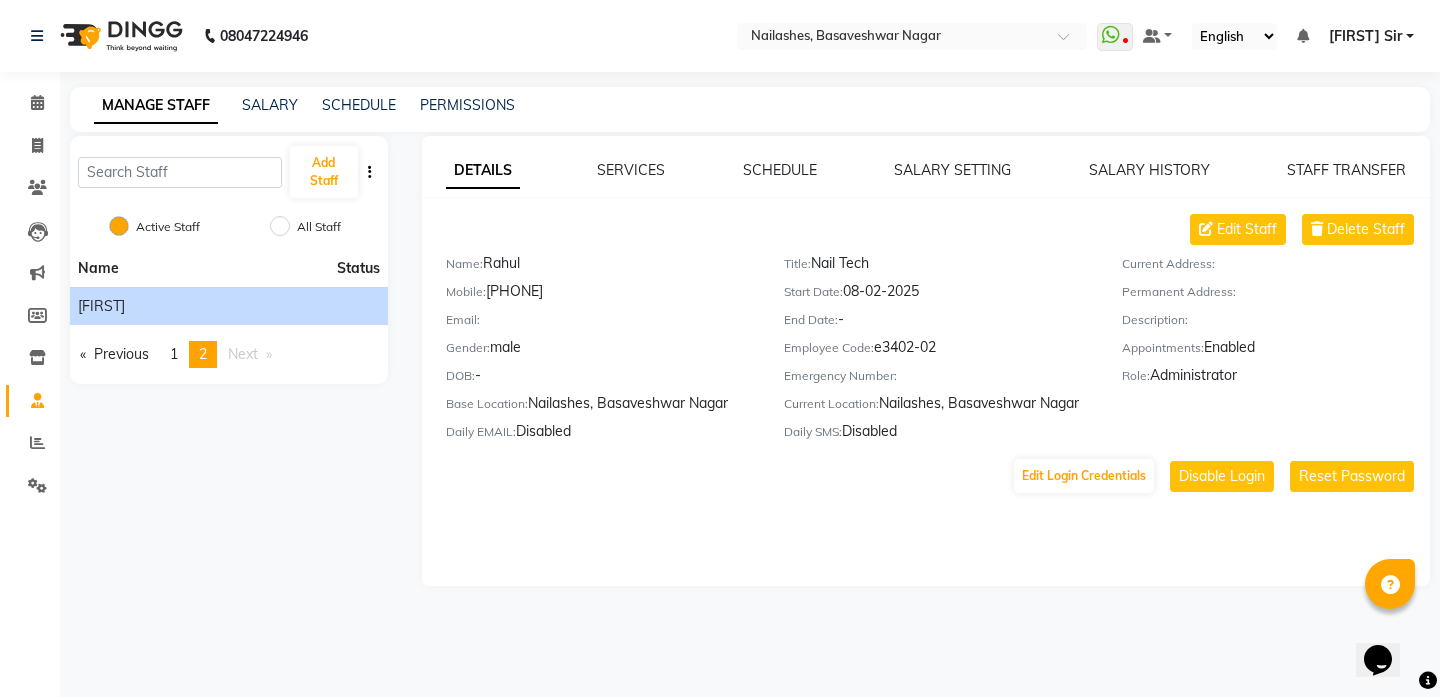 click on "[FIRST]" 